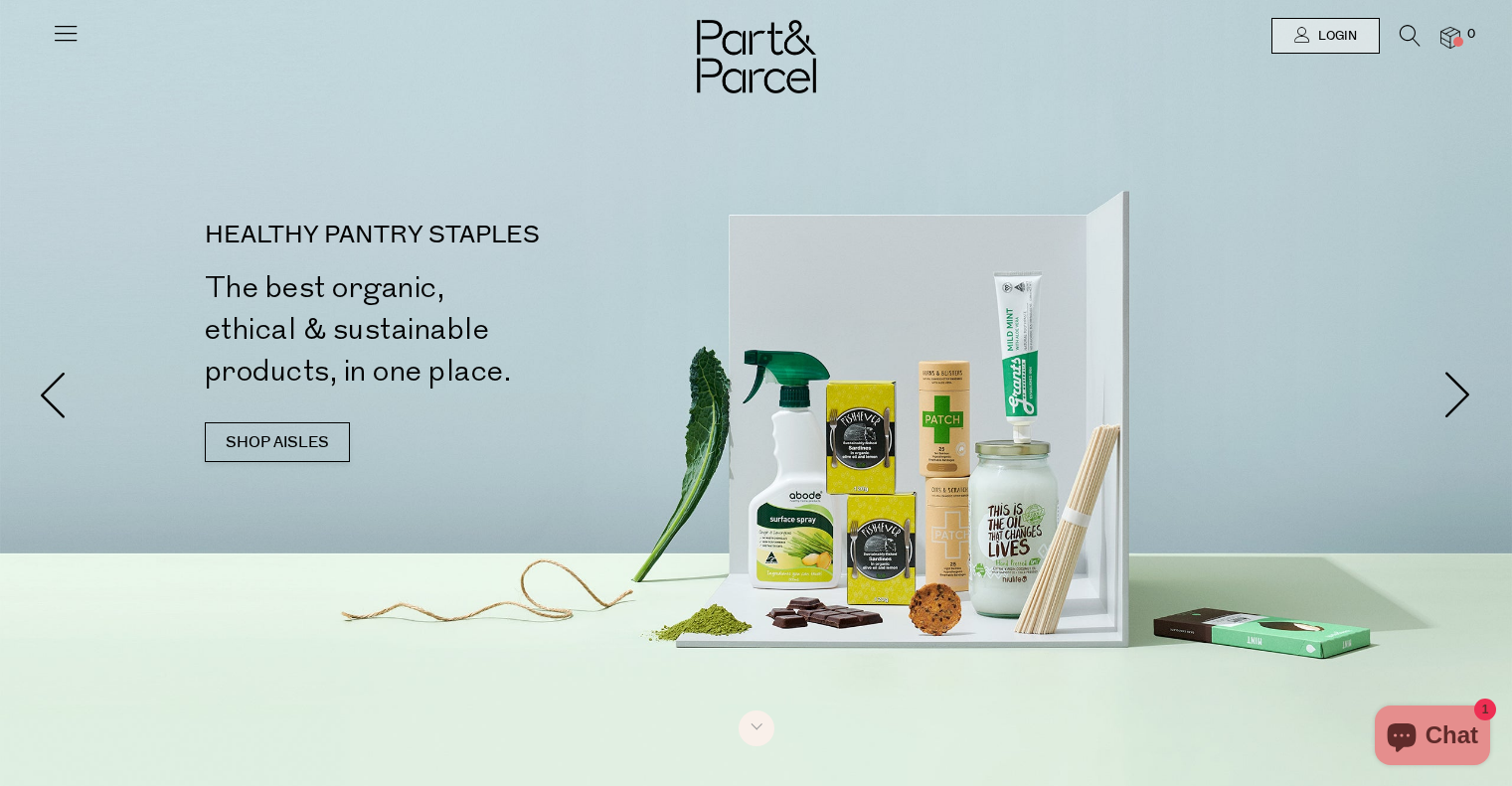 scroll, scrollTop: 0, scrollLeft: 0, axis: both 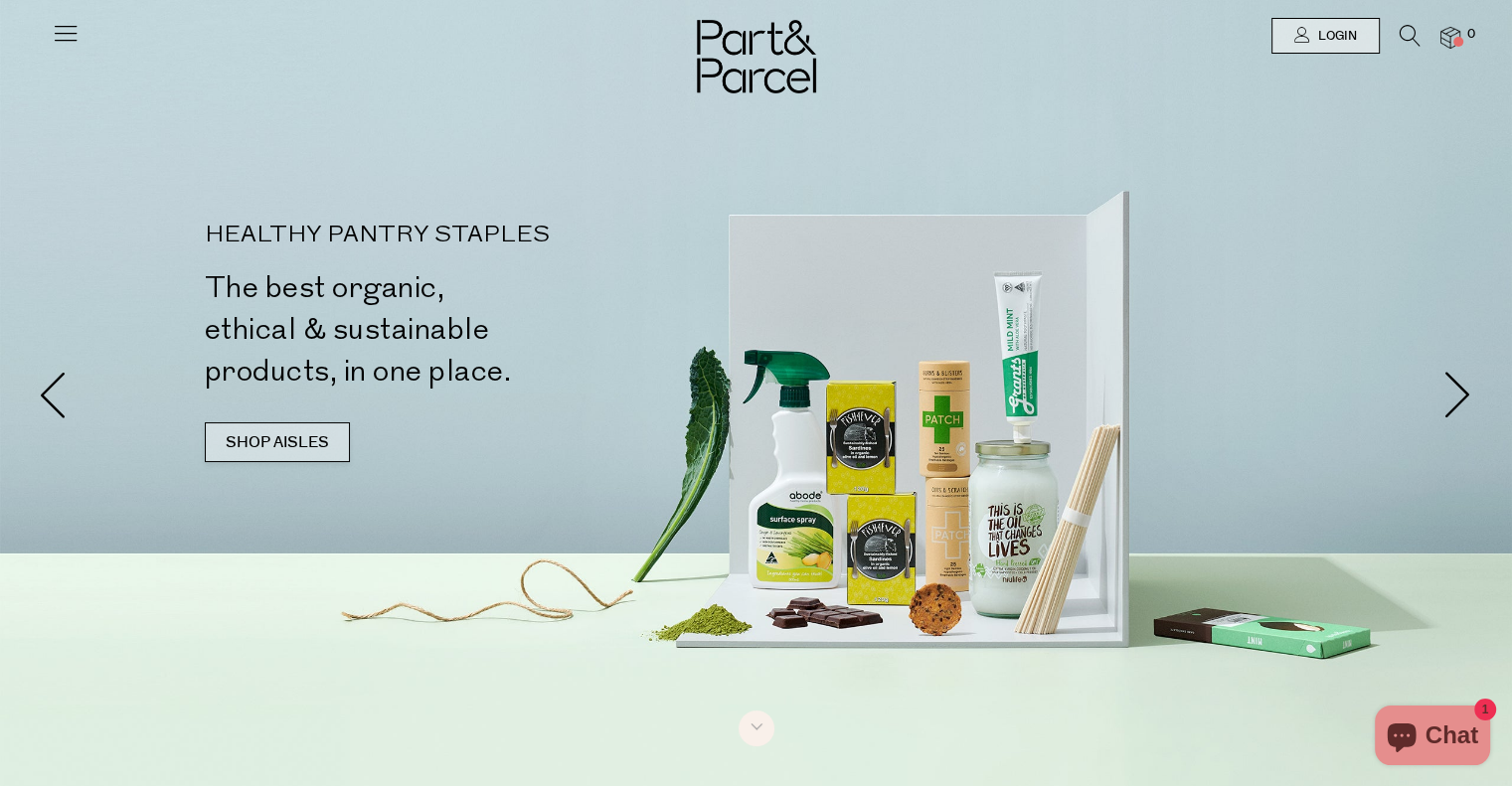 click on "SHOP AISLES" at bounding box center [277, 442] 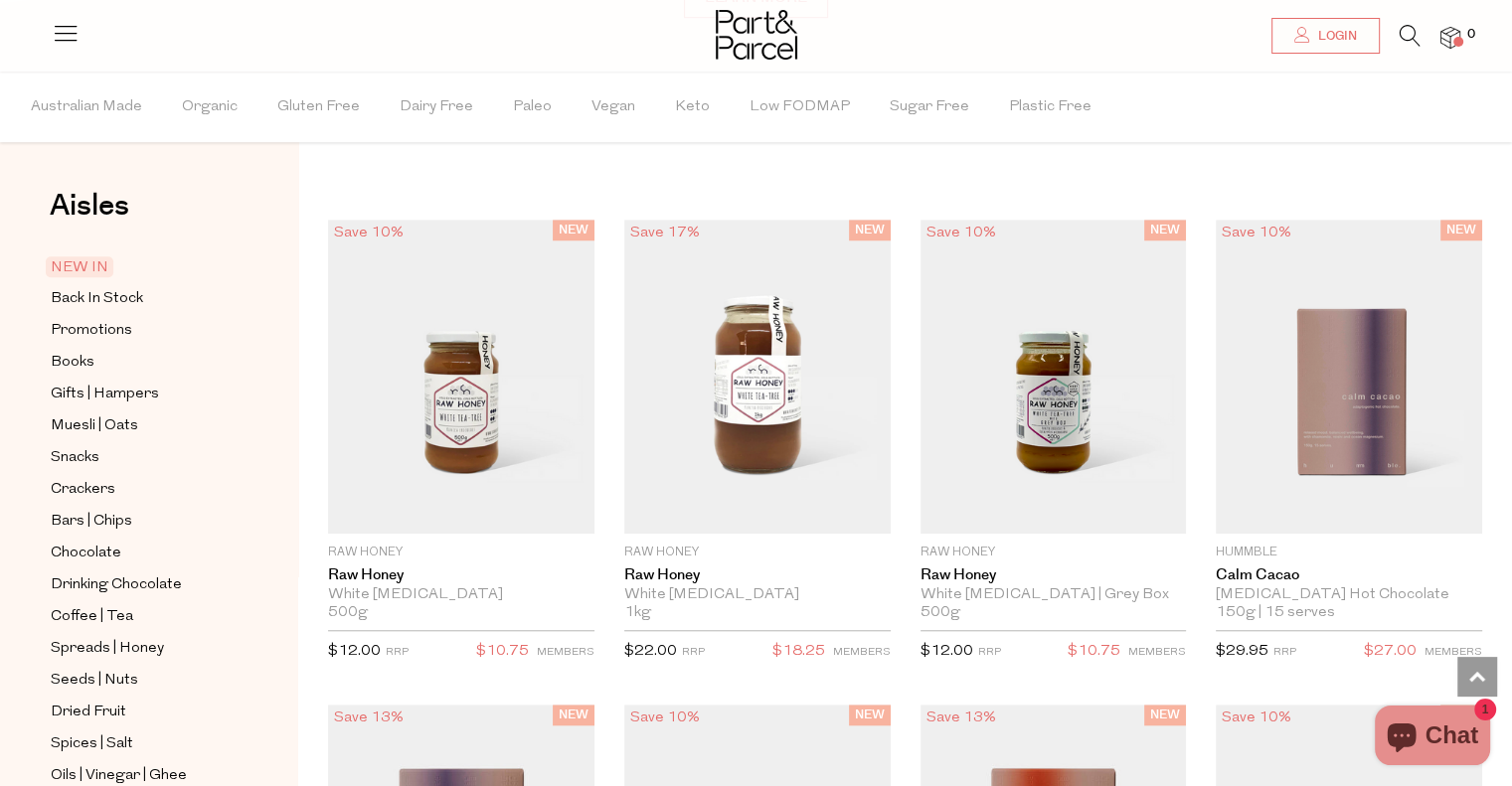 scroll, scrollTop: 1613, scrollLeft: 0, axis: vertical 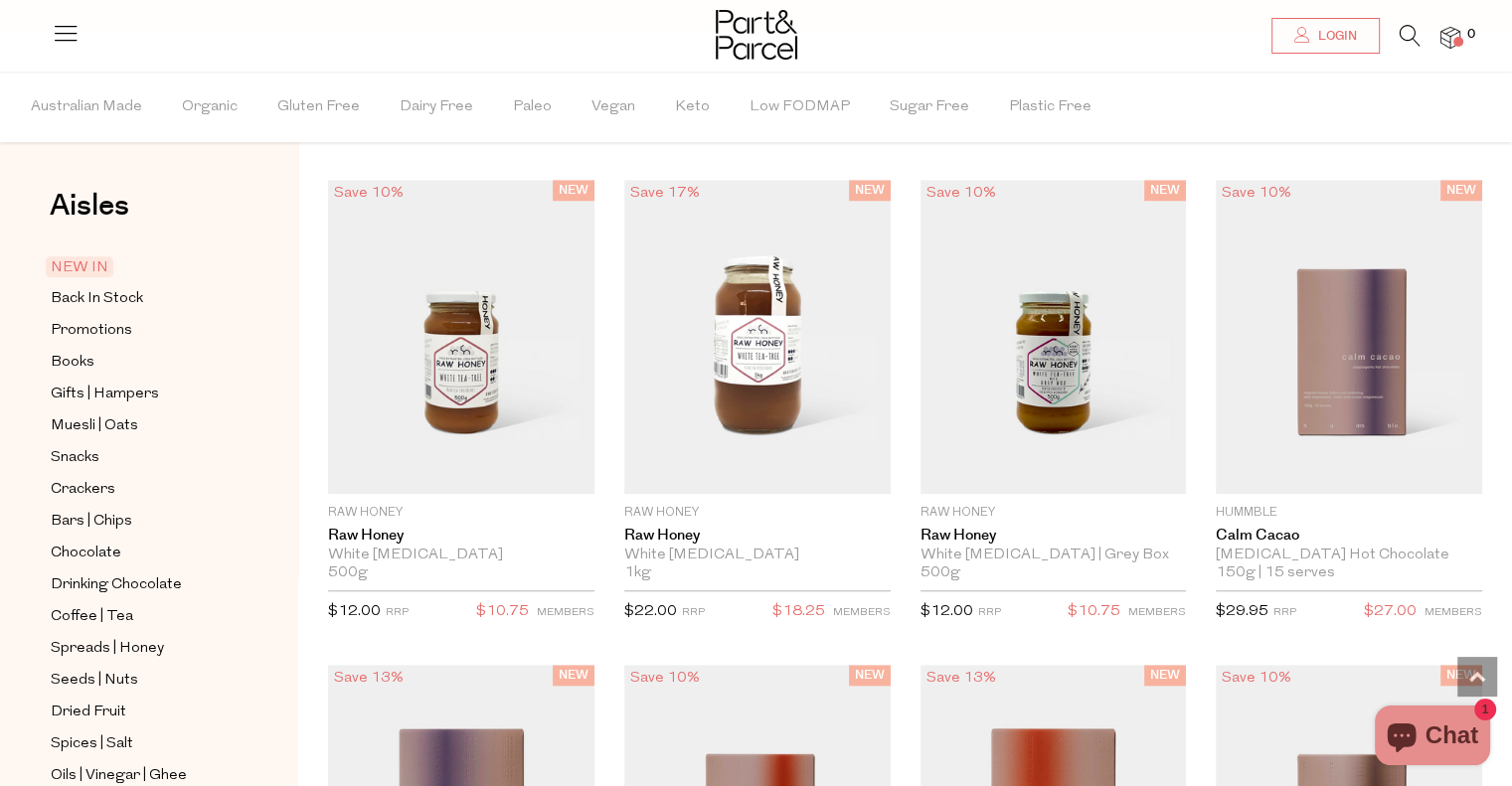 click on "NEW IN" at bounding box center (80, 266) 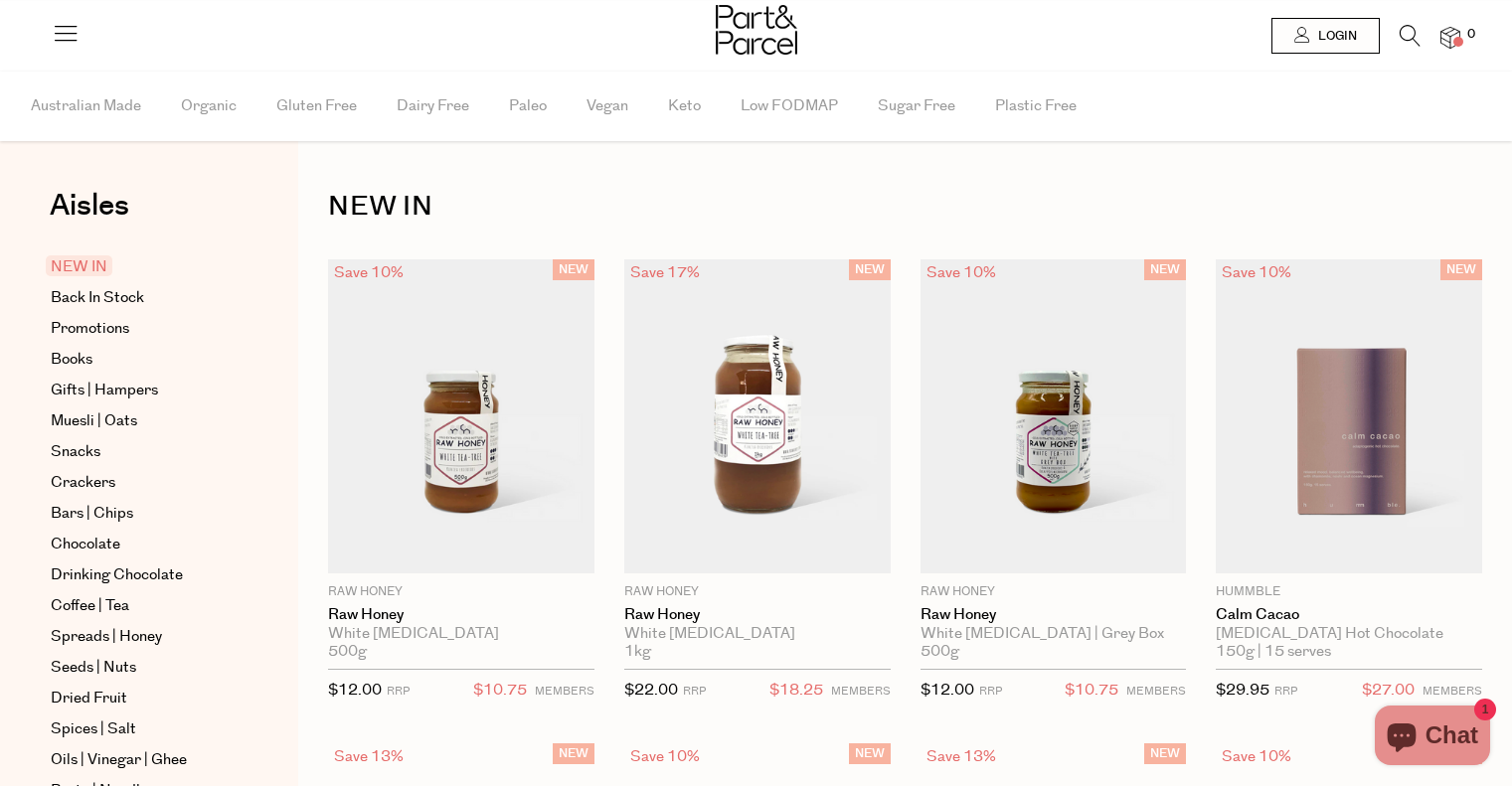 scroll, scrollTop: 0, scrollLeft: 0, axis: both 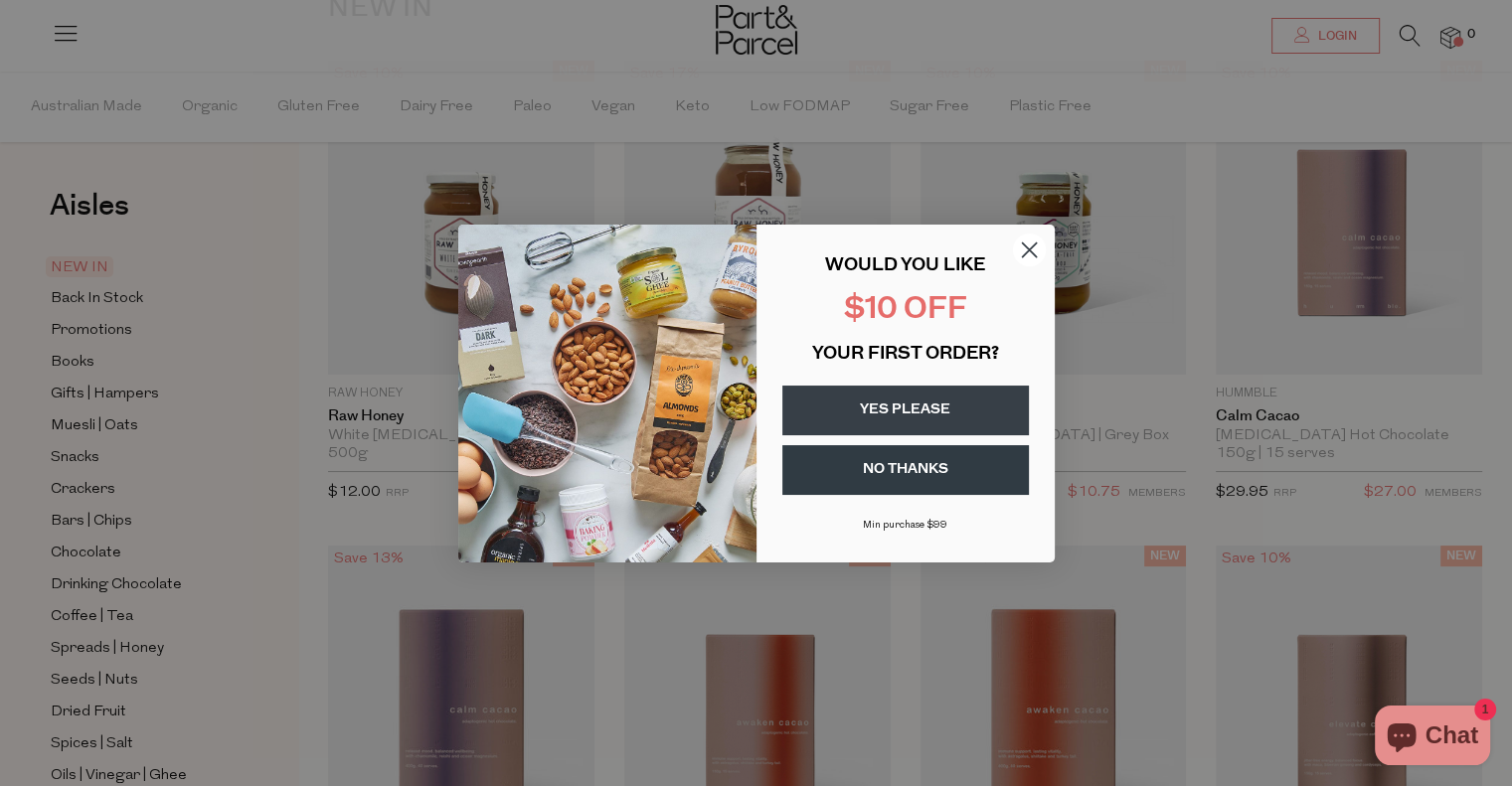 click 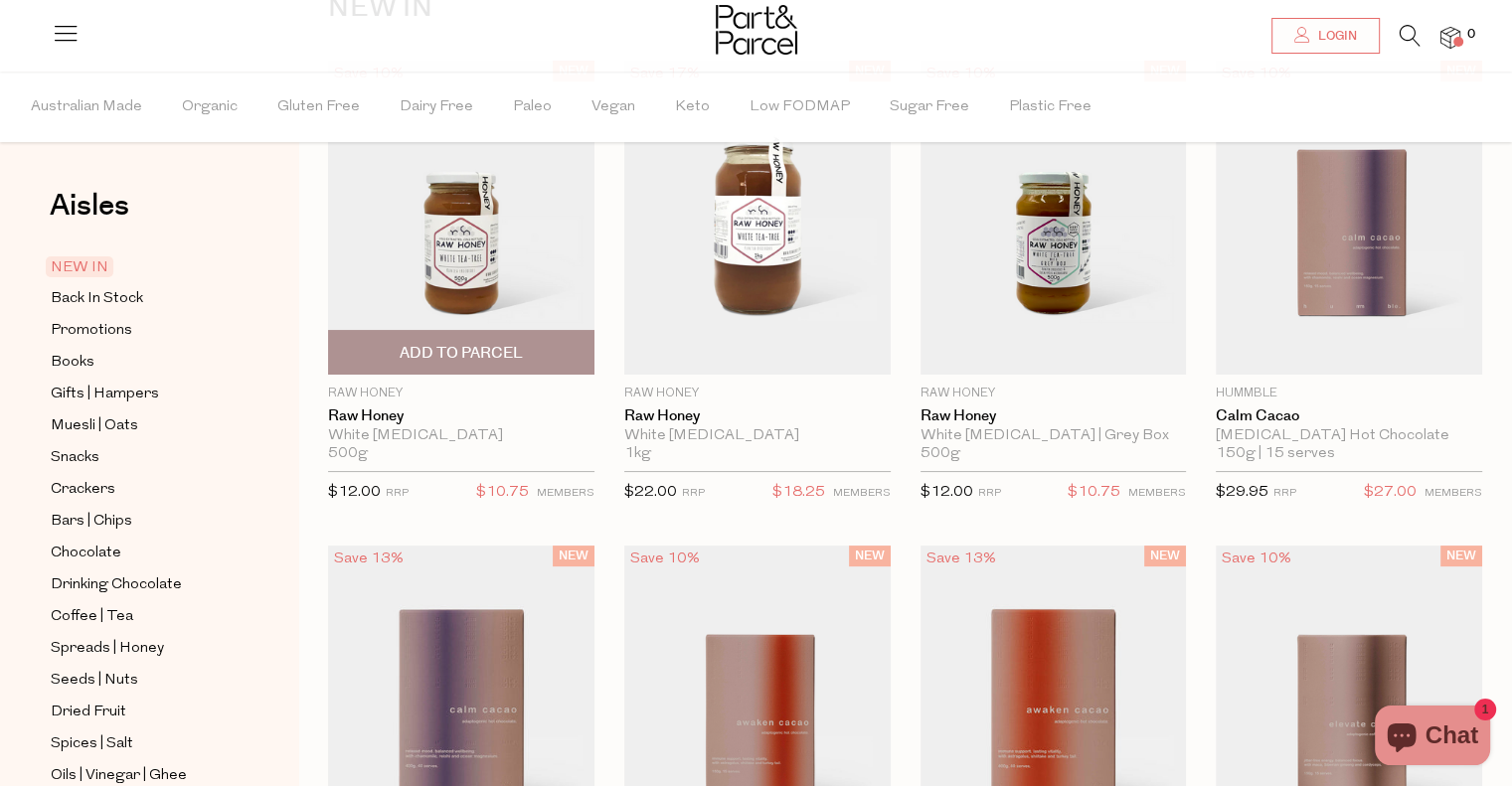 click at bounding box center [461, 218] 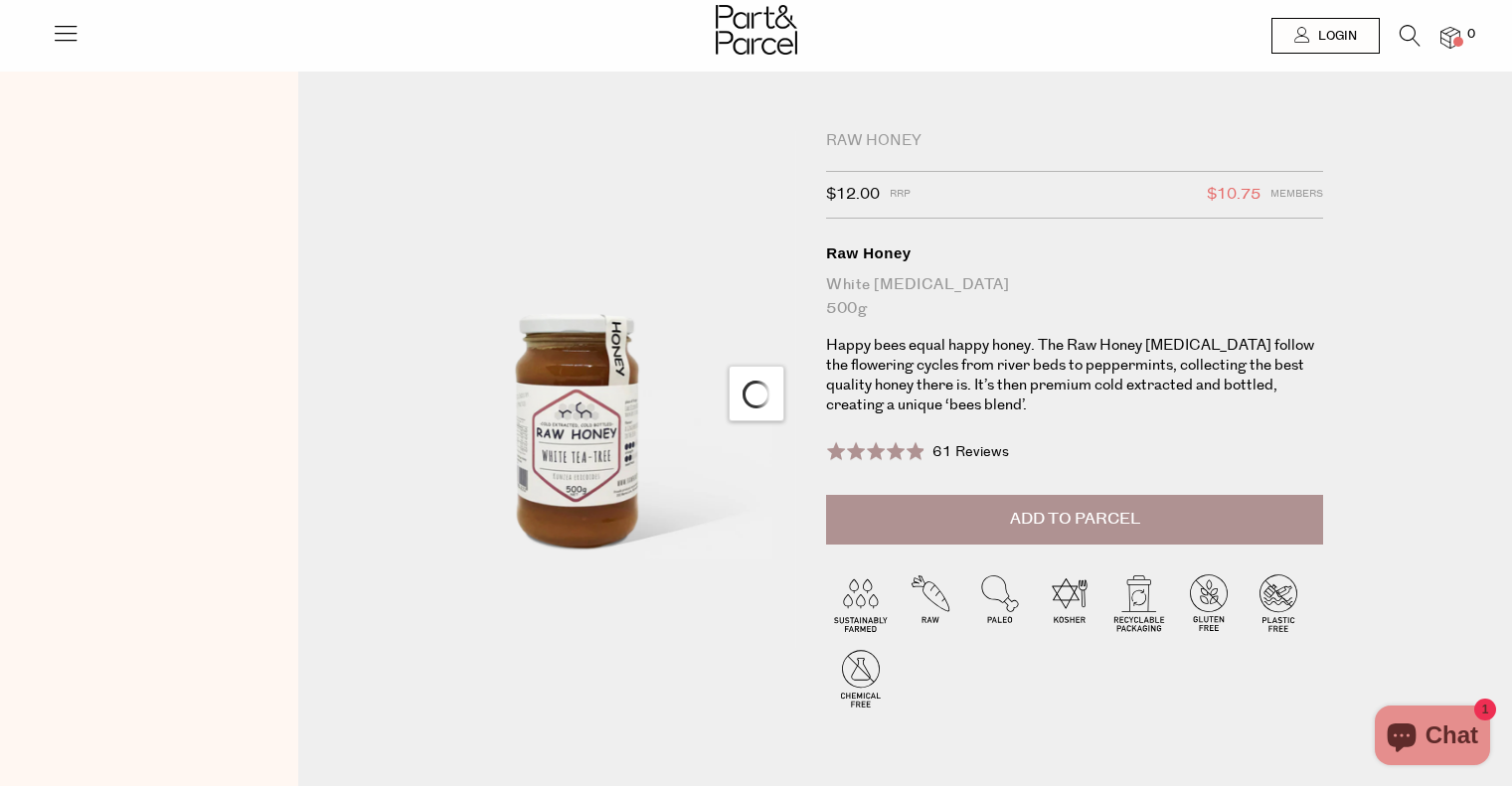 scroll, scrollTop: 0, scrollLeft: 0, axis: both 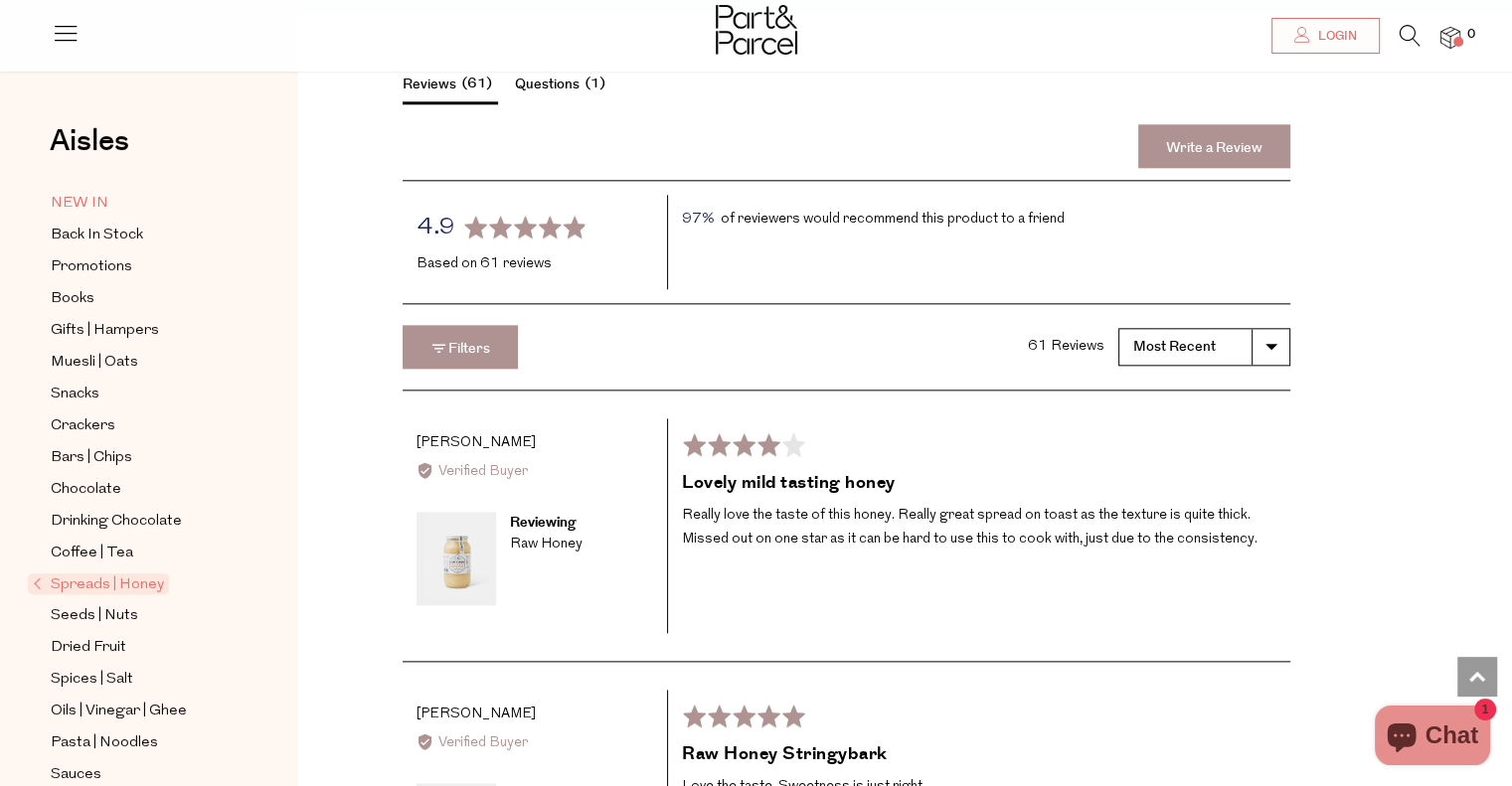 click on "NEW IN" at bounding box center [80, 204] 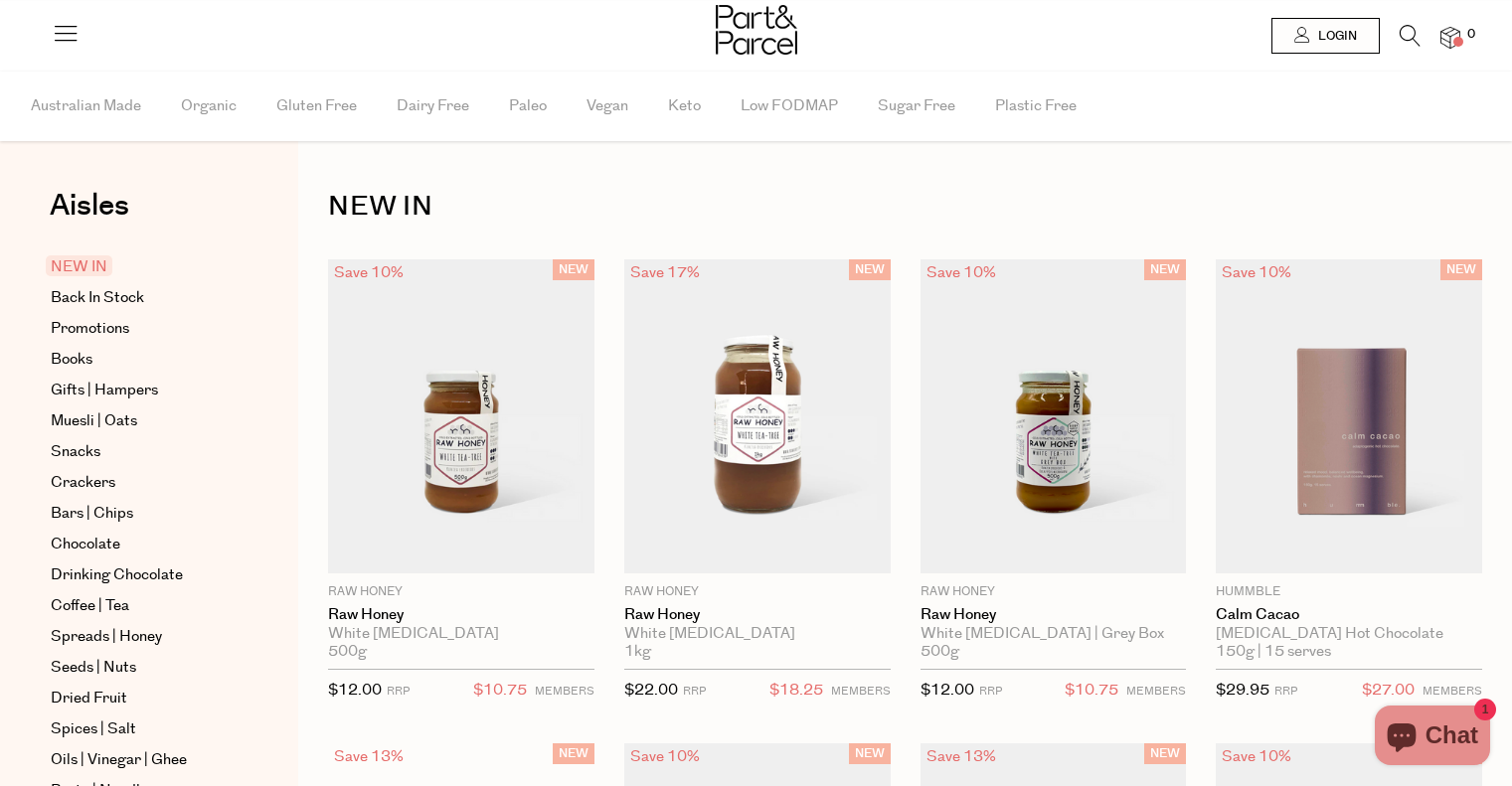 scroll, scrollTop: 0, scrollLeft: 0, axis: both 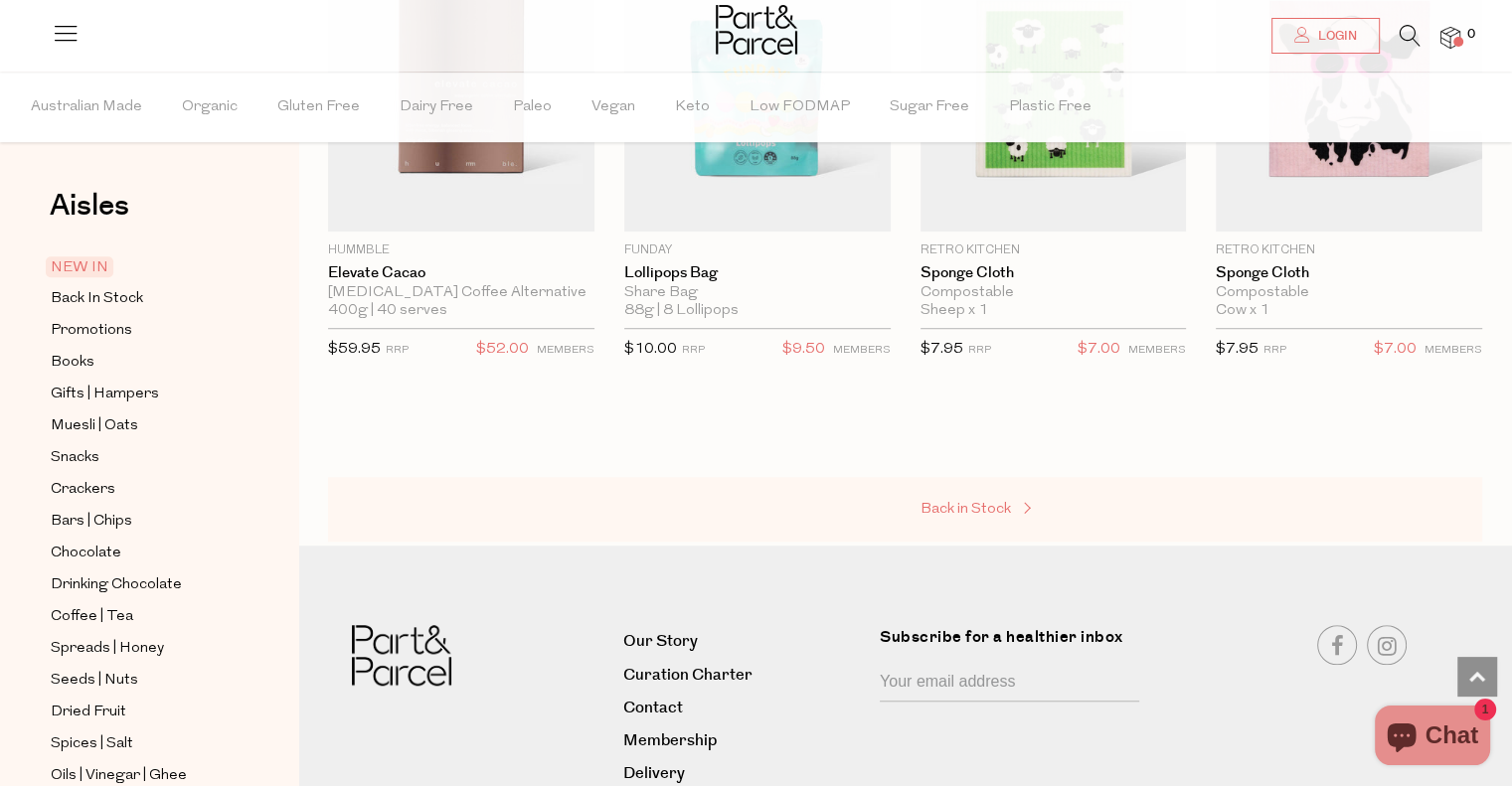 click on "Back in Stock" at bounding box center [965, 509] 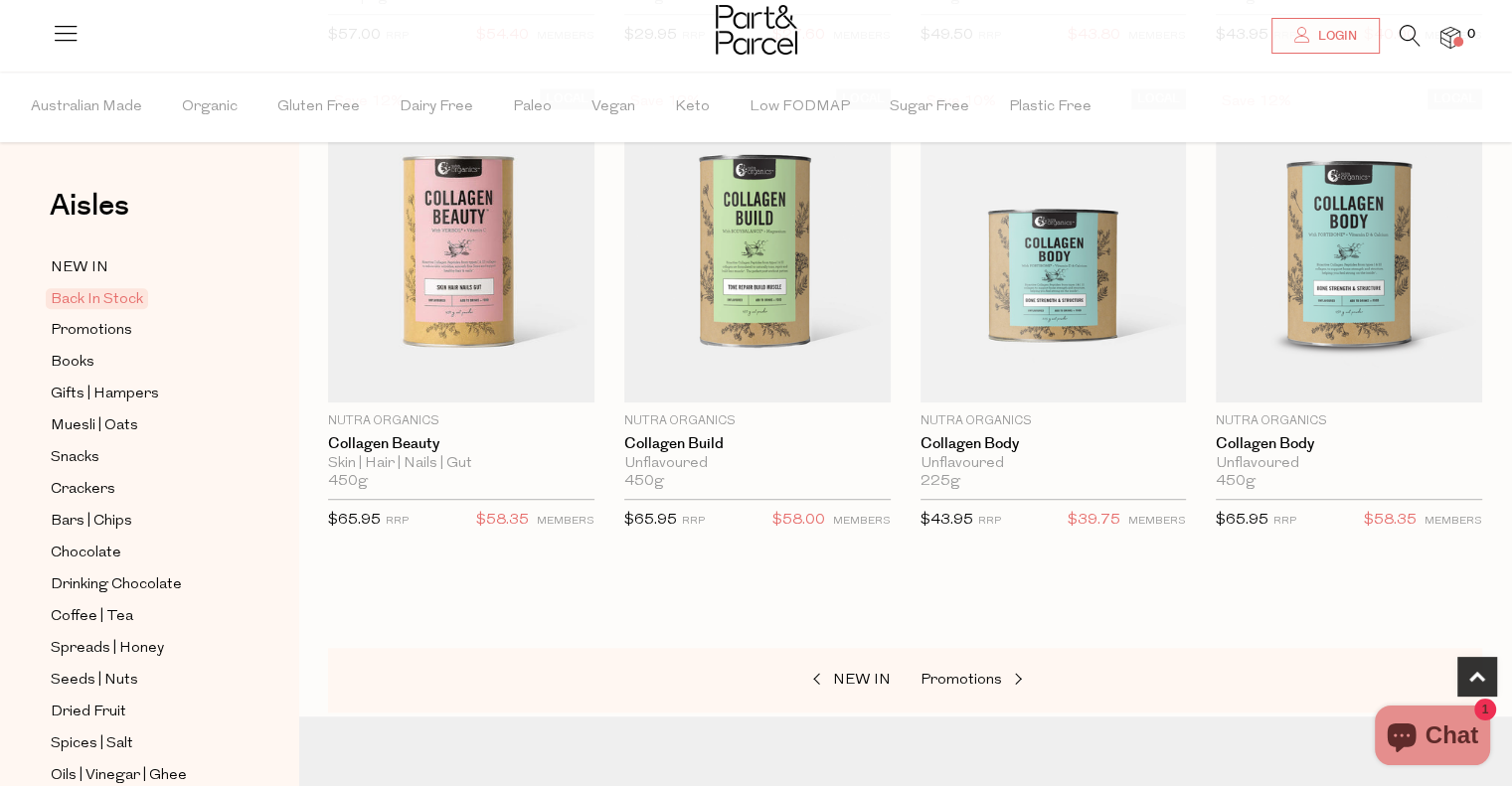 scroll, scrollTop: 1153, scrollLeft: 0, axis: vertical 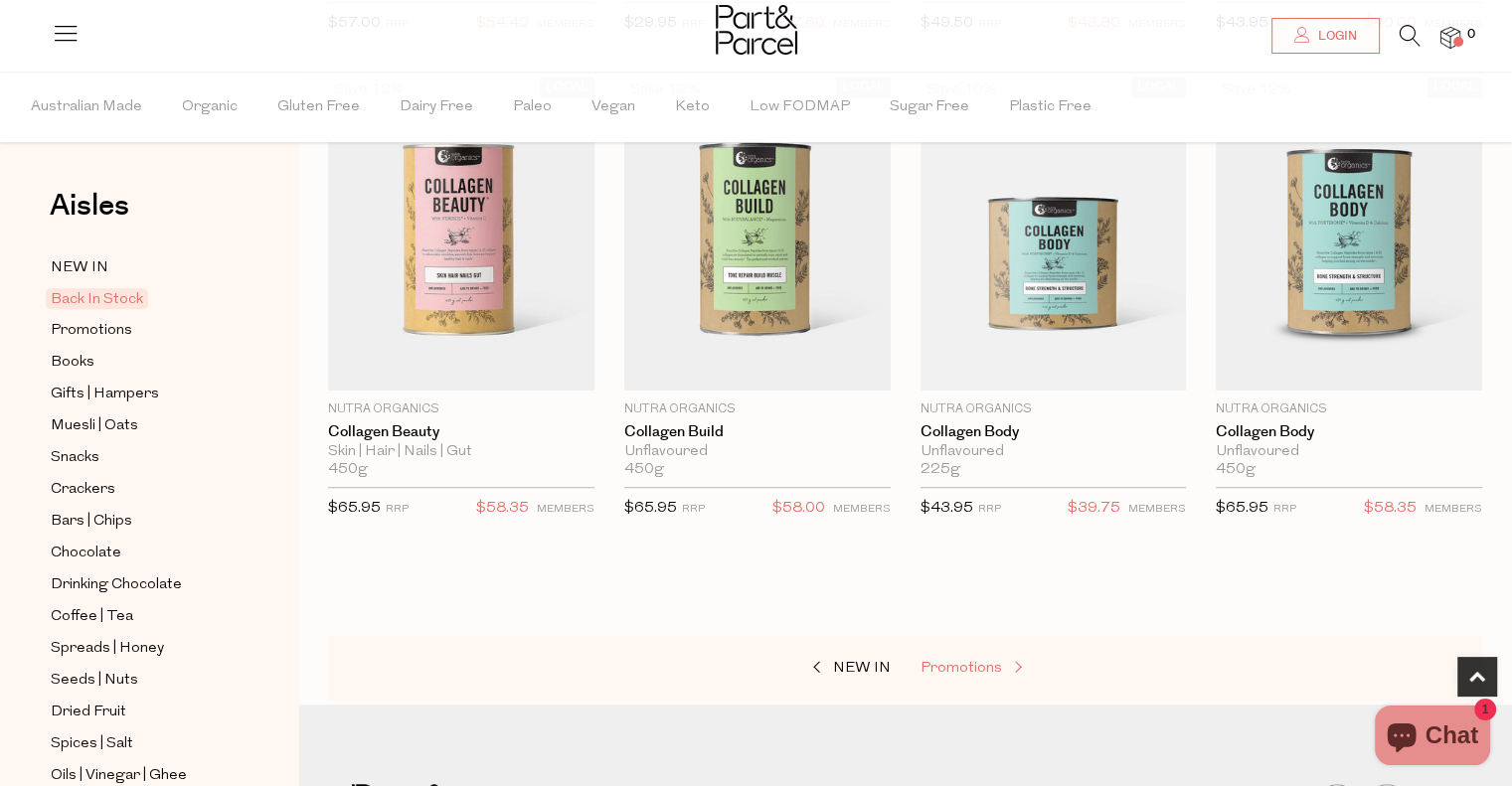 click at bounding box center (1016, 668) 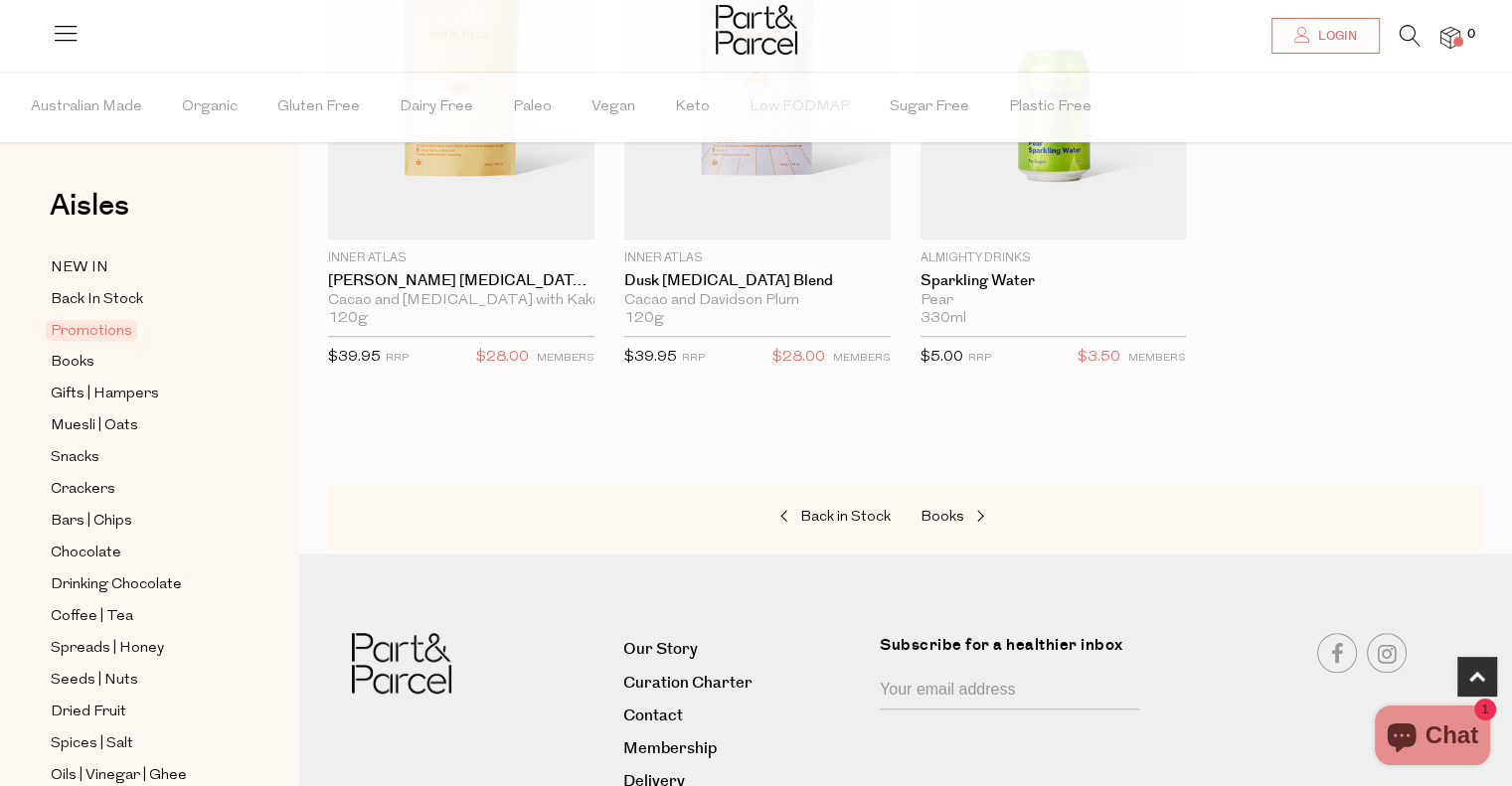 scroll, scrollTop: 1351, scrollLeft: 0, axis: vertical 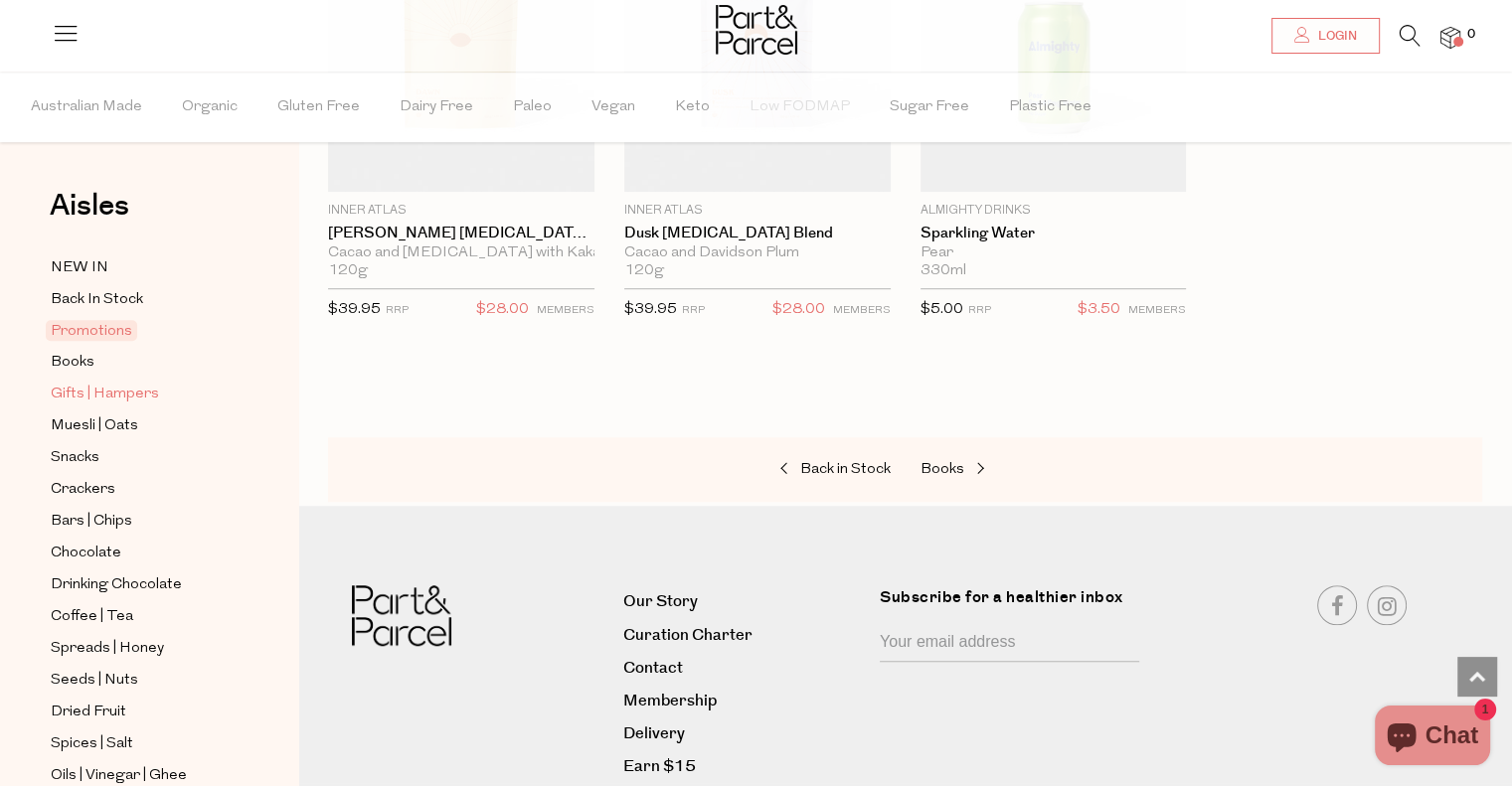 click on "Gifts | Hampers" at bounding box center [104, 394] 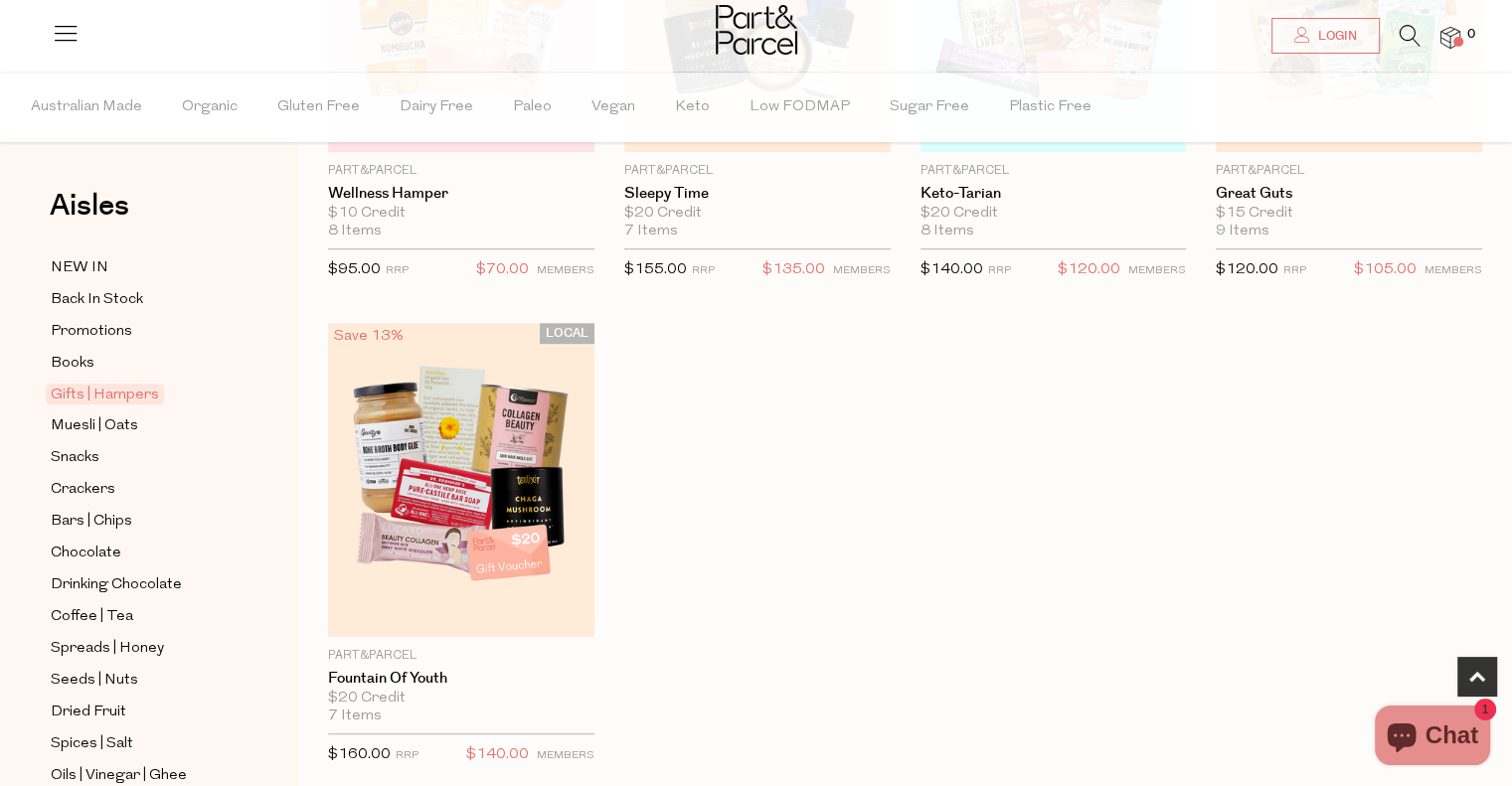 scroll, scrollTop: 914, scrollLeft: 0, axis: vertical 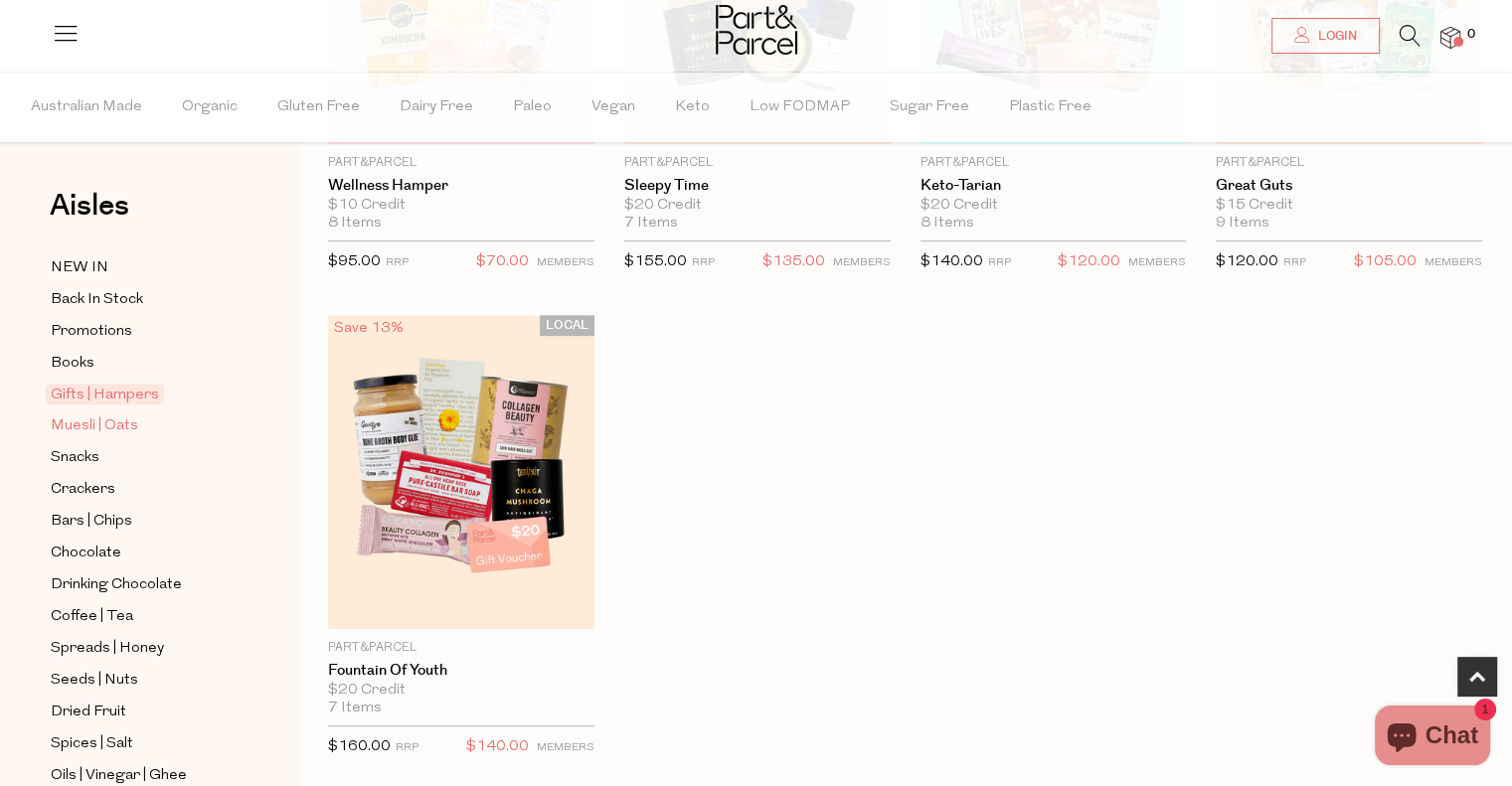 click on "Muesli | Oats" at bounding box center (94, 426) 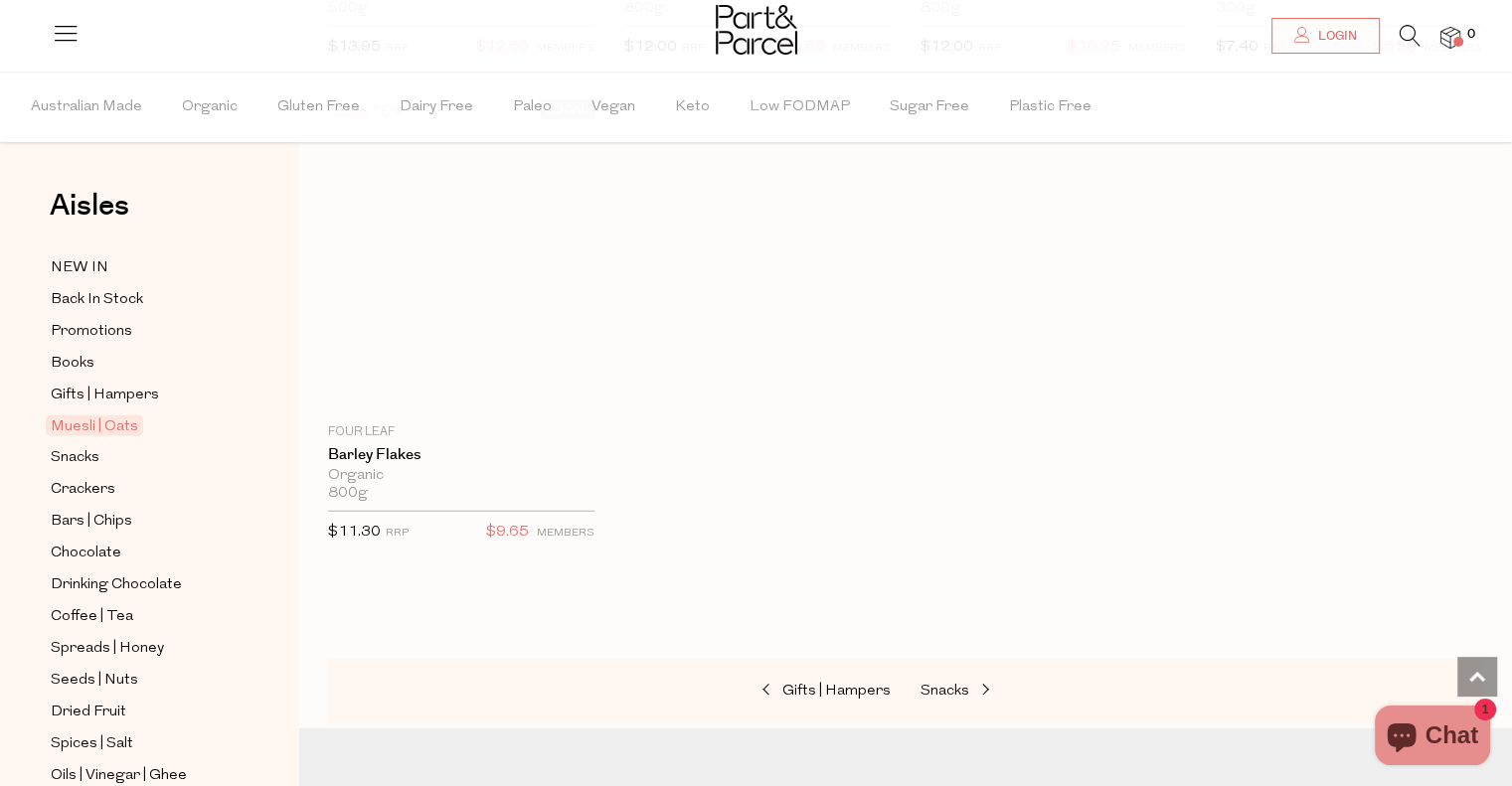 scroll, scrollTop: 5088, scrollLeft: 0, axis: vertical 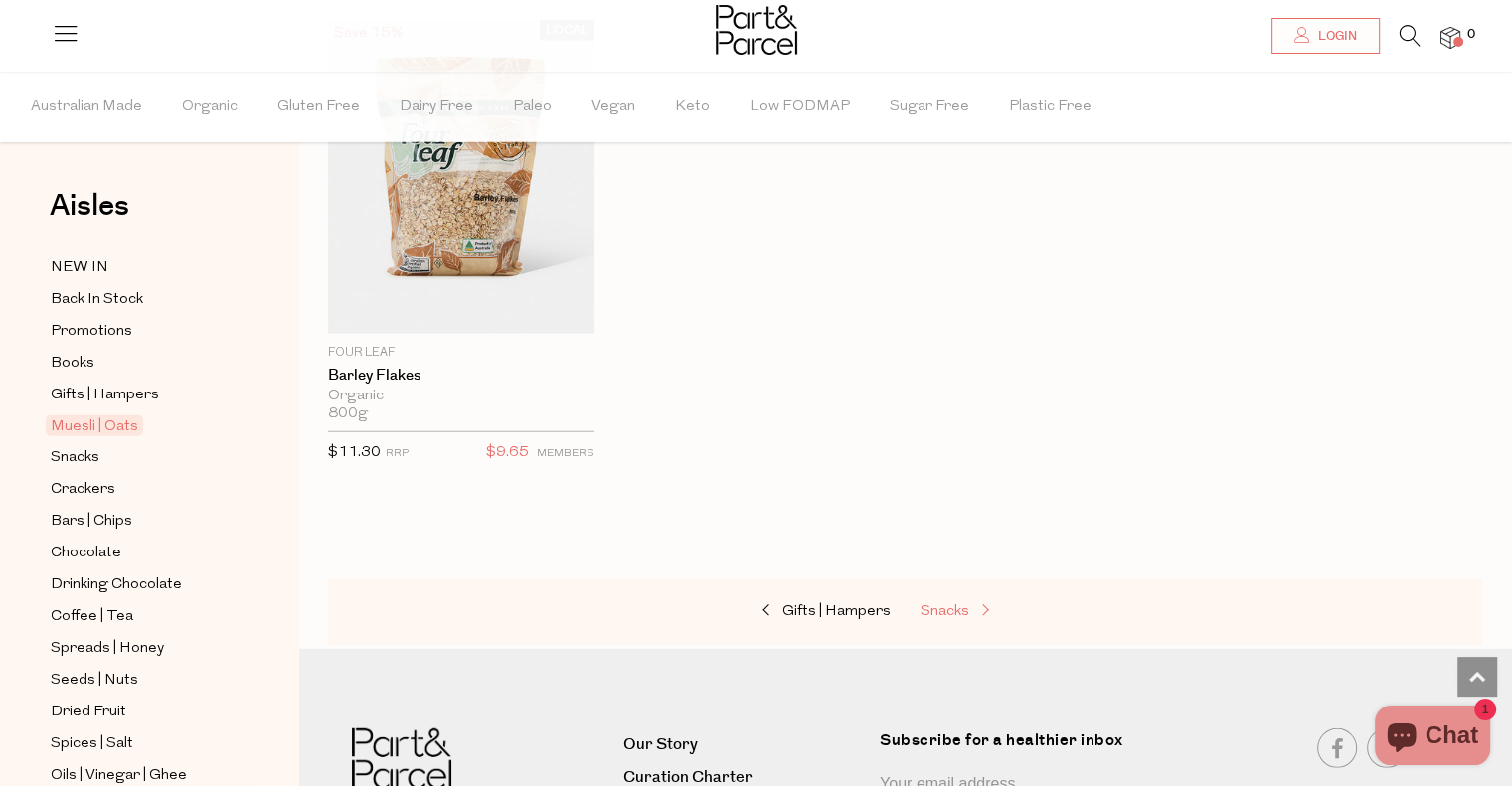 click on "Snacks" at bounding box center (944, 611) 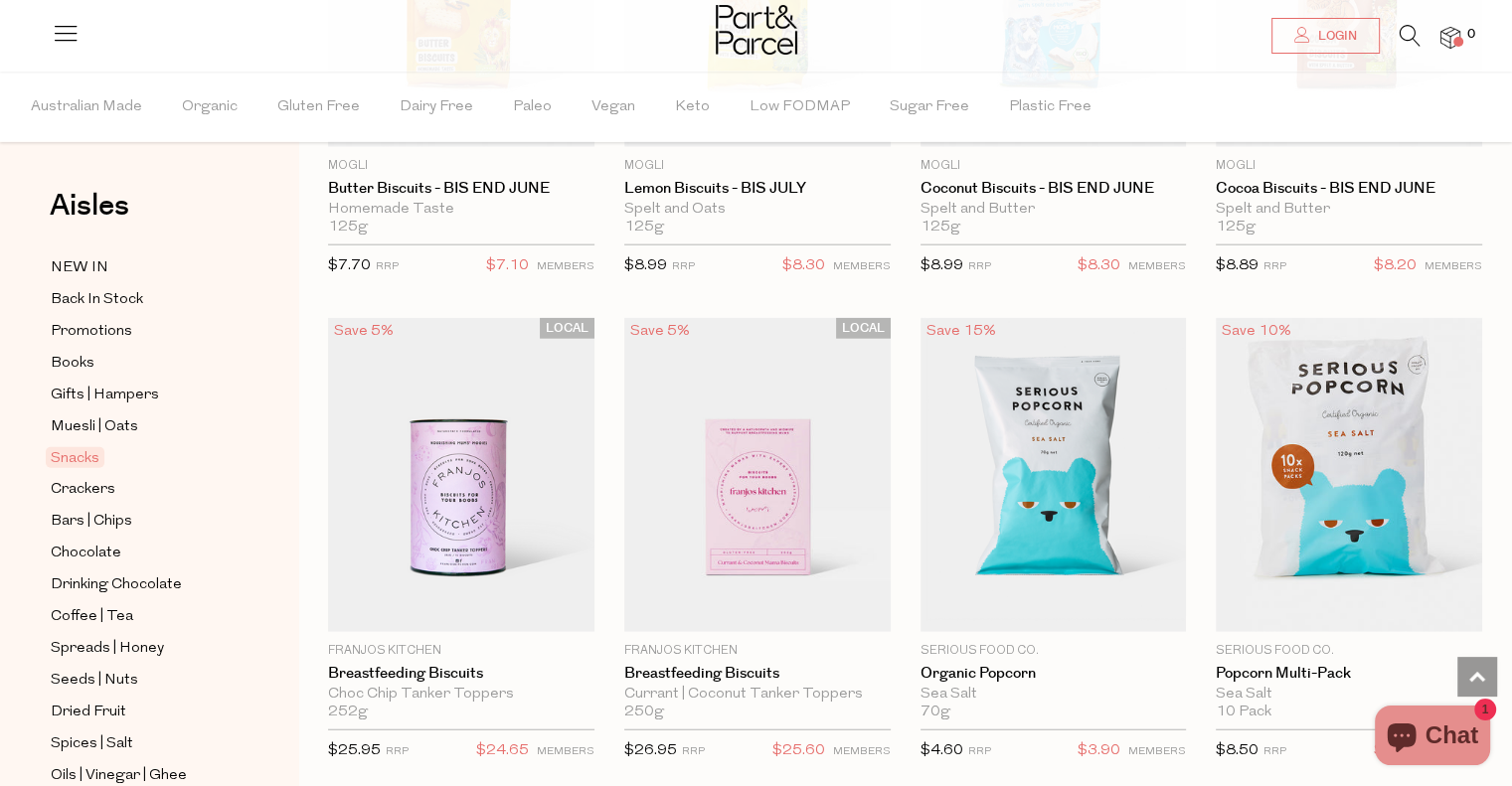scroll, scrollTop: 4809, scrollLeft: 0, axis: vertical 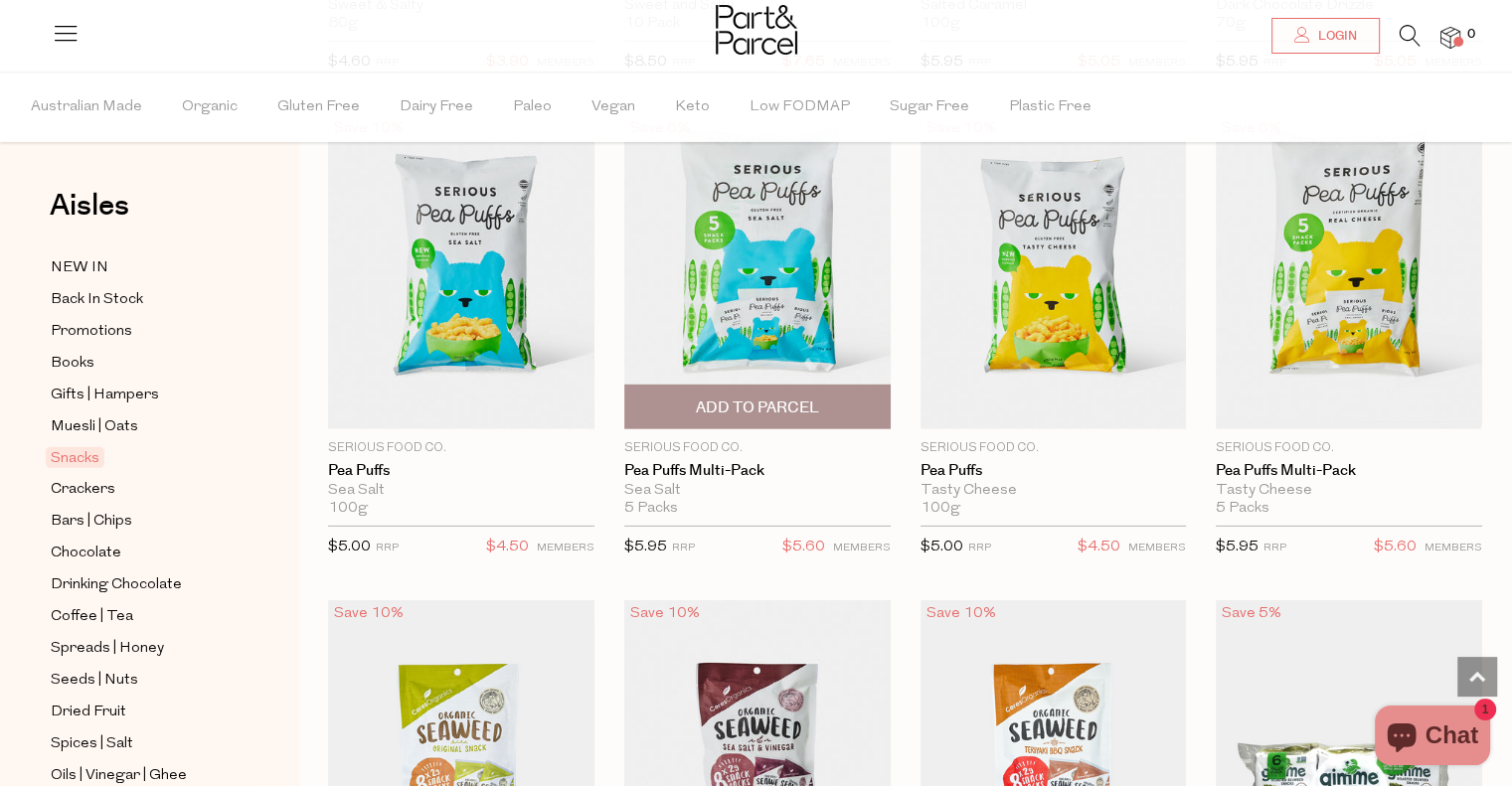 click on "Add To Parcel" at bounding box center [757, 407] 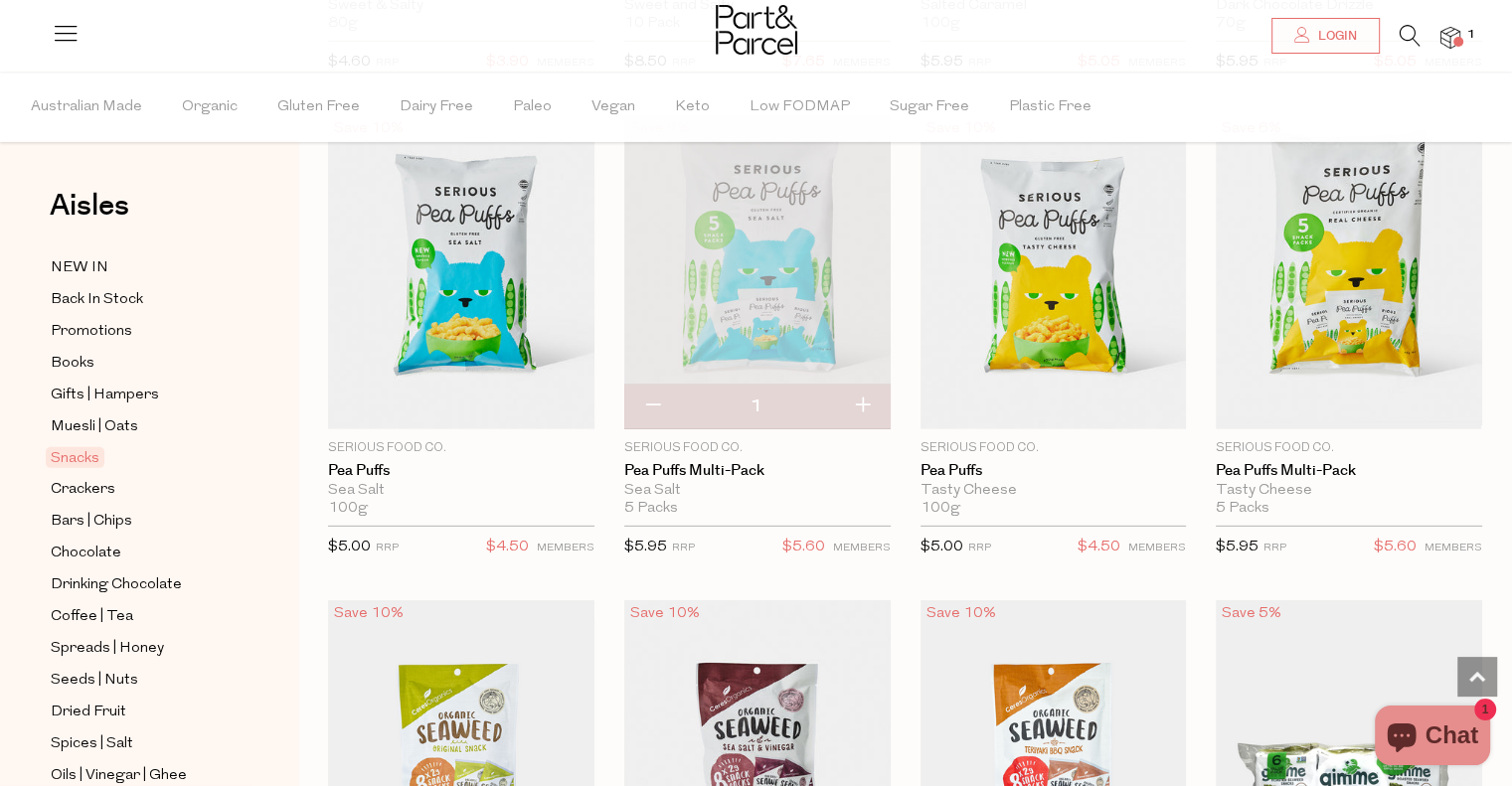 click at bounding box center [862, 406] 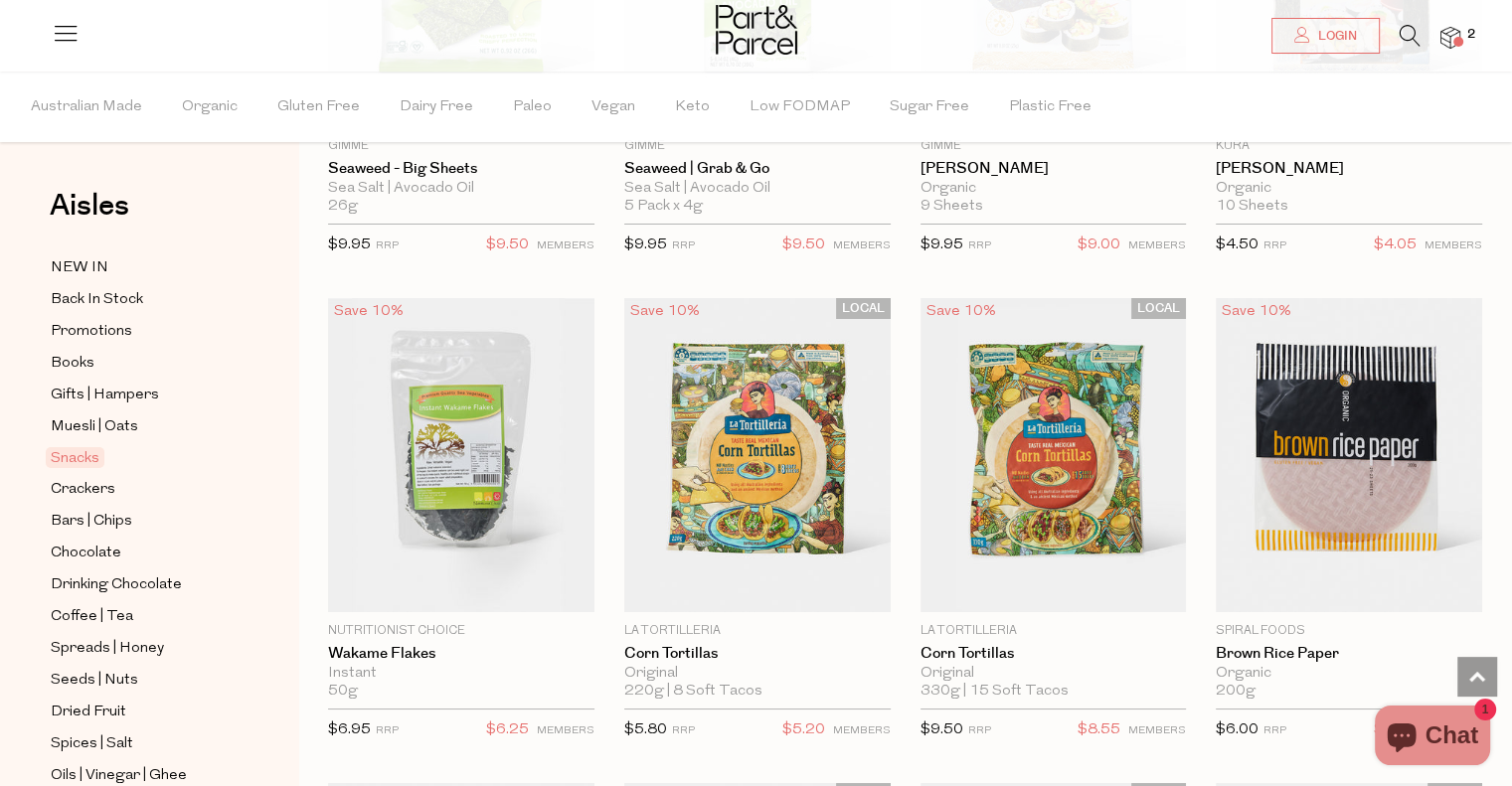 scroll, scrollTop: 7274, scrollLeft: 0, axis: vertical 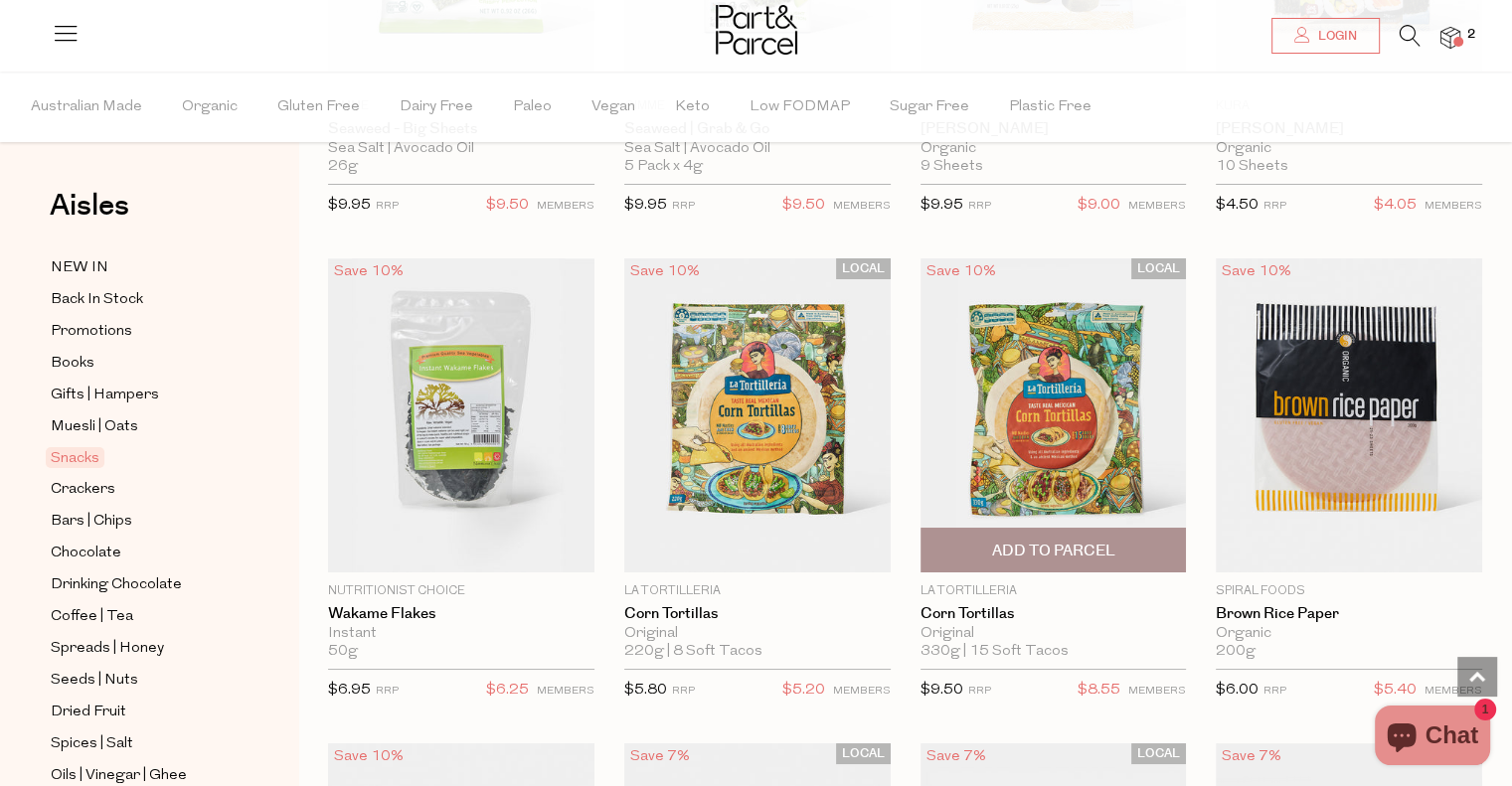click on "Add To Parcel" at bounding box center (1053, 550) 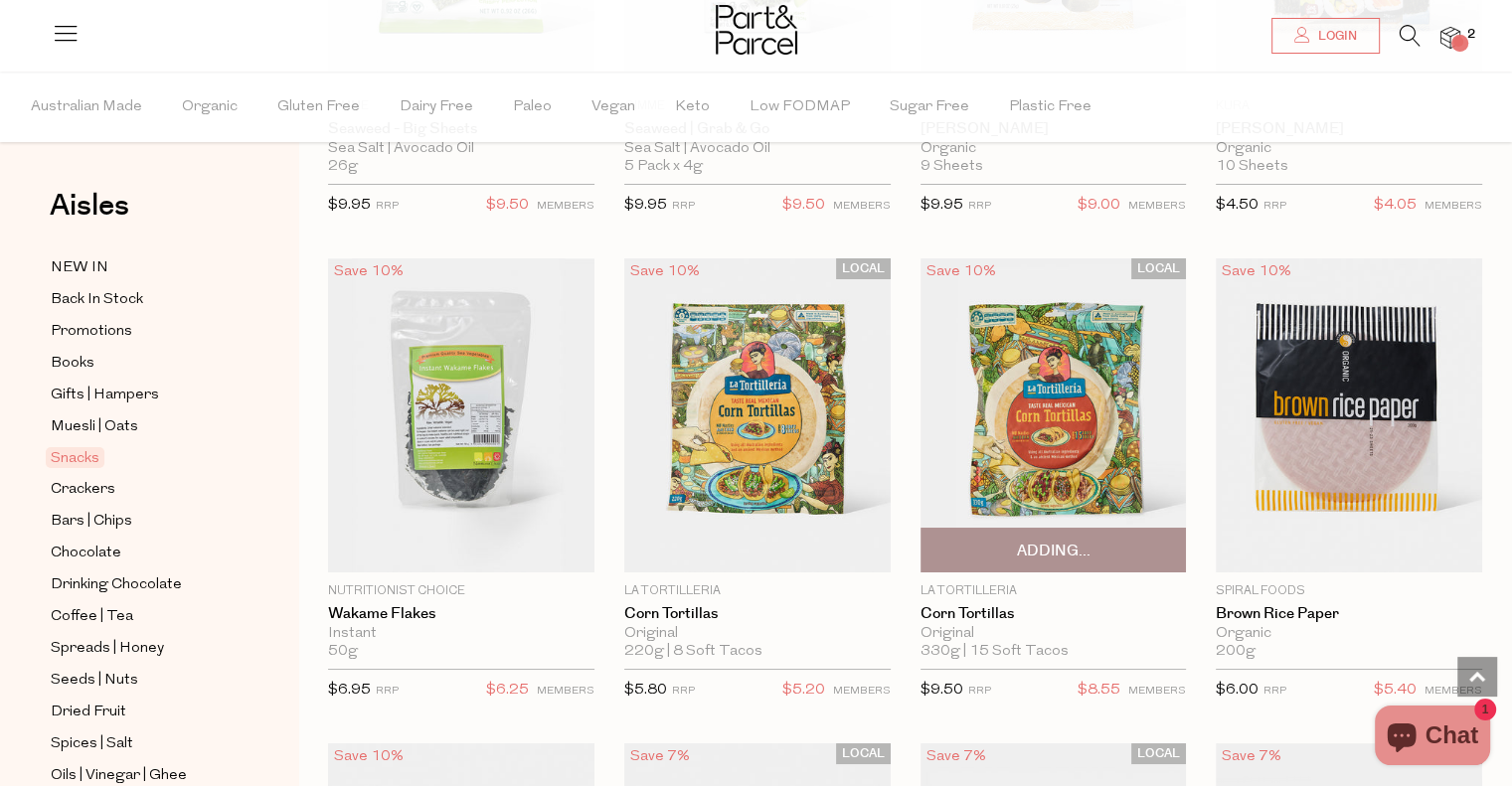 type 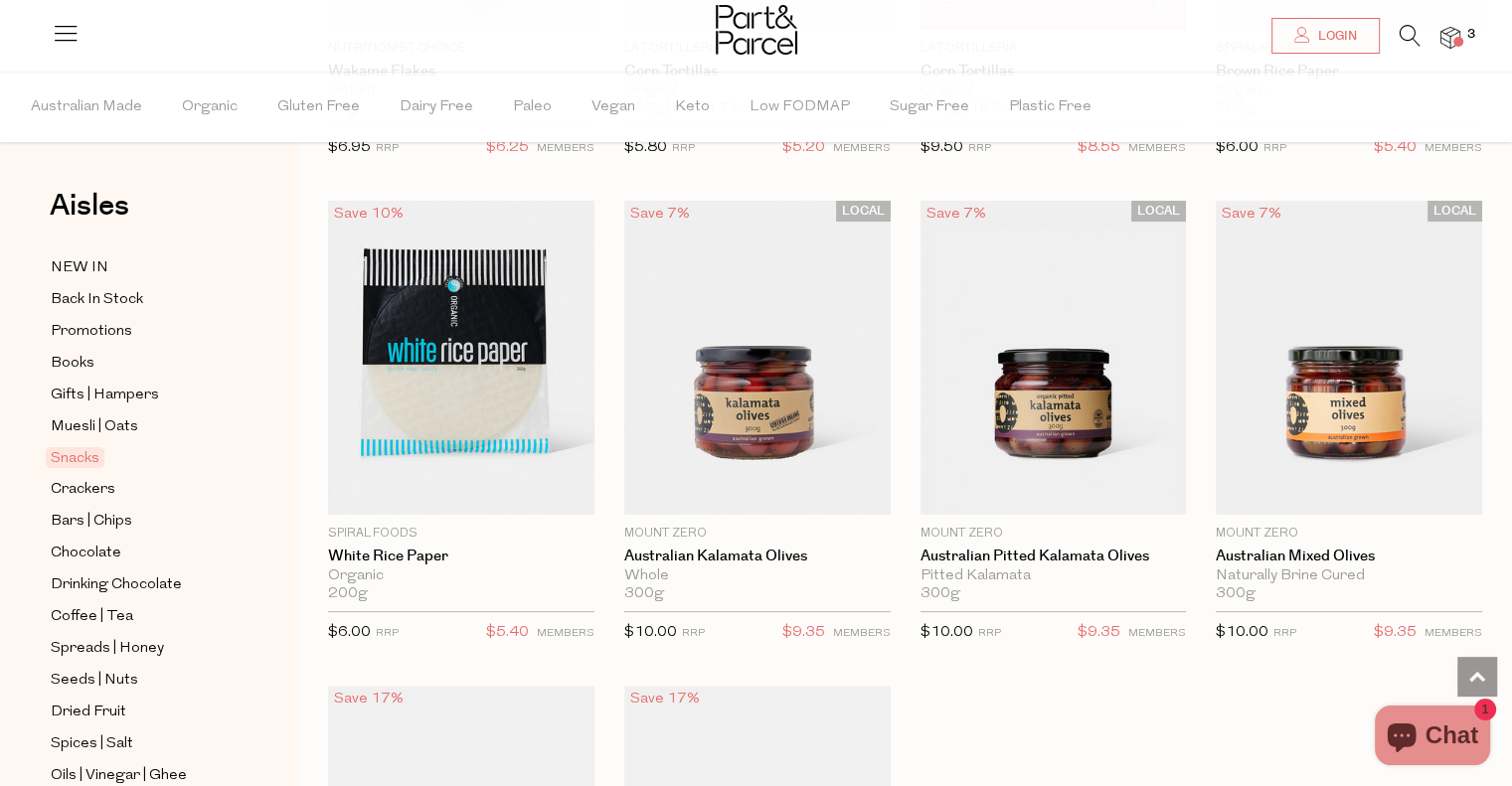 scroll, scrollTop: 7830, scrollLeft: 0, axis: vertical 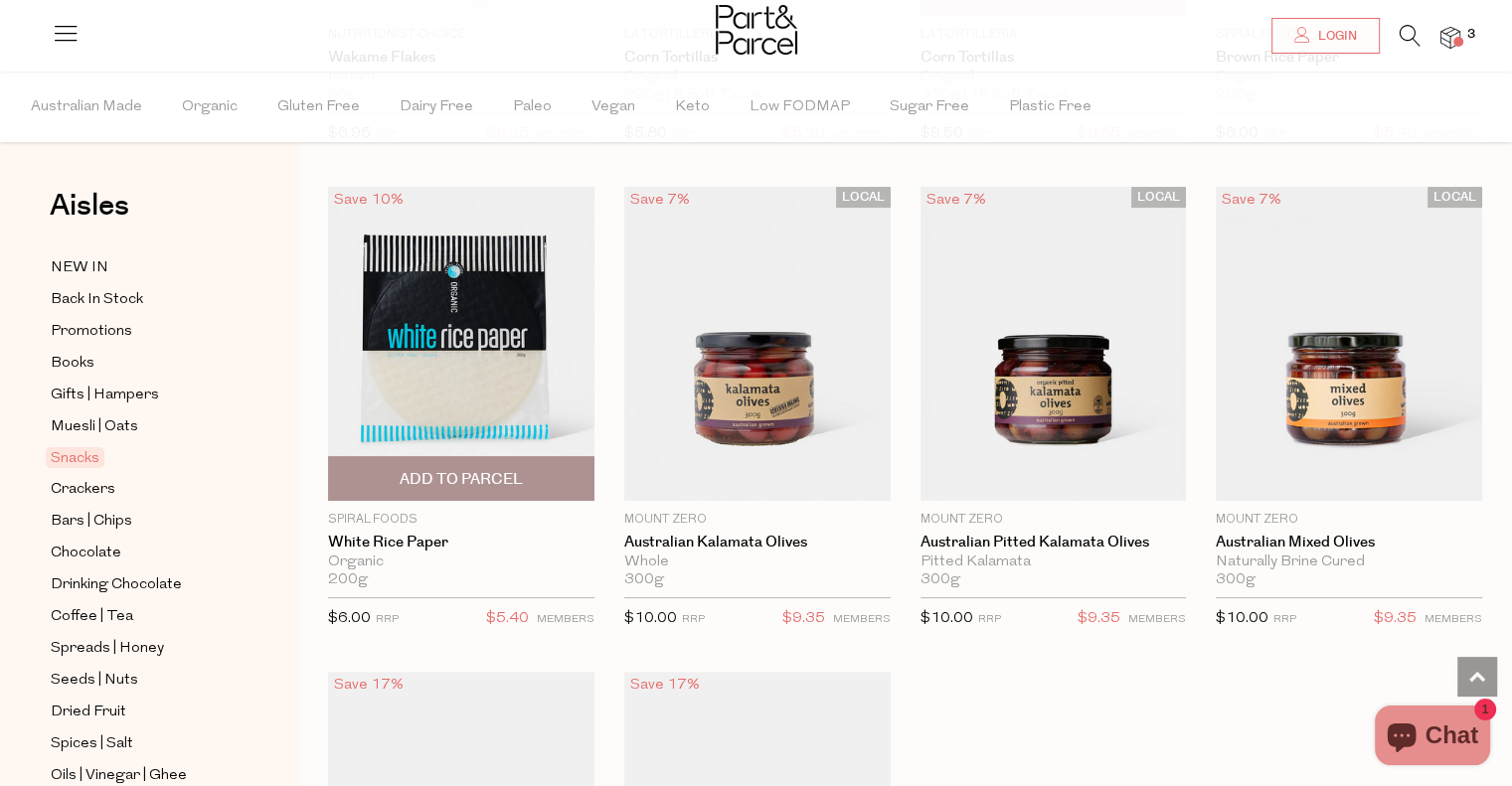 click on "Add To Parcel" at bounding box center (461, 479) 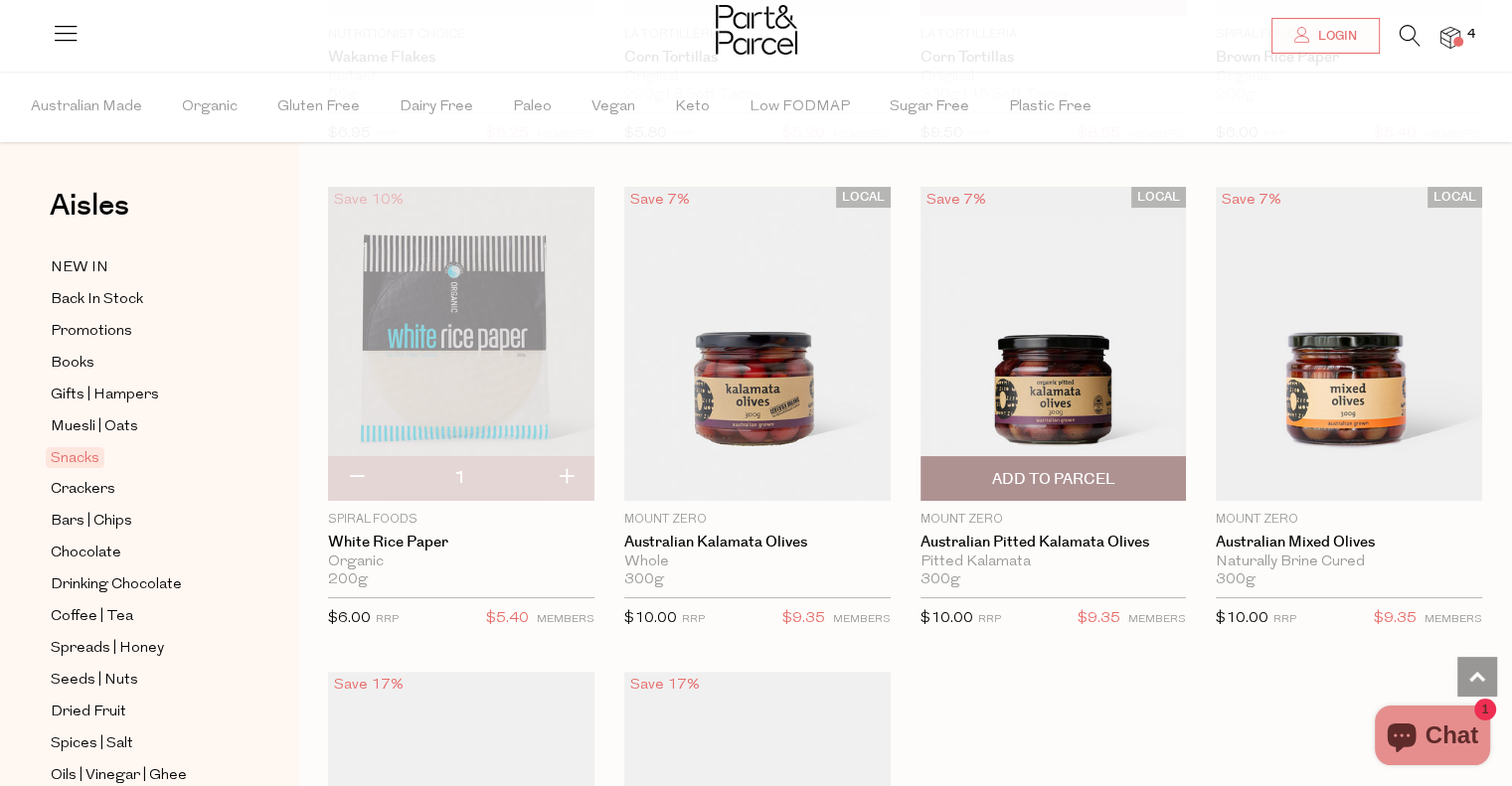 type 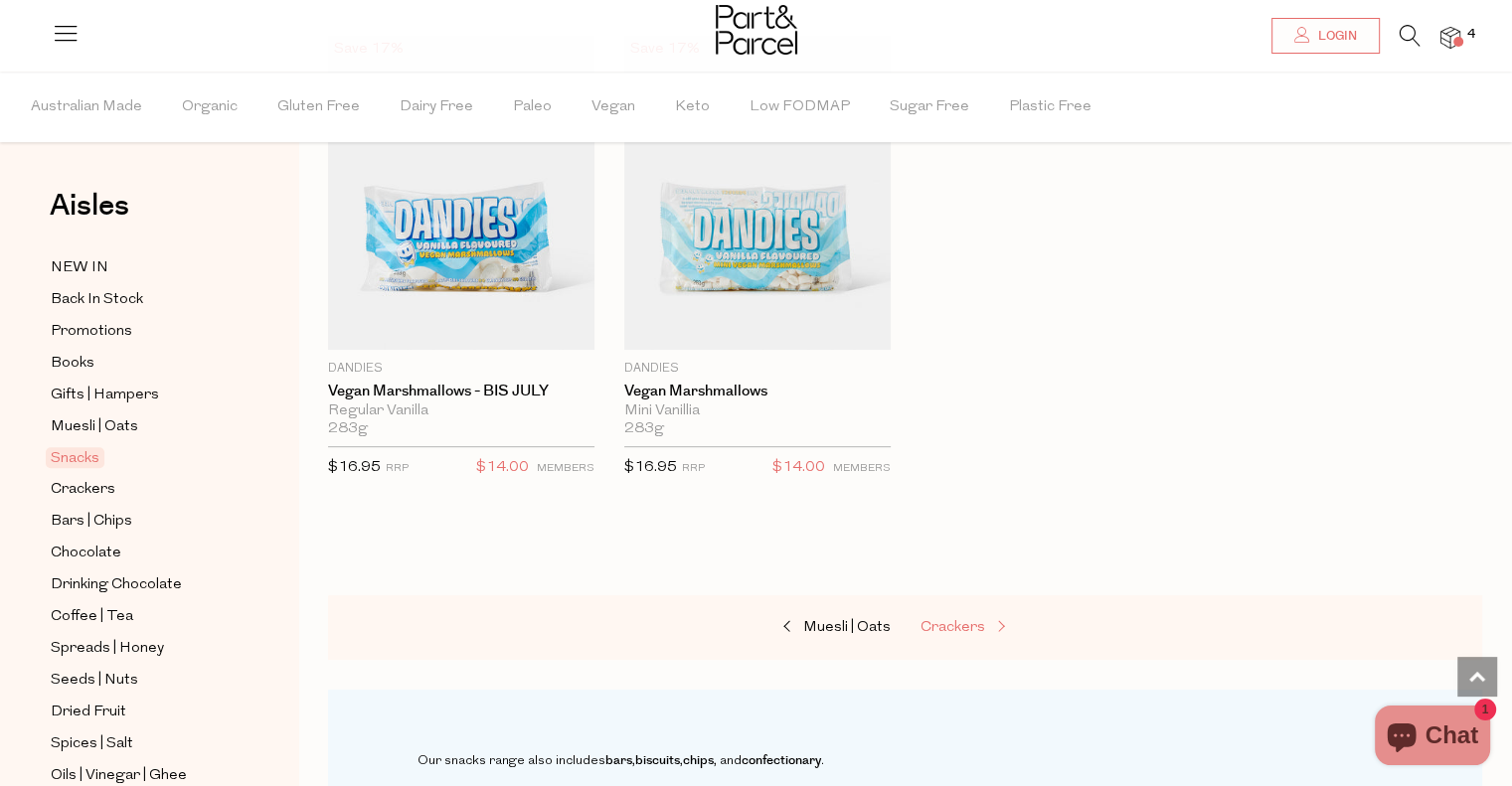 click on "Crackers" at bounding box center [952, 627] 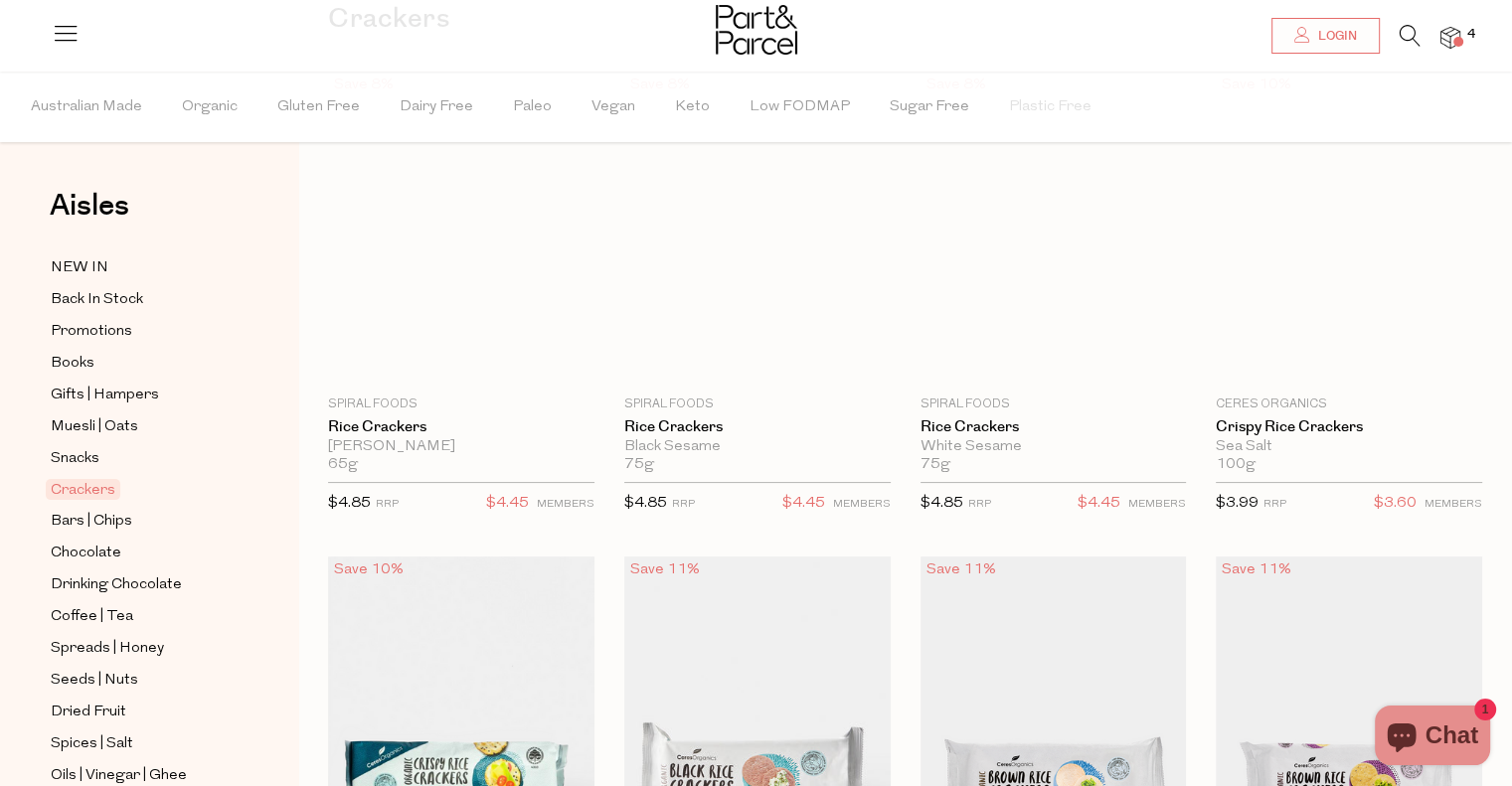 scroll, scrollTop: 0, scrollLeft: 0, axis: both 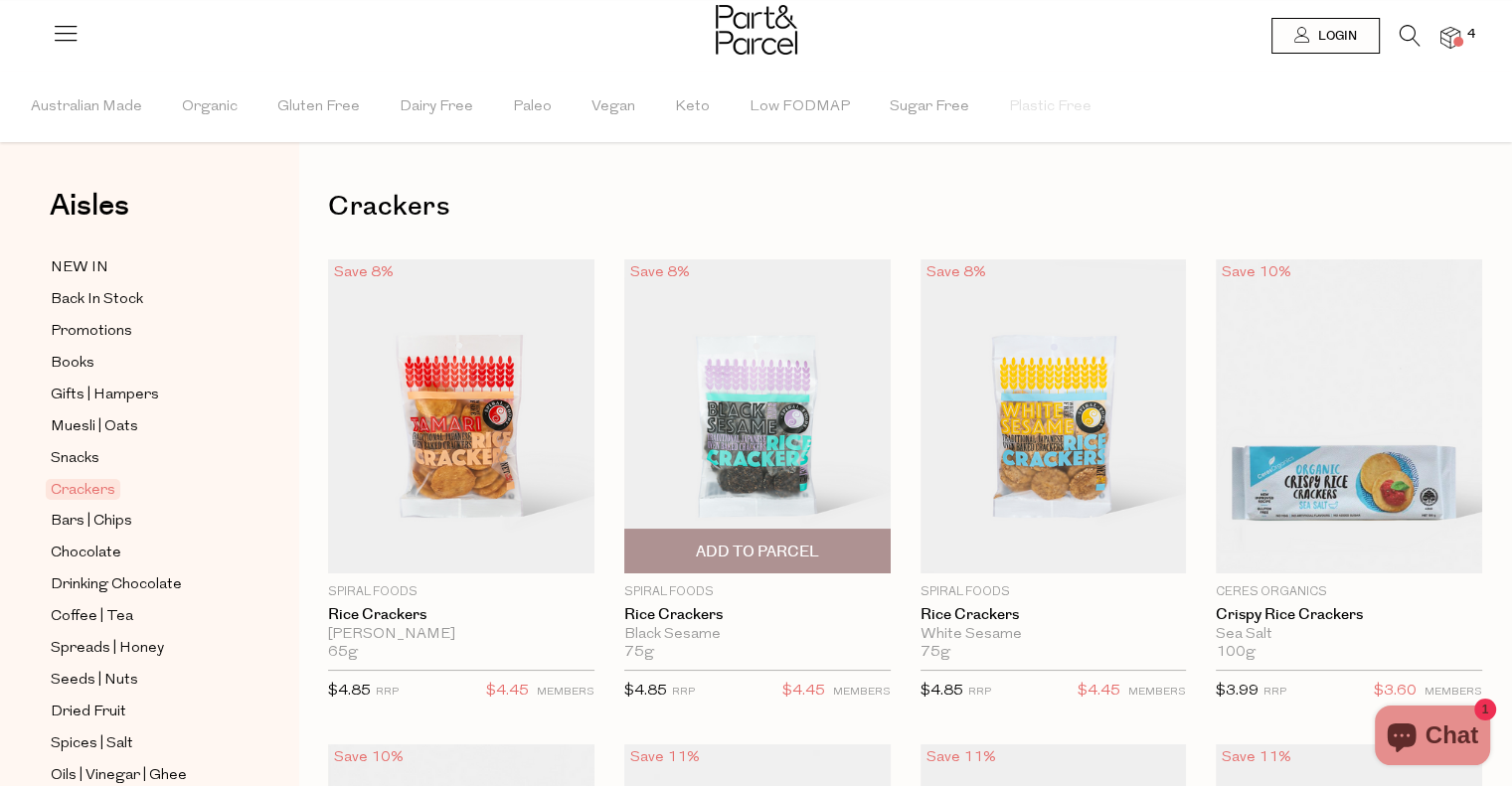 click on "Add To Parcel" at bounding box center (757, 551) 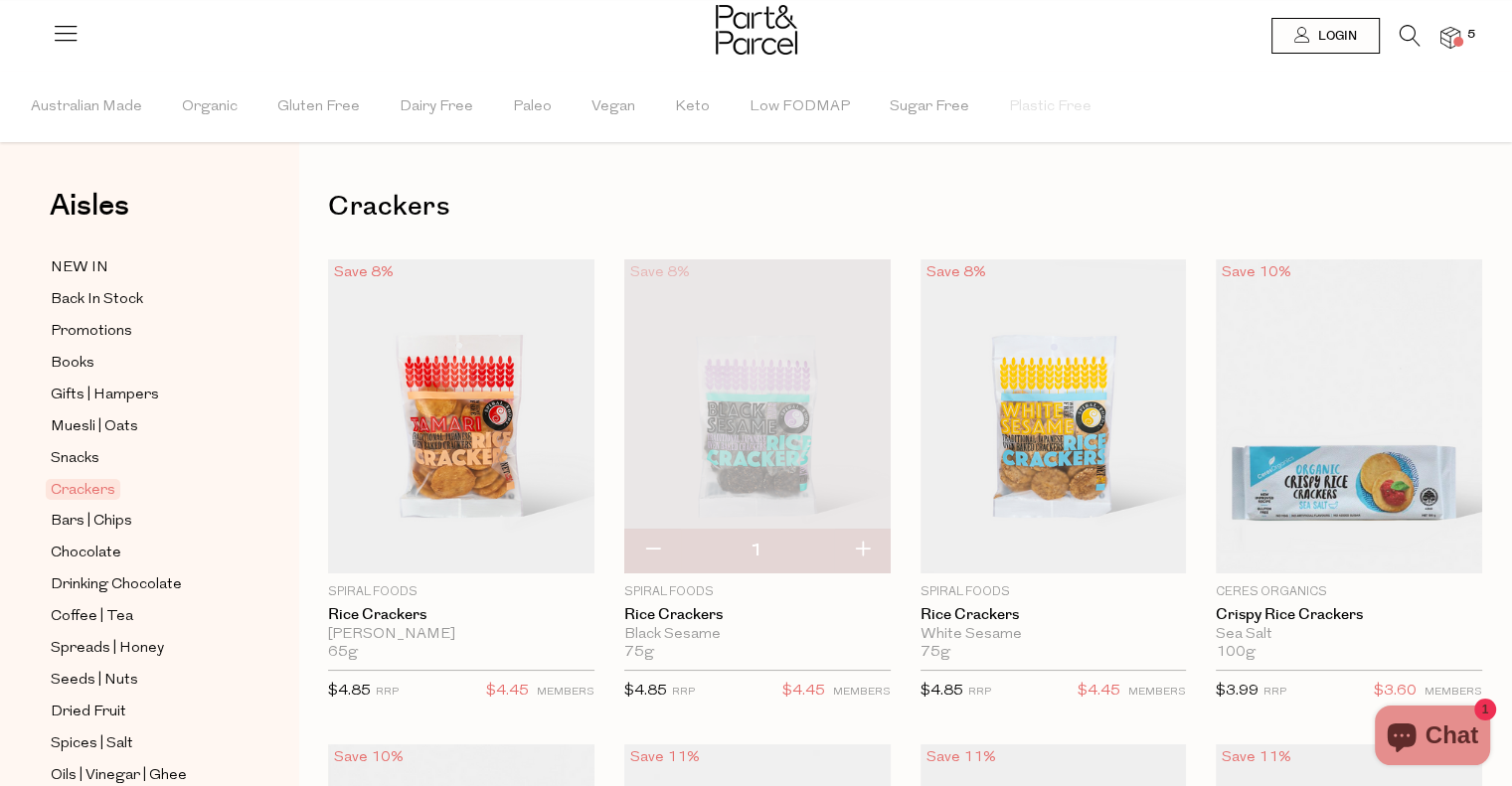 click on "1
Add to Parcel" at bounding box center (757, 550) 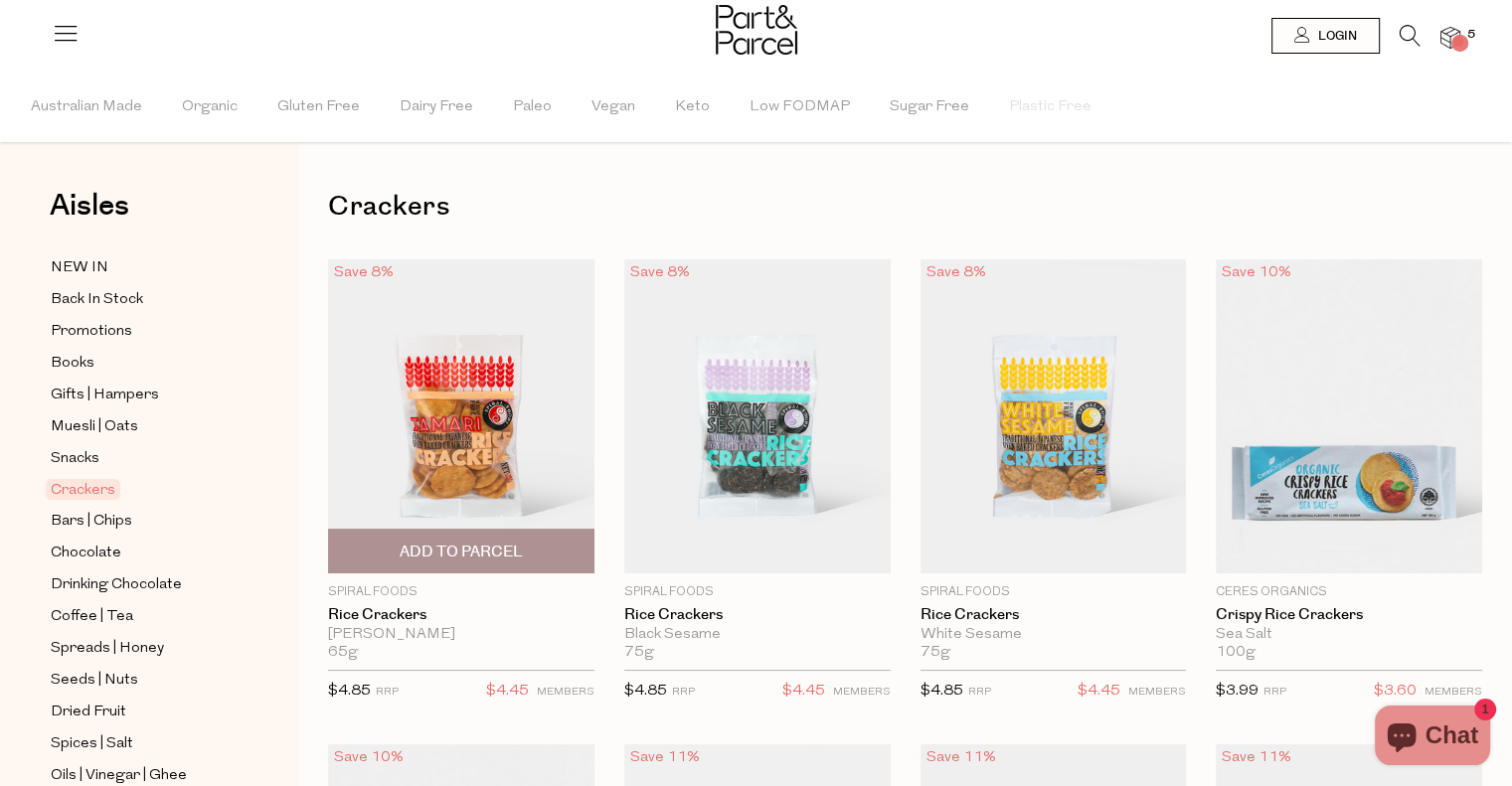 click at bounding box center [461, 416] 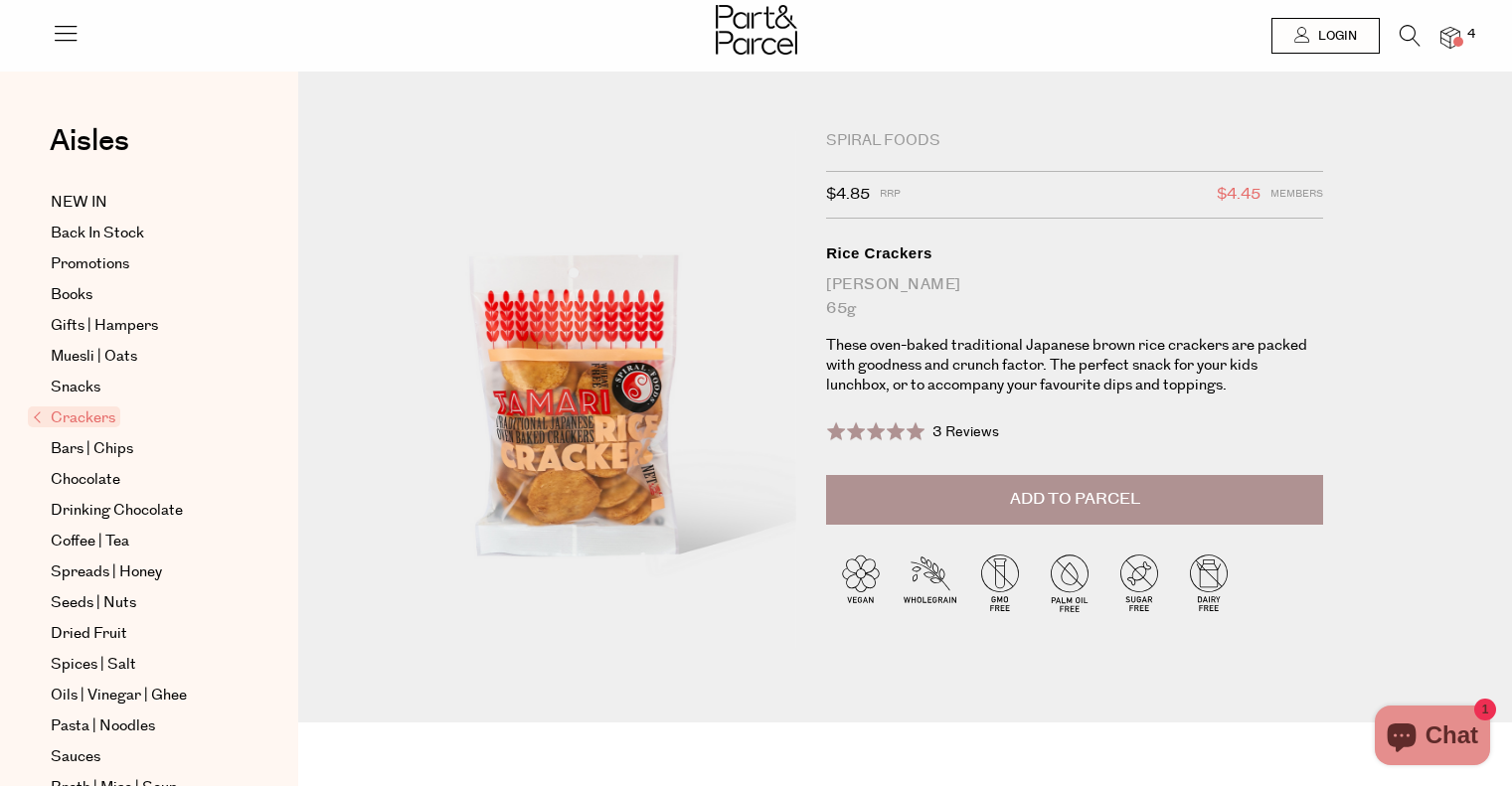 scroll, scrollTop: 0, scrollLeft: 0, axis: both 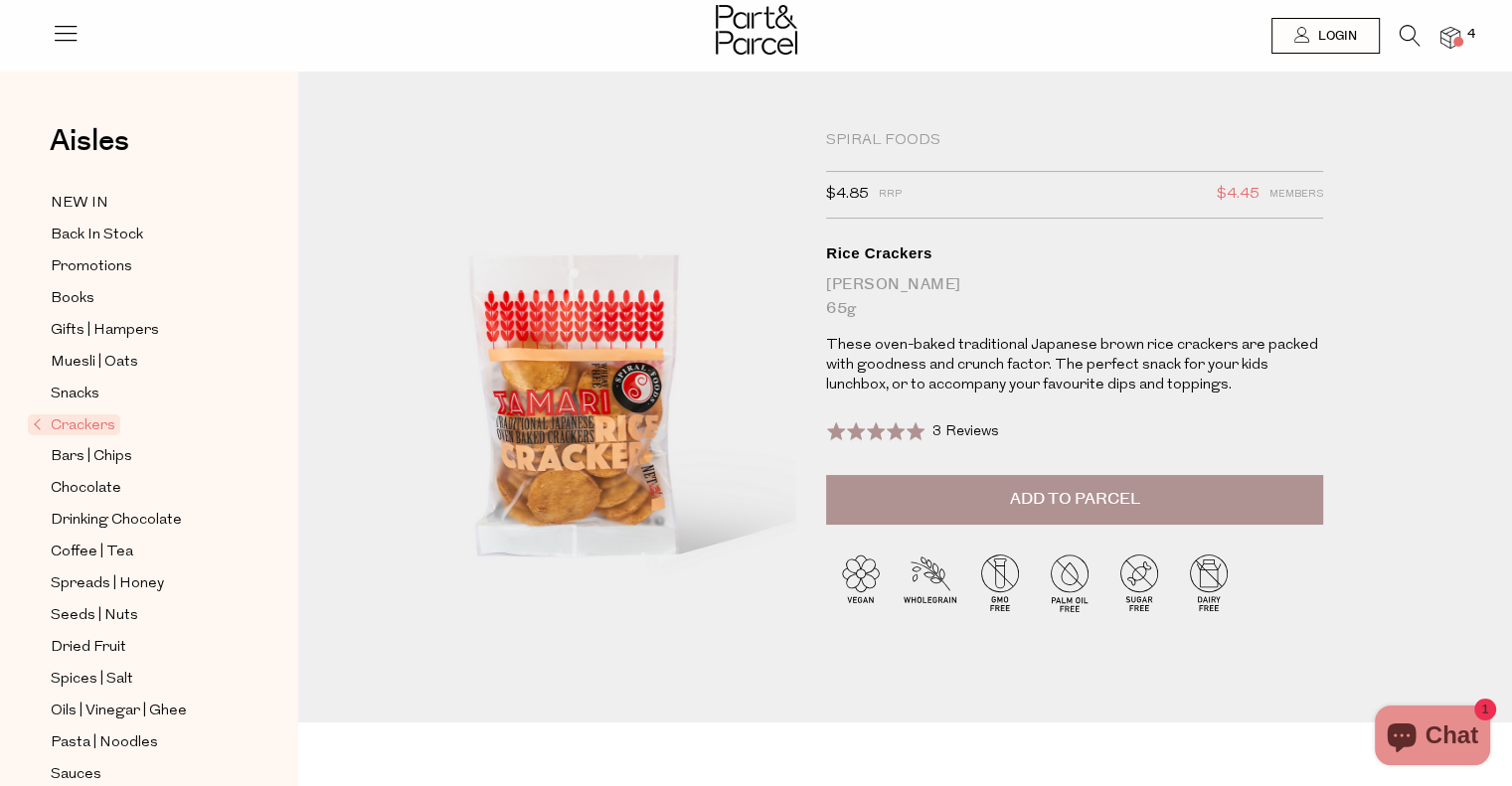 click on "Add to Parcel" at bounding box center (1075, 499) 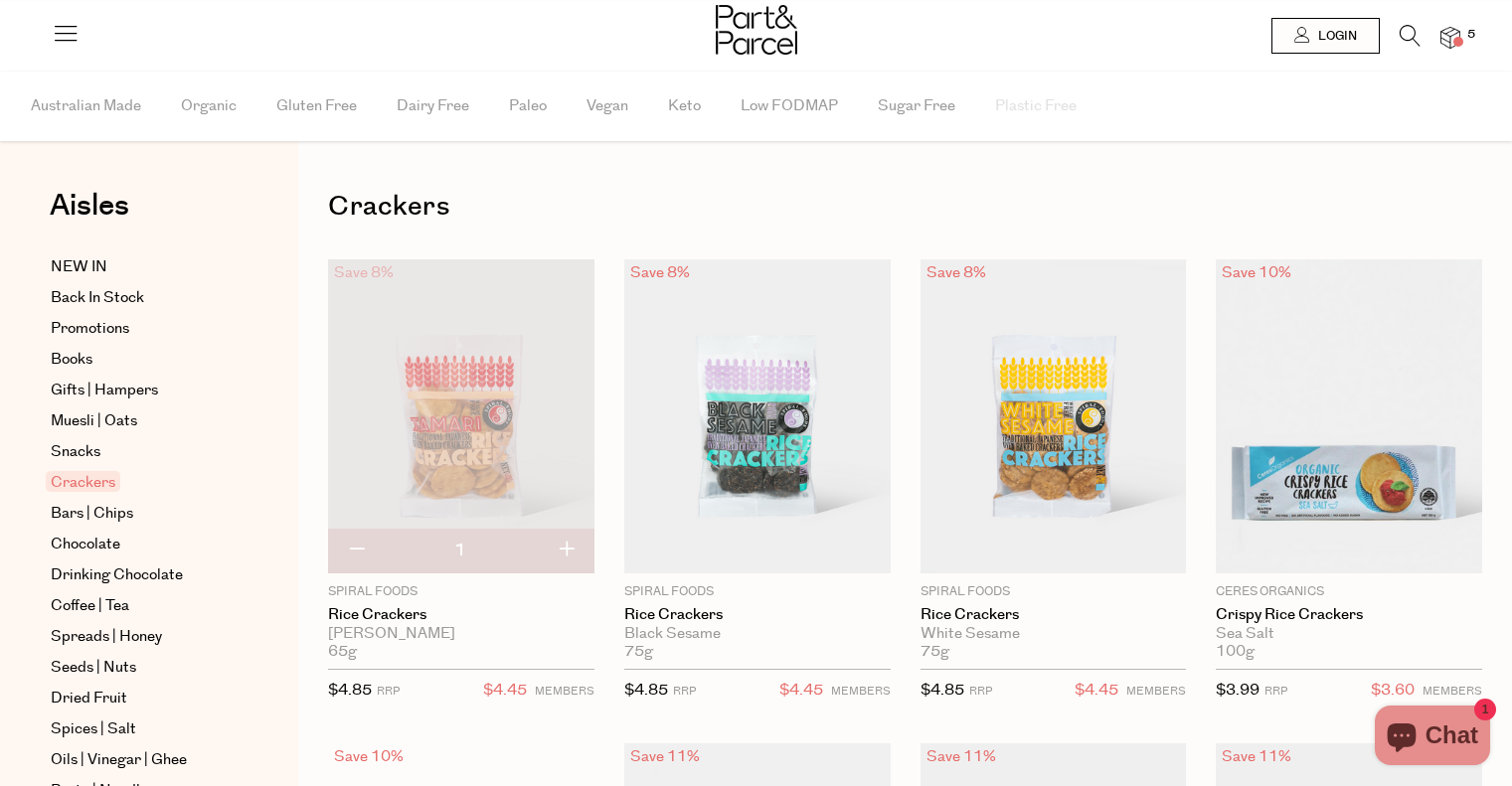 scroll, scrollTop: 0, scrollLeft: 0, axis: both 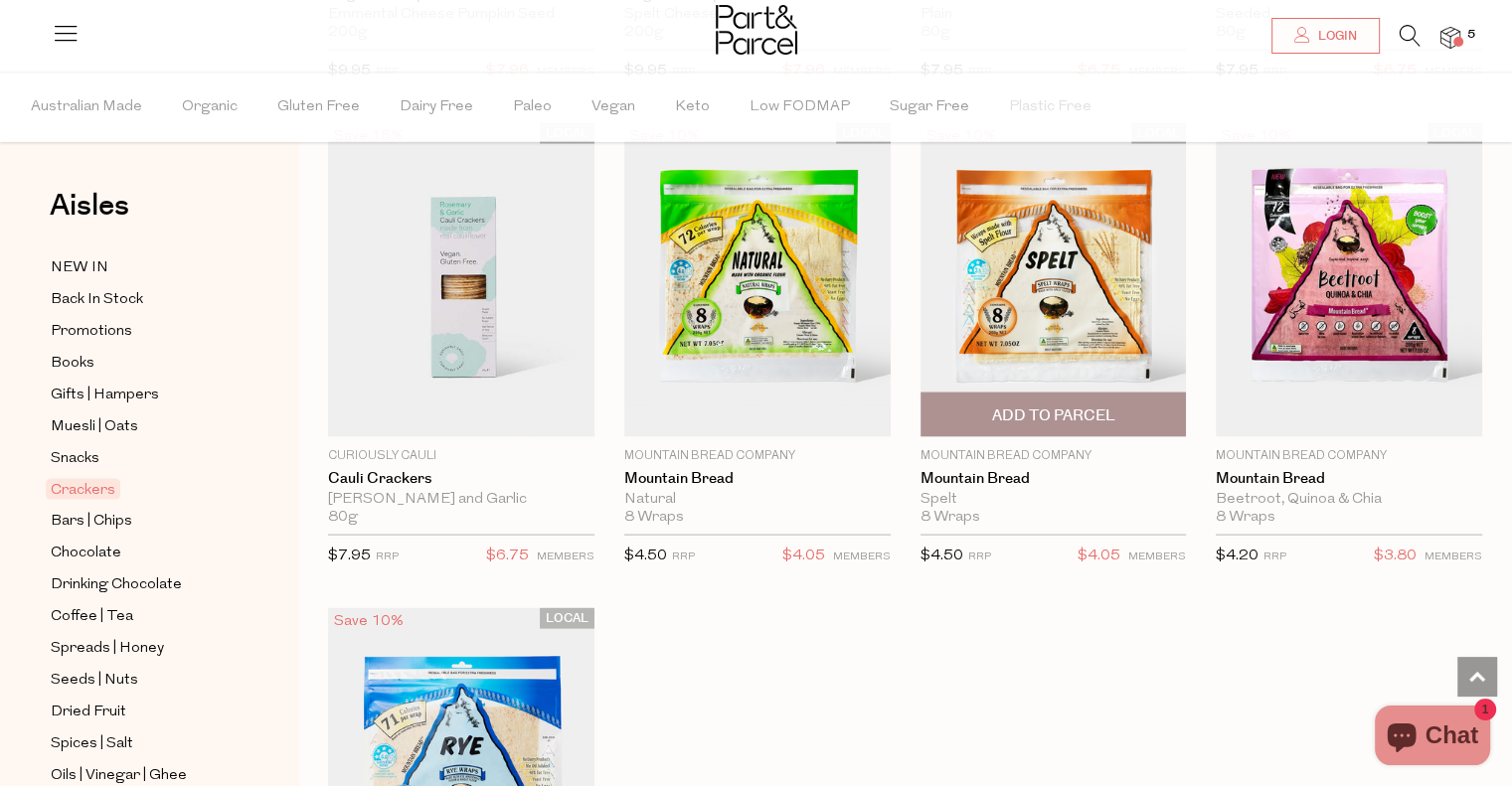 click on "Add To Parcel" at bounding box center (1053, 415) 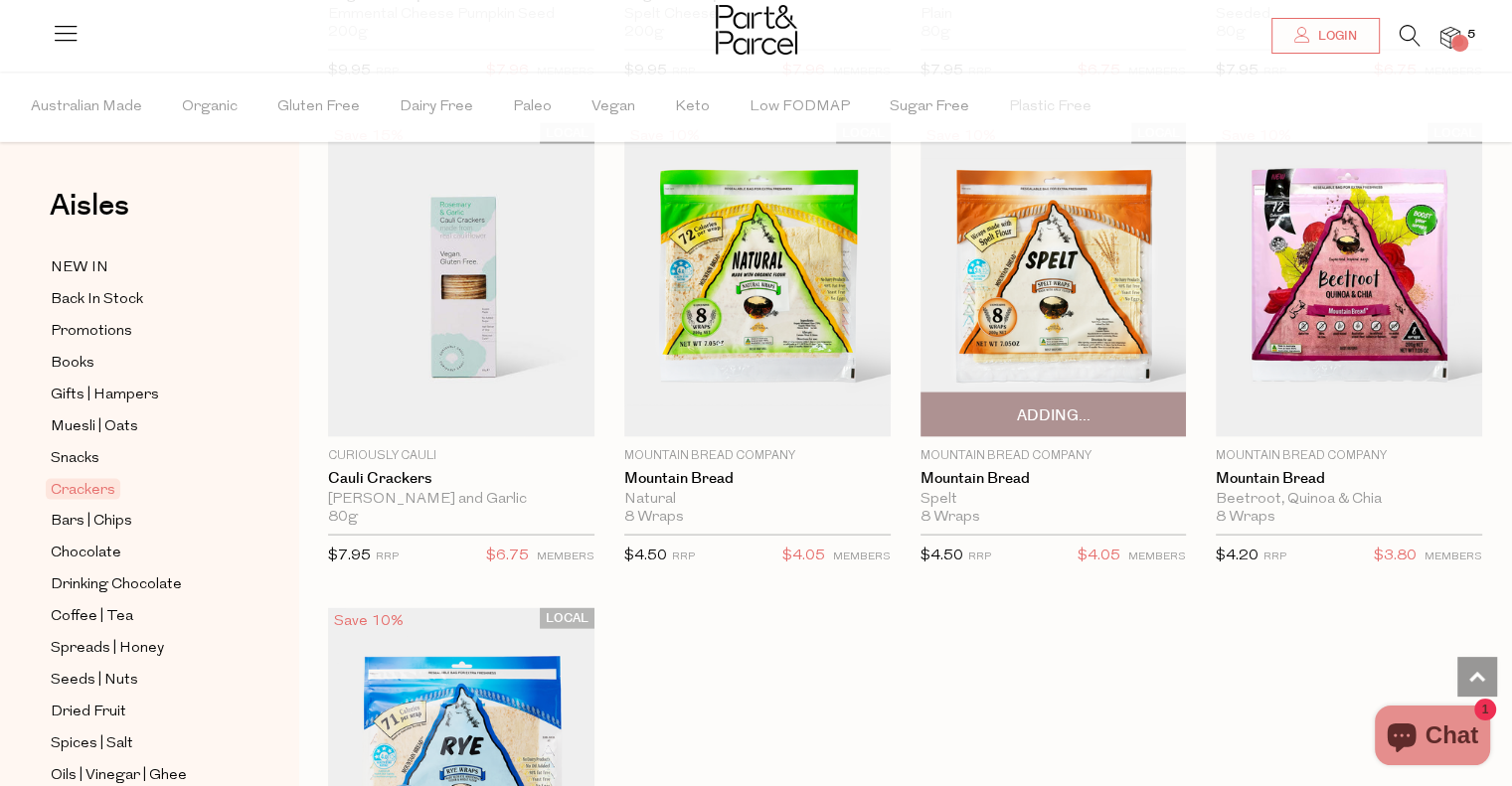 type 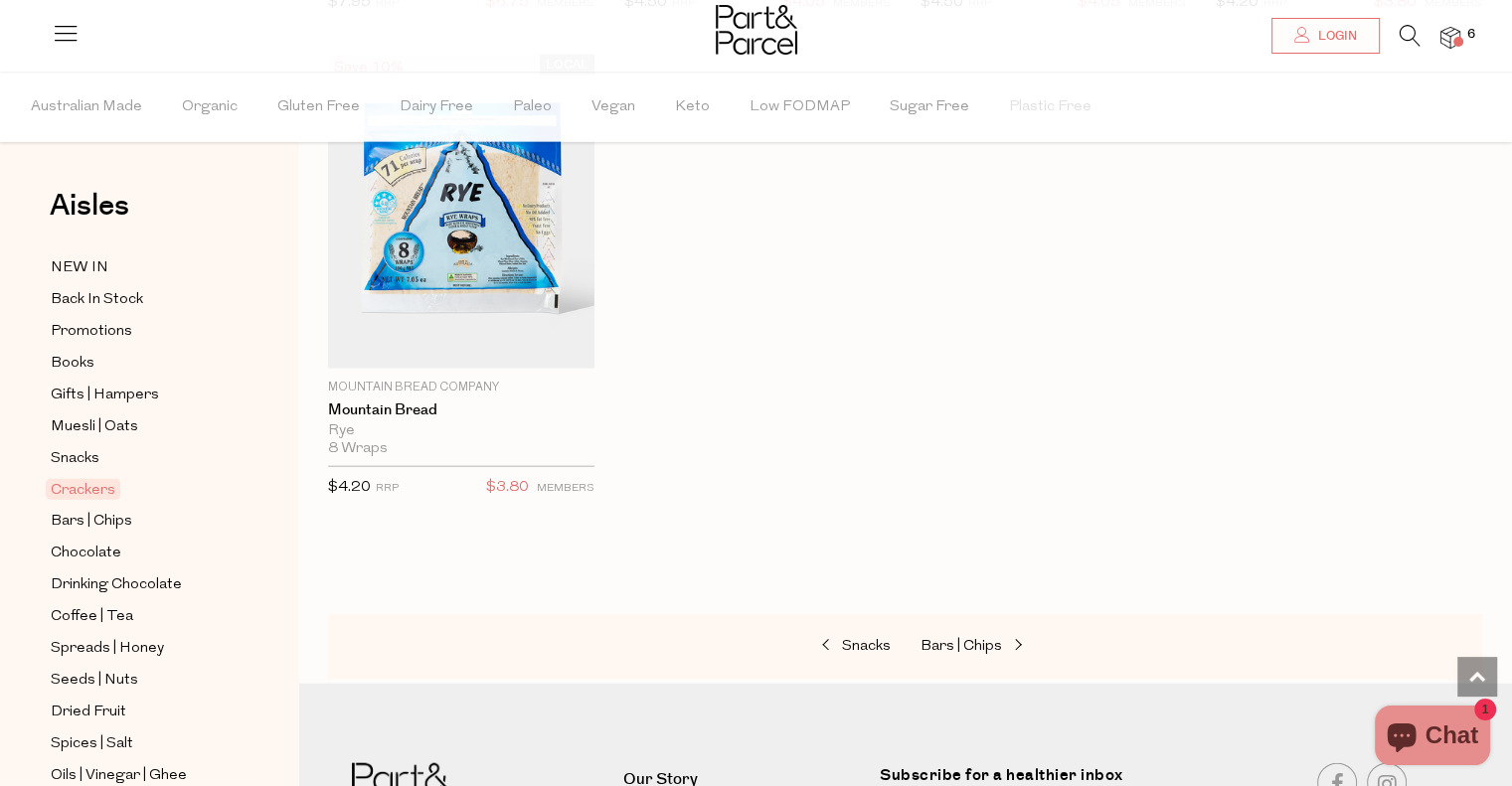 scroll, scrollTop: 4571, scrollLeft: 0, axis: vertical 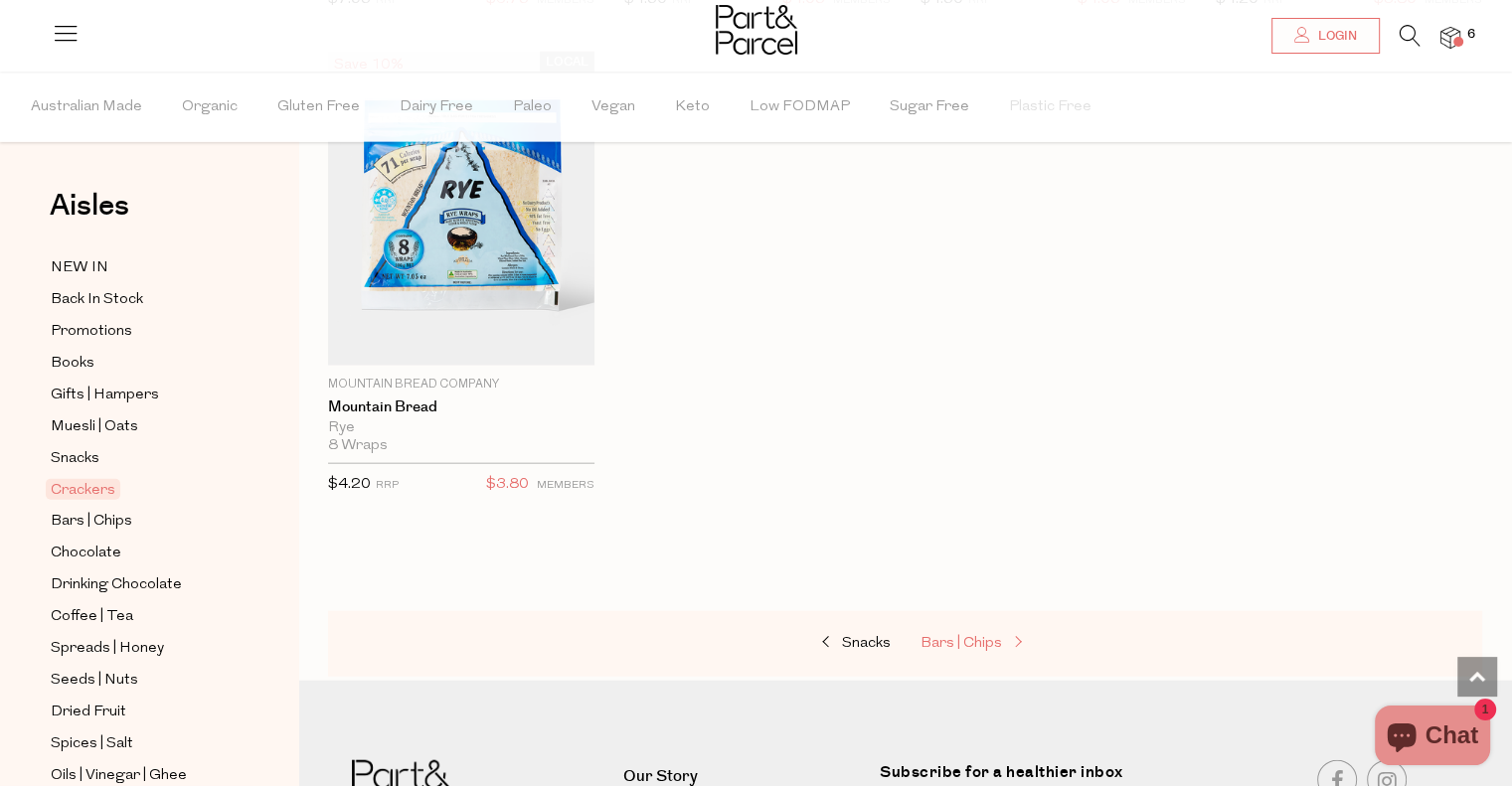 click on "Bars | Chips" at bounding box center (961, 643) 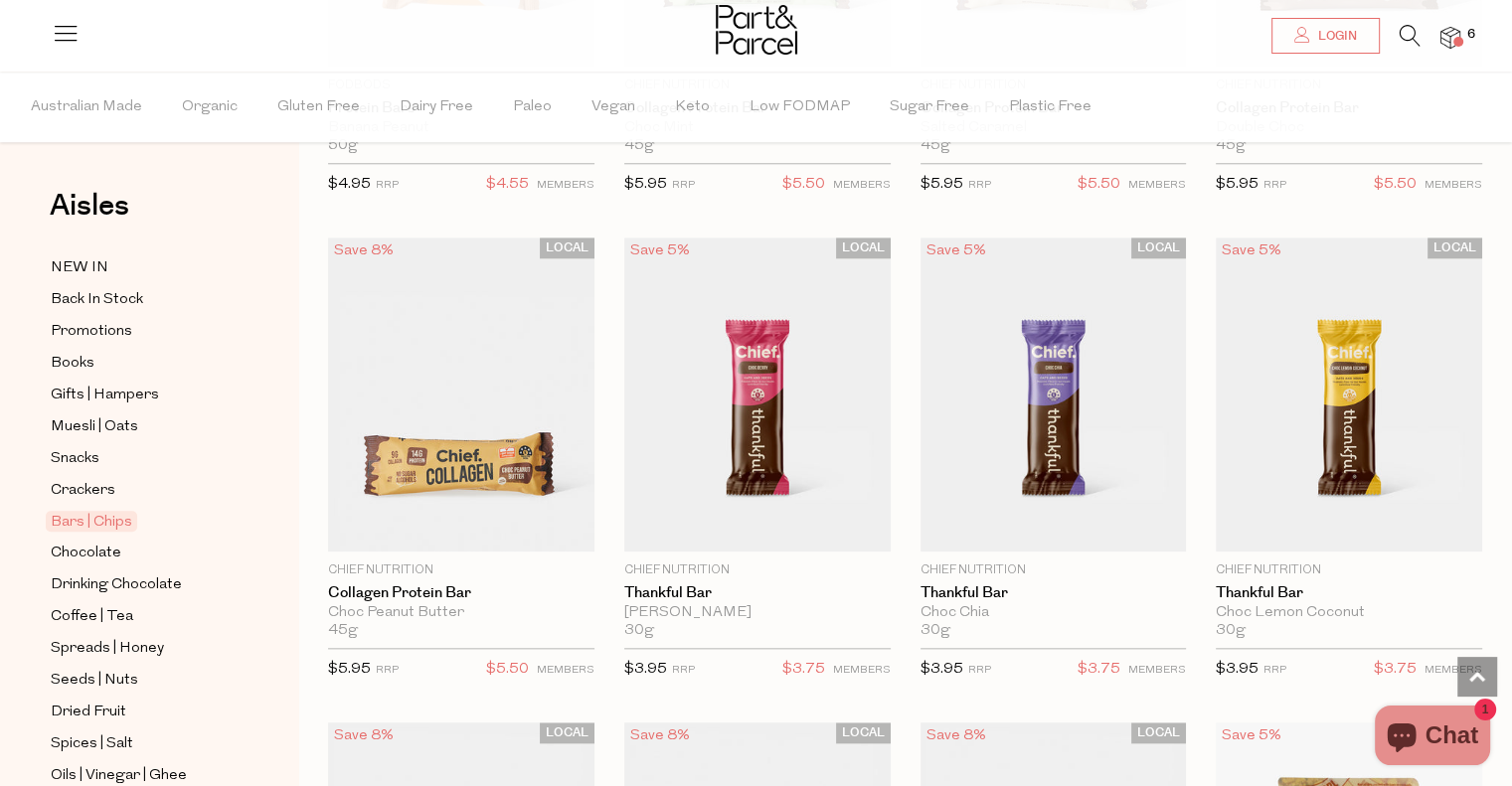 scroll, scrollTop: 2067, scrollLeft: 0, axis: vertical 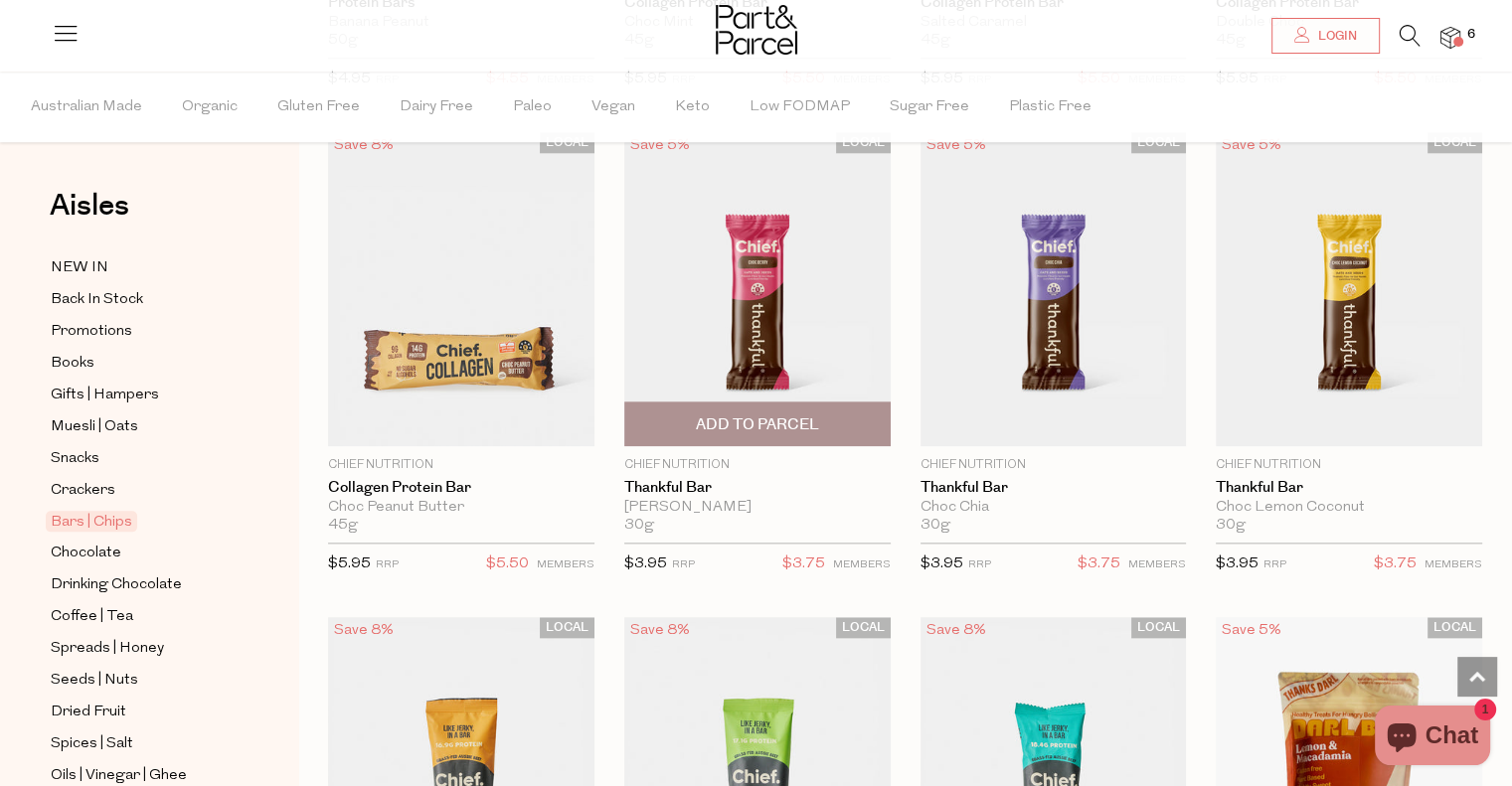 click on "Add To Parcel" at bounding box center (757, 424) 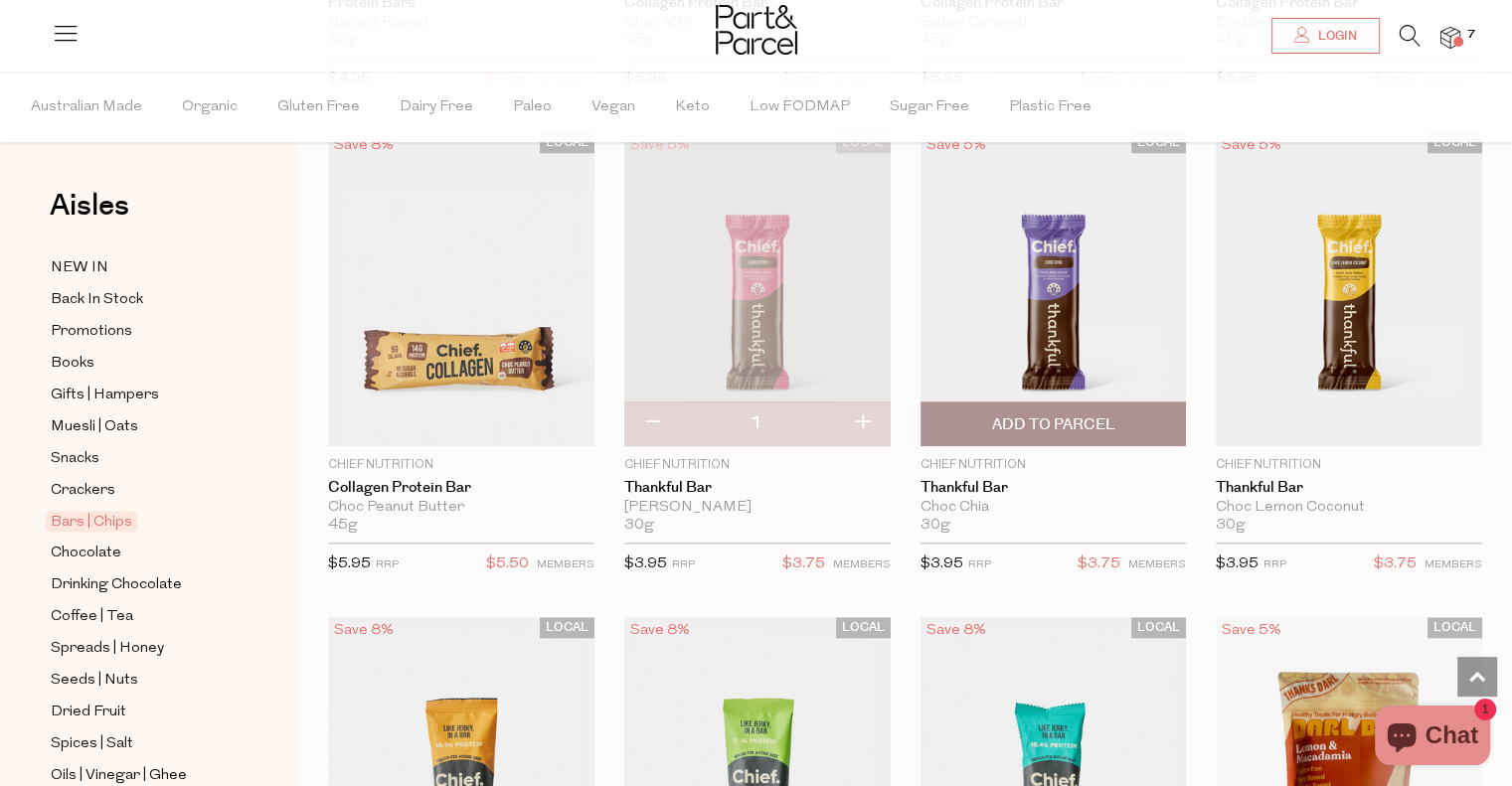 click on "Add To Parcel" at bounding box center (1053, 424) 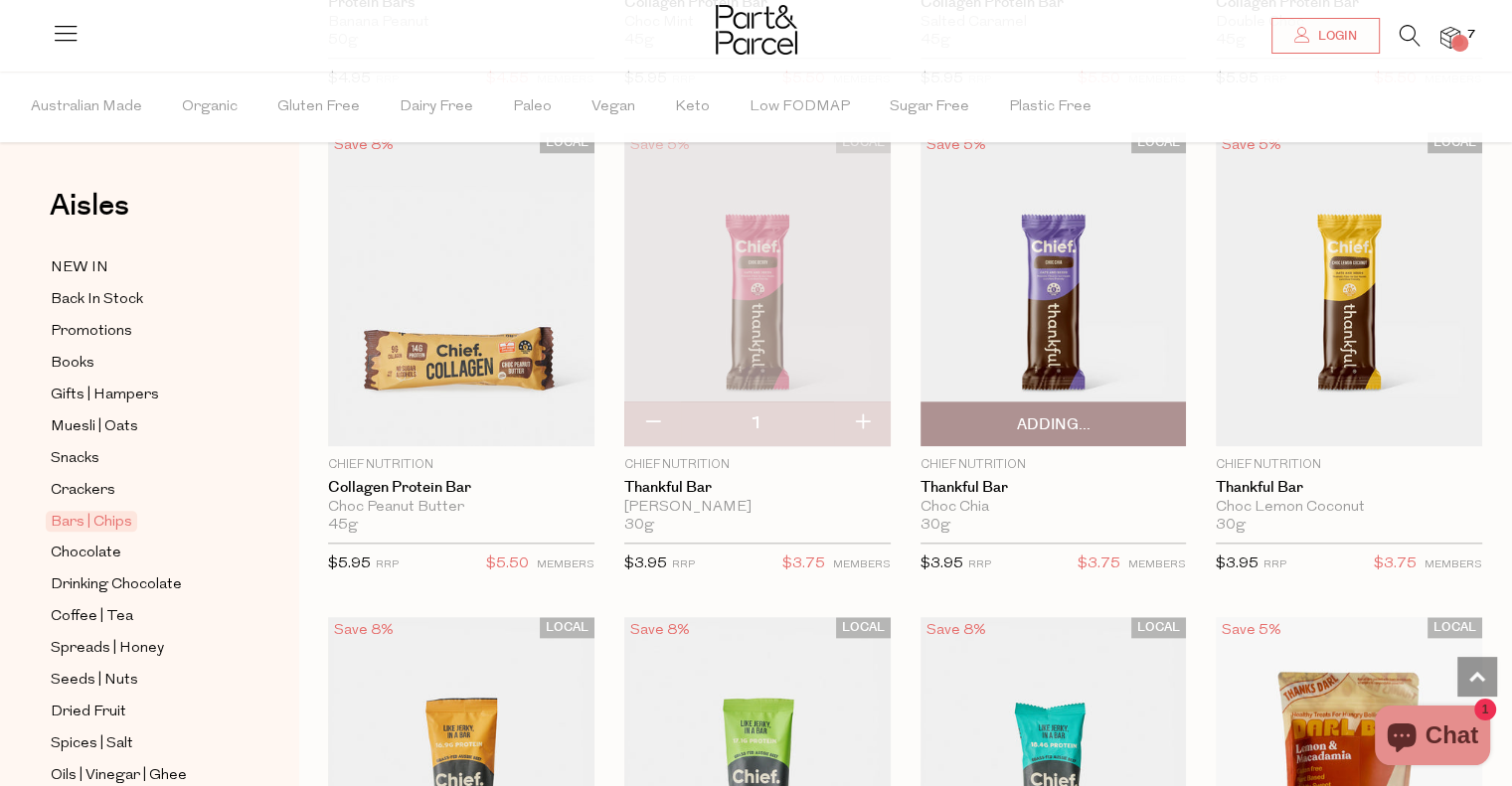type 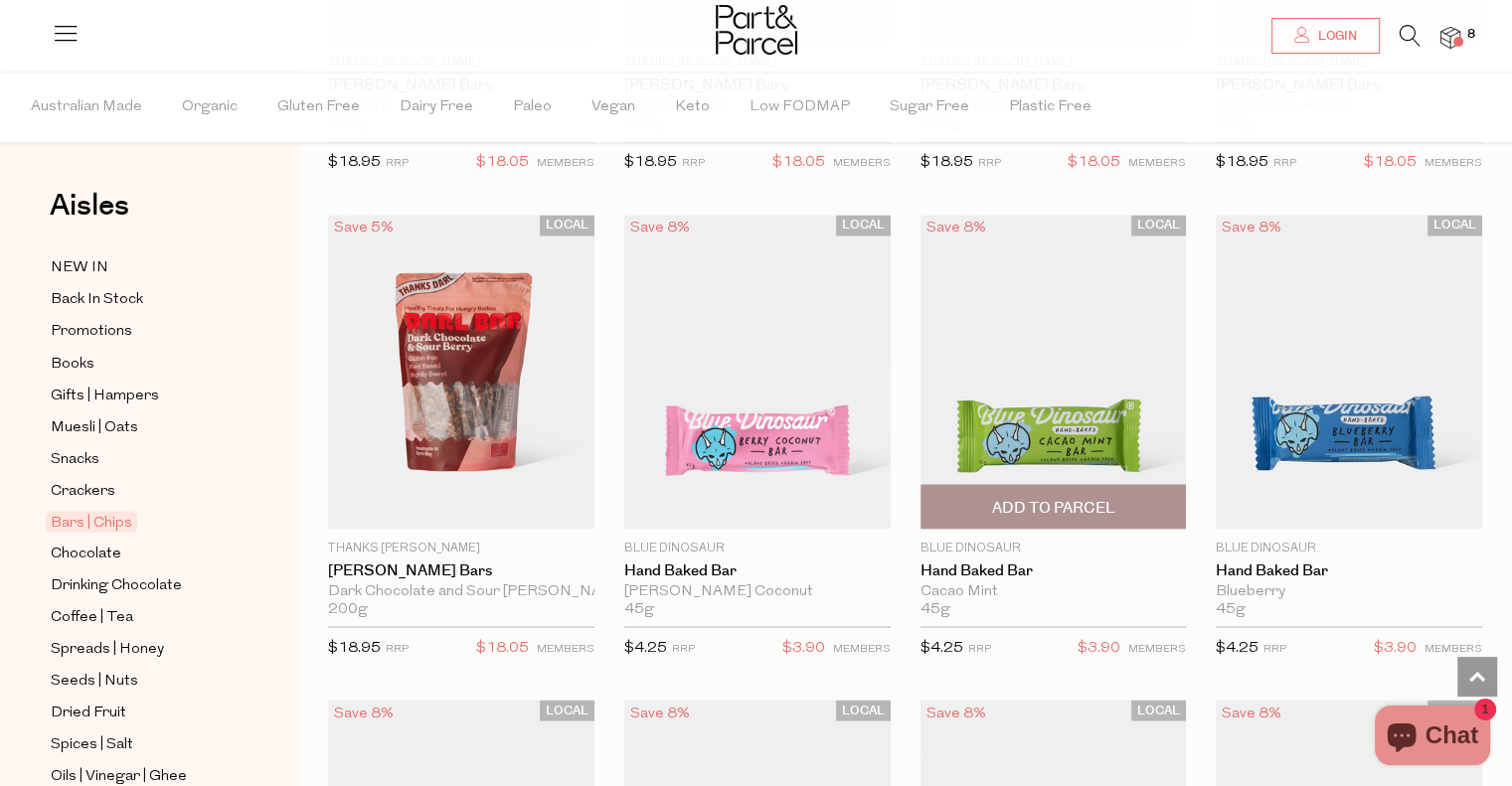 scroll, scrollTop: 3458, scrollLeft: 0, axis: vertical 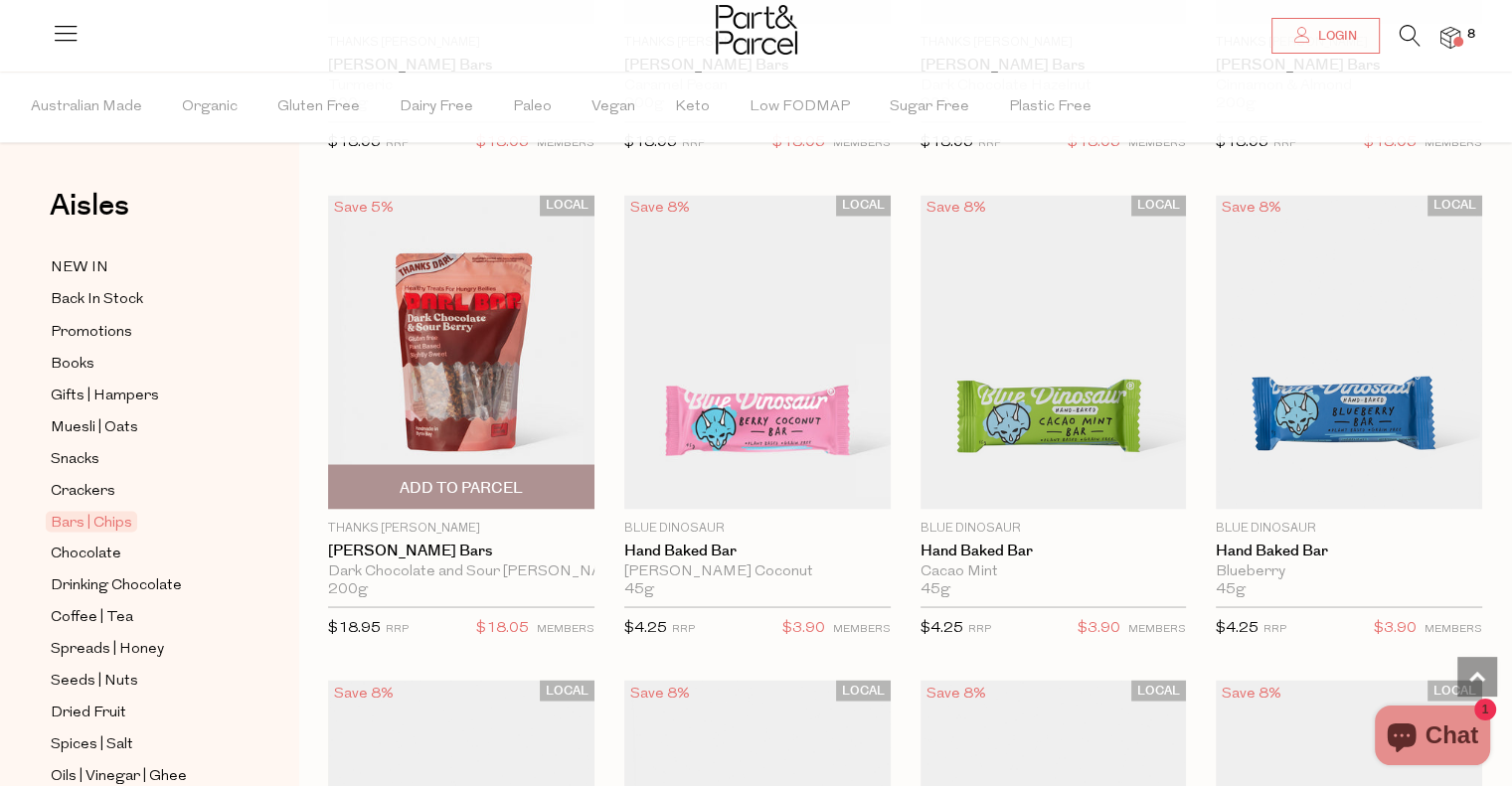 click at bounding box center (461, 352) 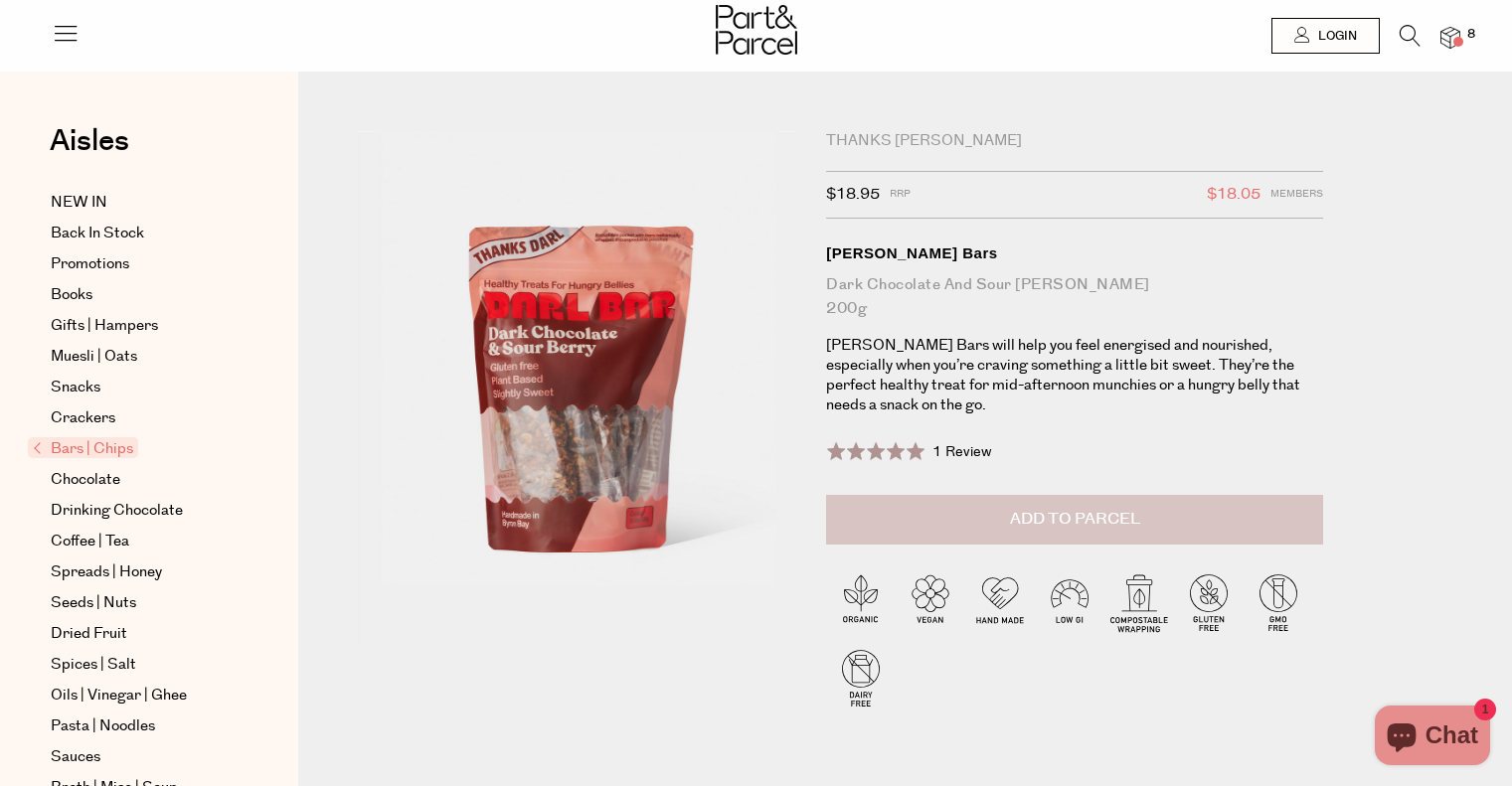 scroll, scrollTop: 0, scrollLeft: 0, axis: both 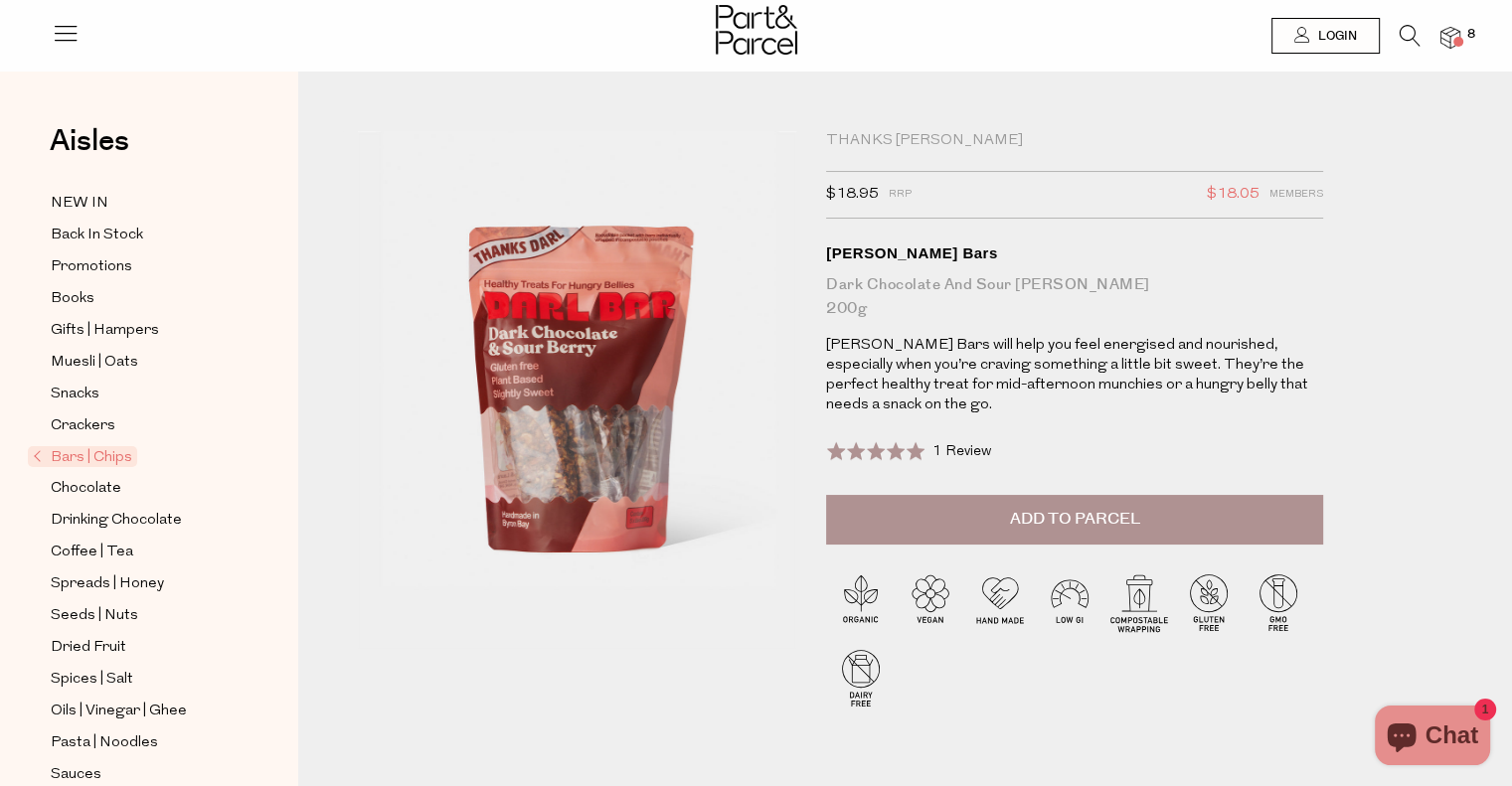 drag, startPoint x: 954, startPoint y: 527, endPoint x: 75, endPoint y: 35, distance: 1007.3257 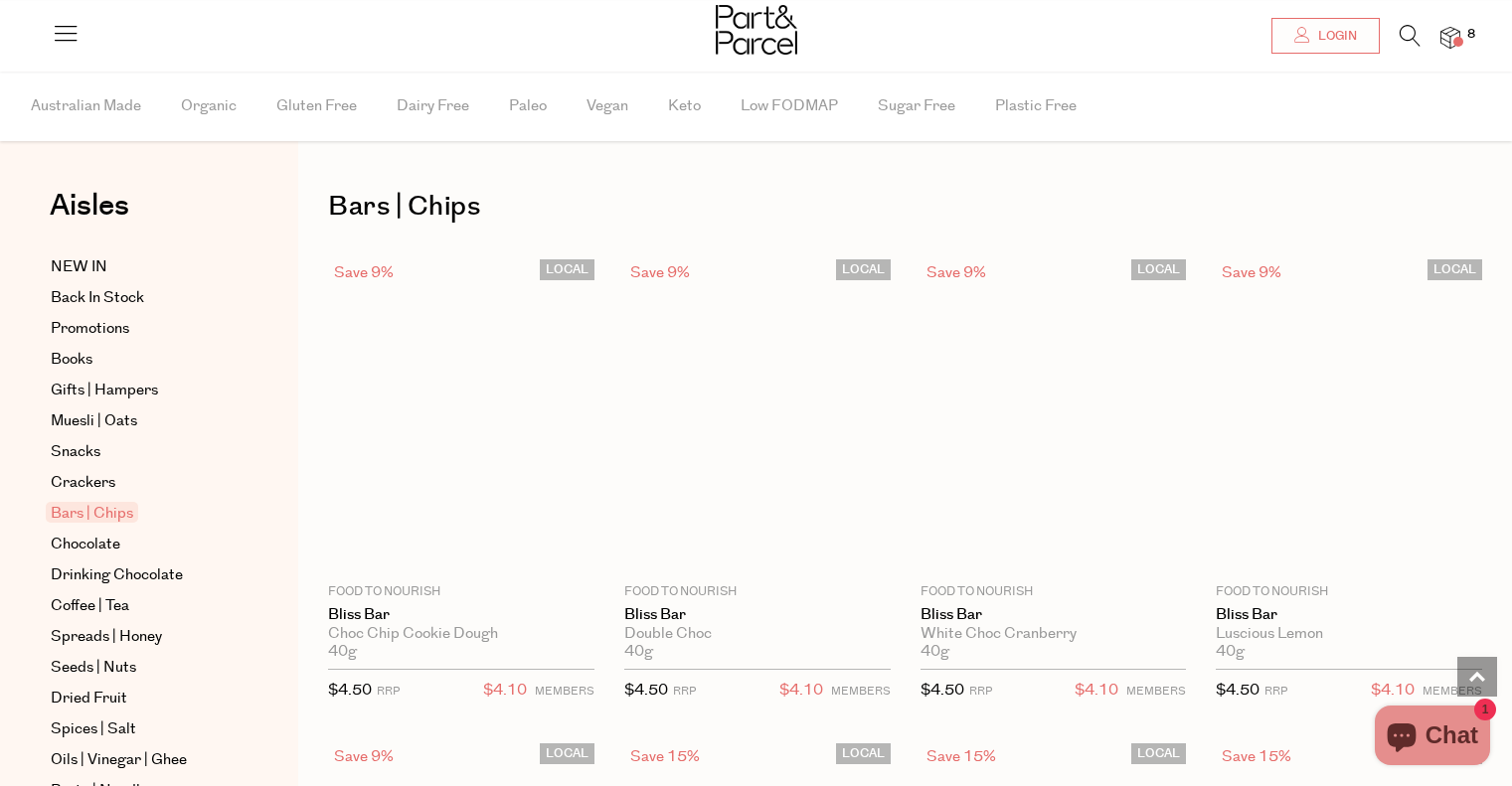 scroll, scrollTop: 3458, scrollLeft: 0, axis: vertical 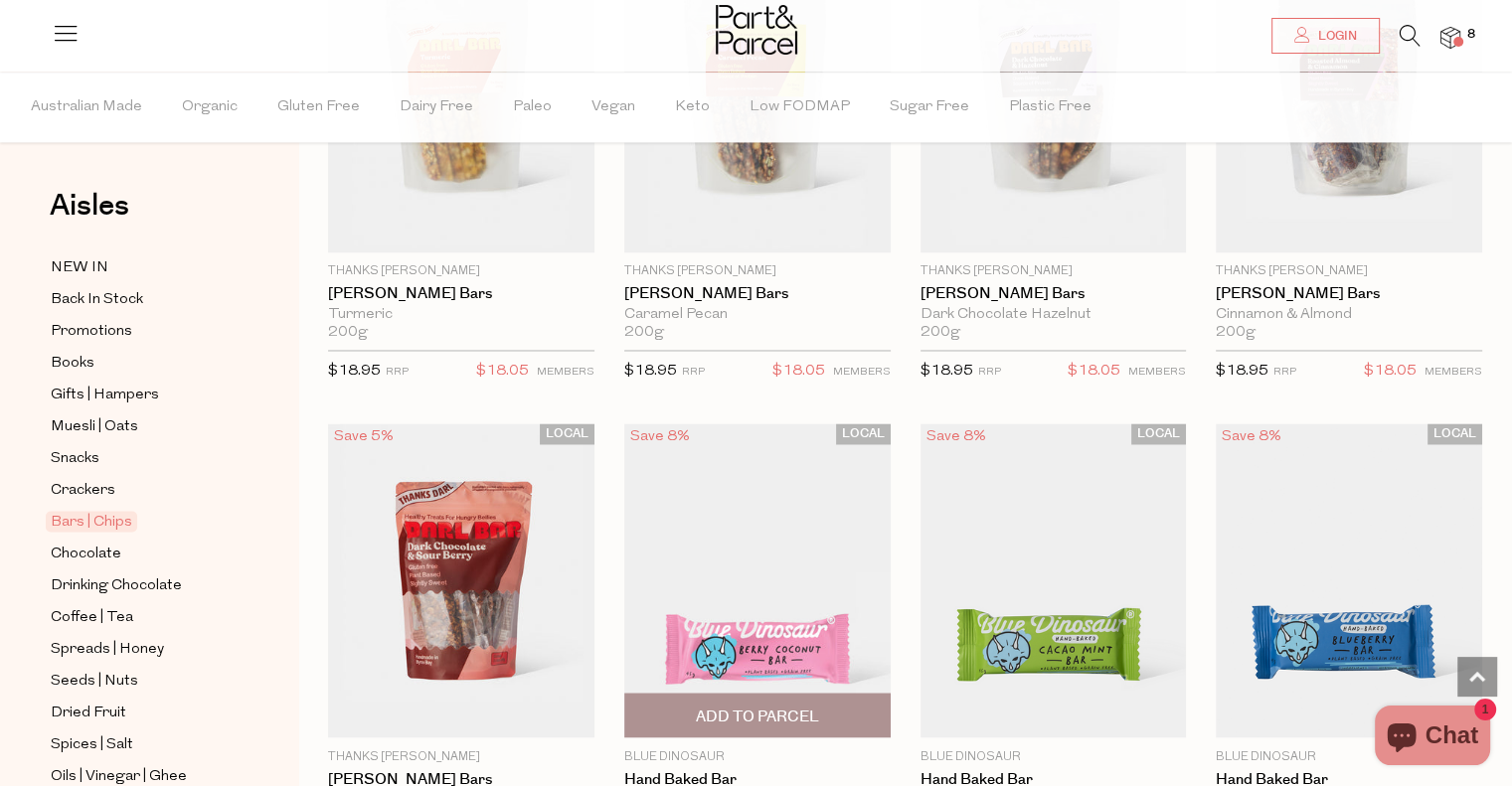 click at bounding box center [757, 580] 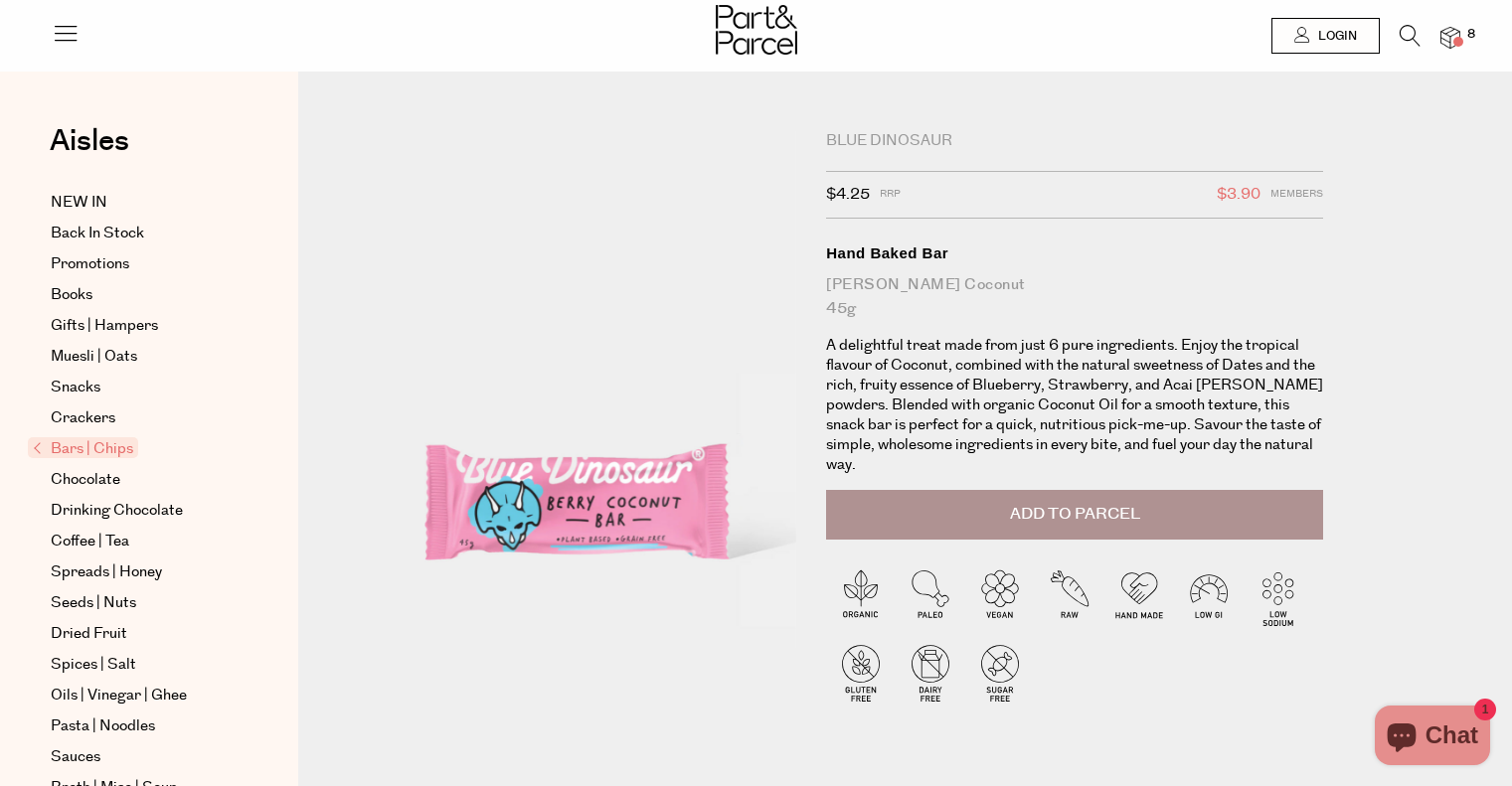 scroll, scrollTop: 0, scrollLeft: 0, axis: both 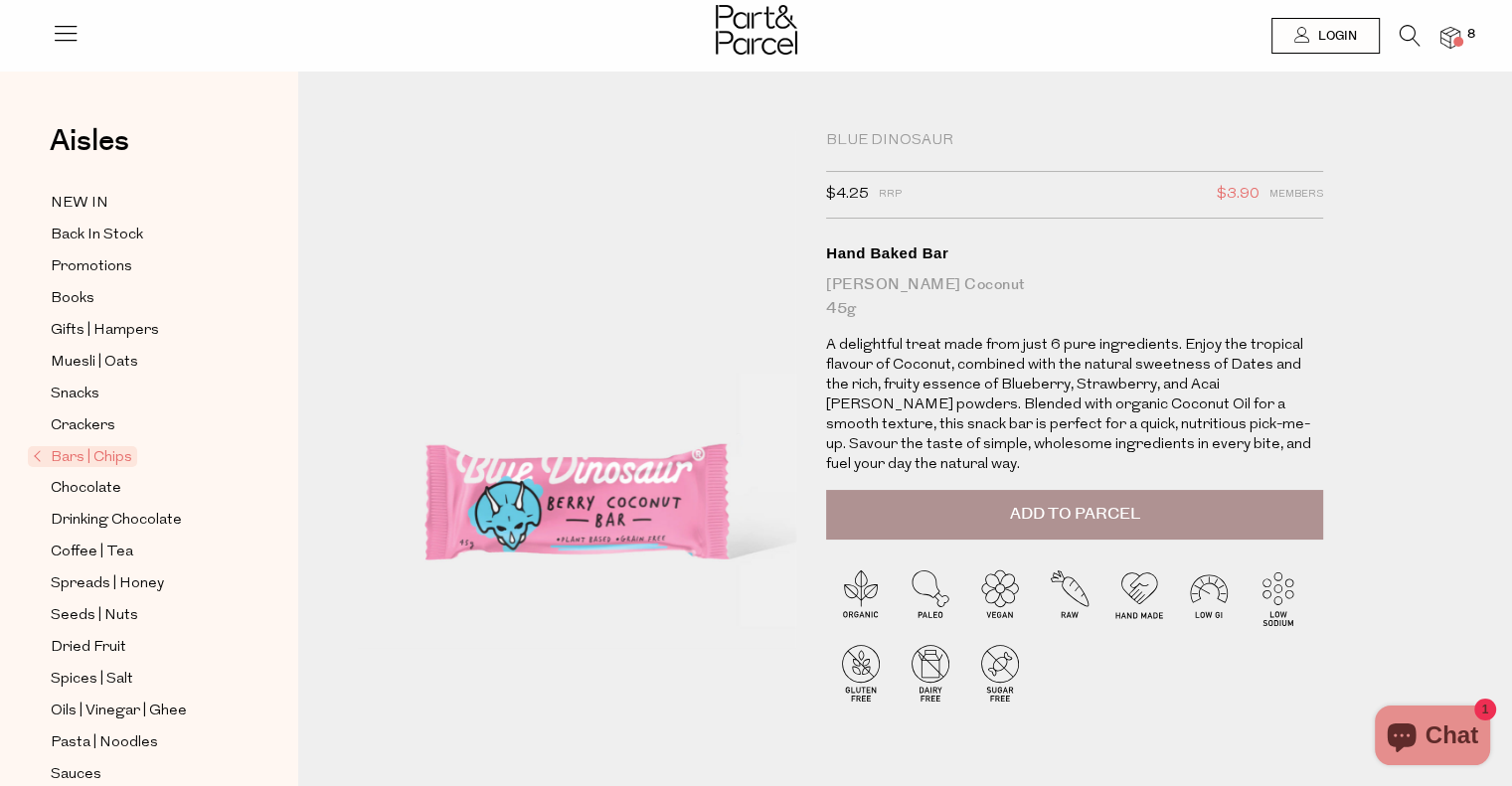 click on "Add to Parcel" at bounding box center (1075, 515) 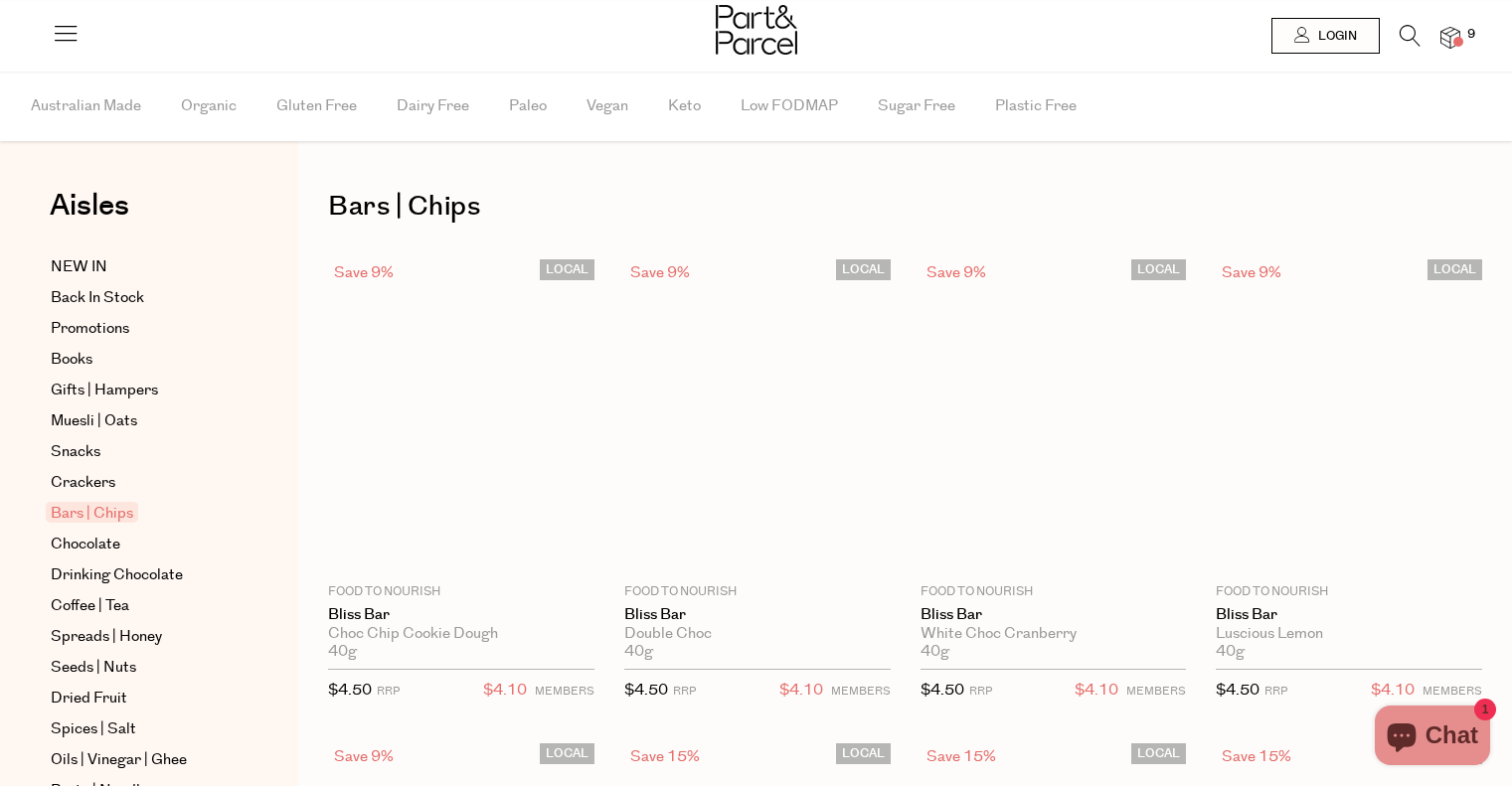 scroll, scrollTop: 1685, scrollLeft: 0, axis: vertical 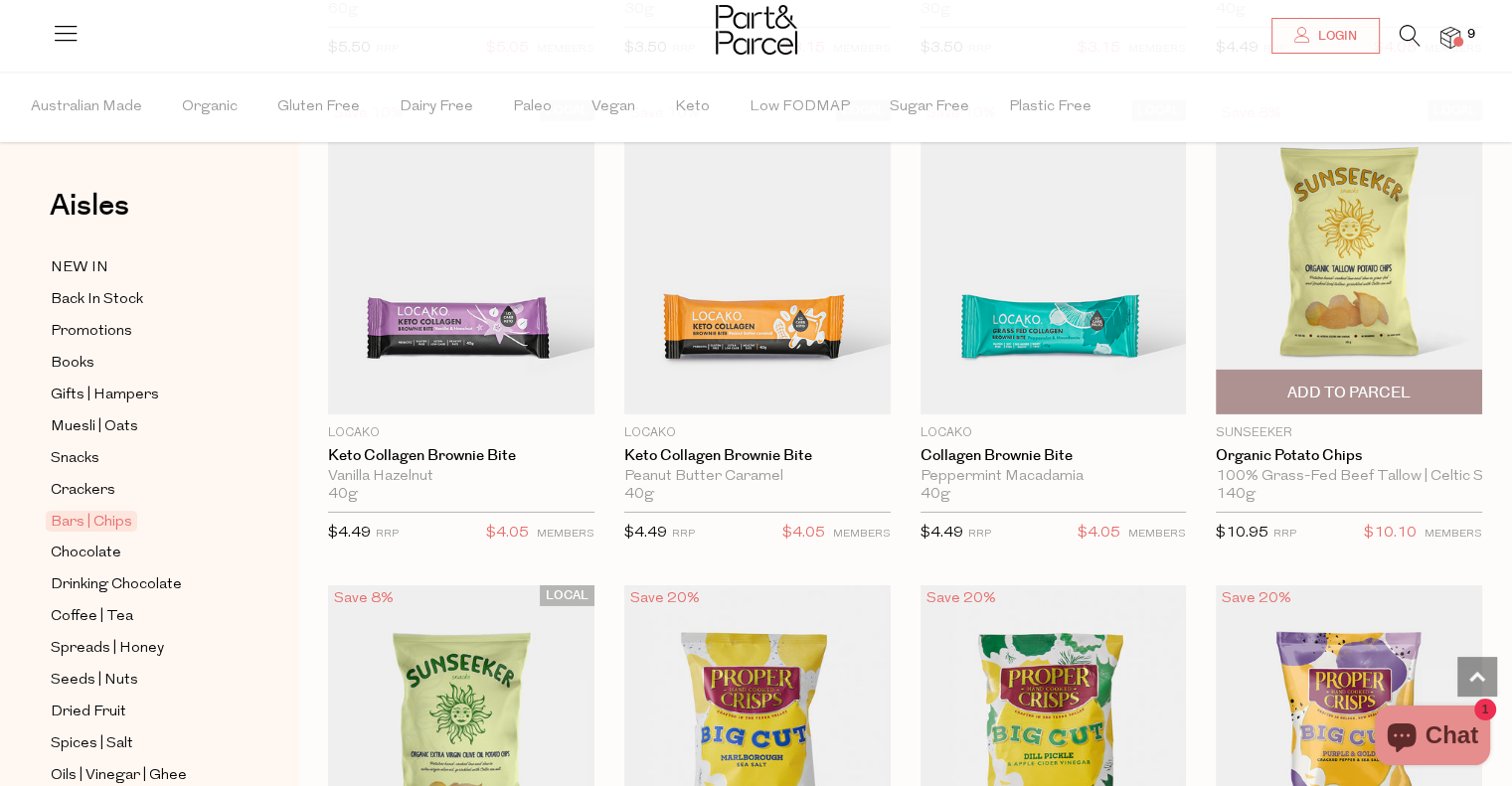 click on "Add To Parcel" at bounding box center [1349, 392] 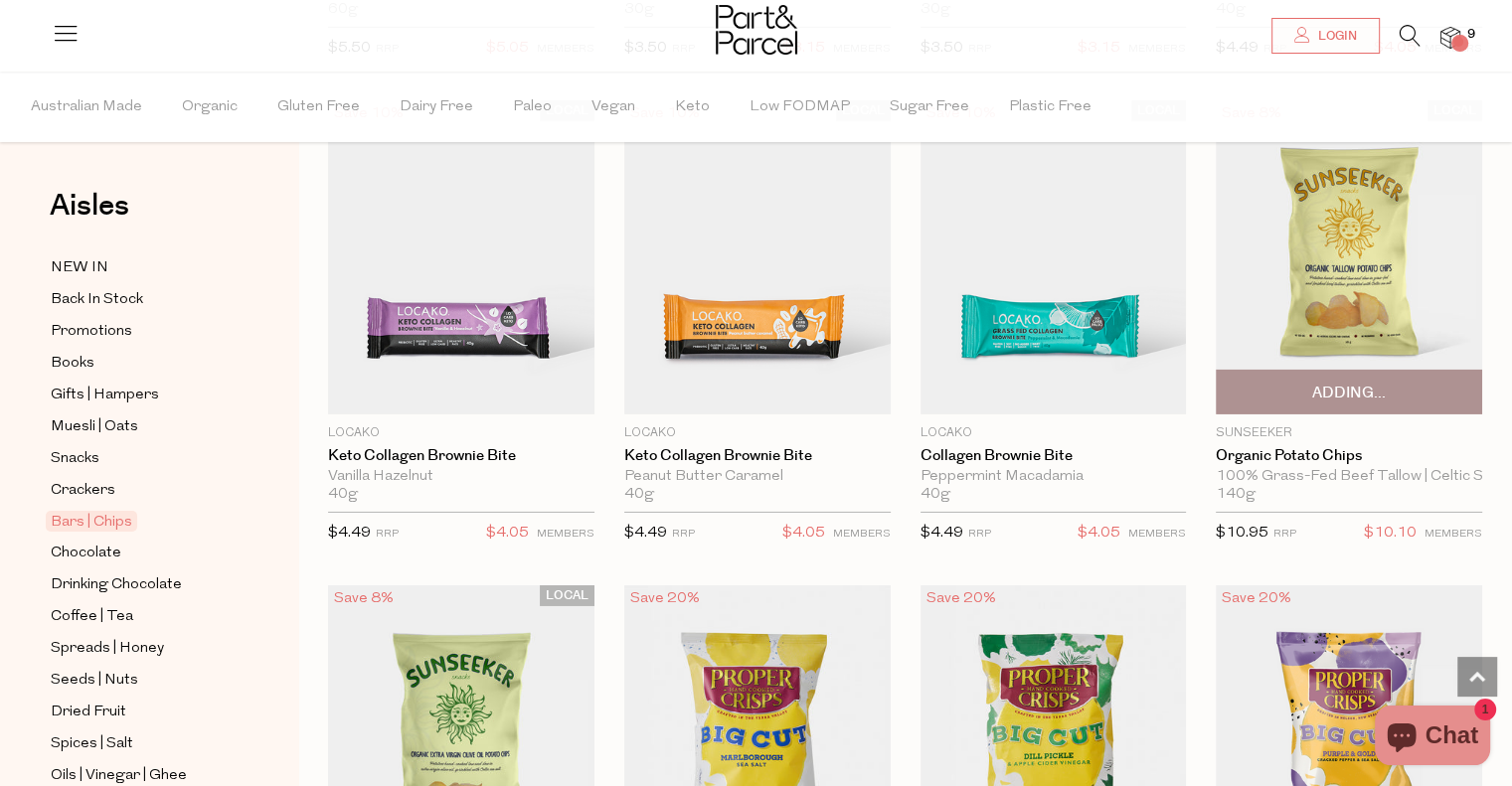 click on "Adding..." at bounding box center [1349, 392] 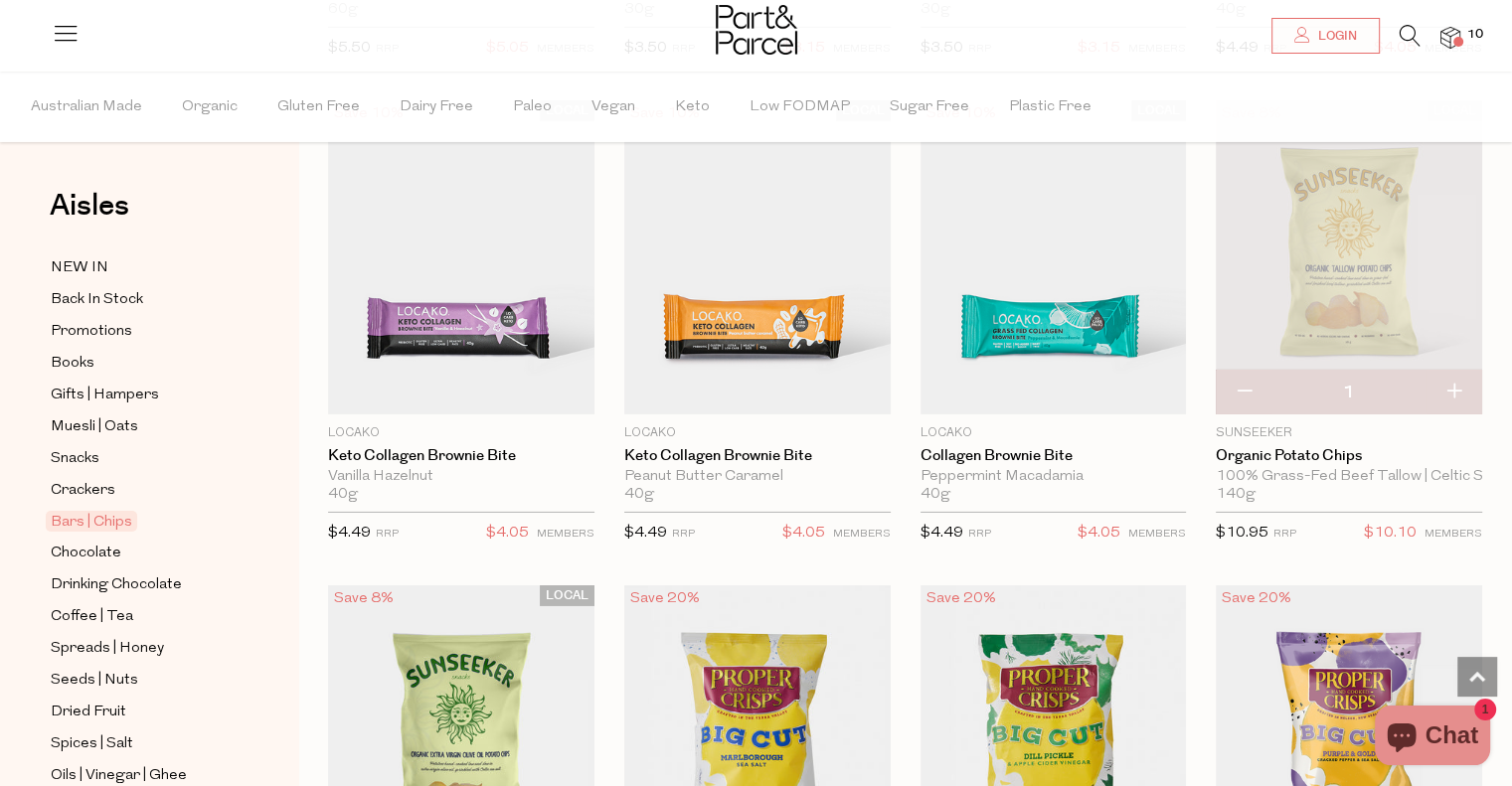 type 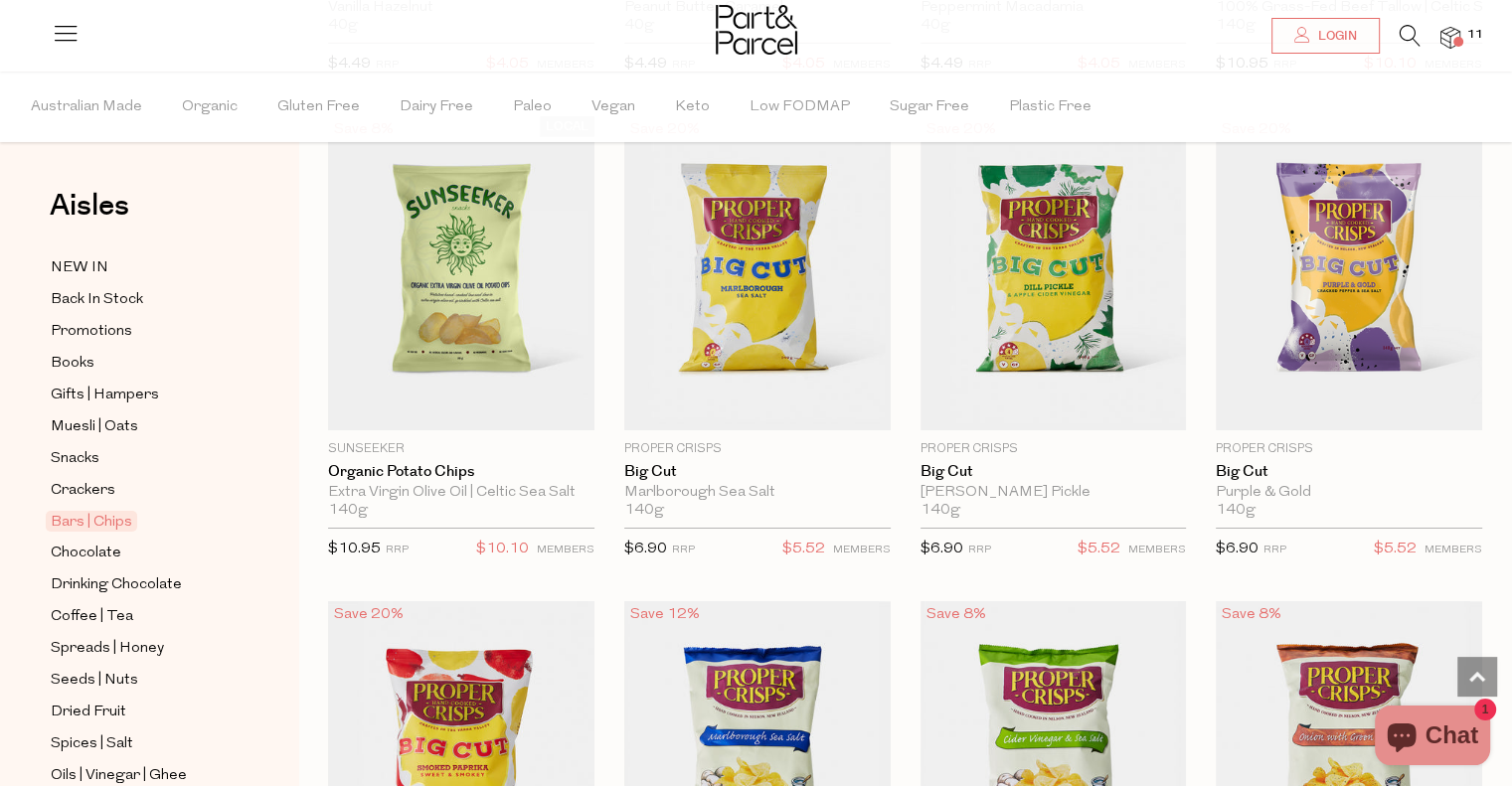 scroll, scrollTop: 6939, scrollLeft: 0, axis: vertical 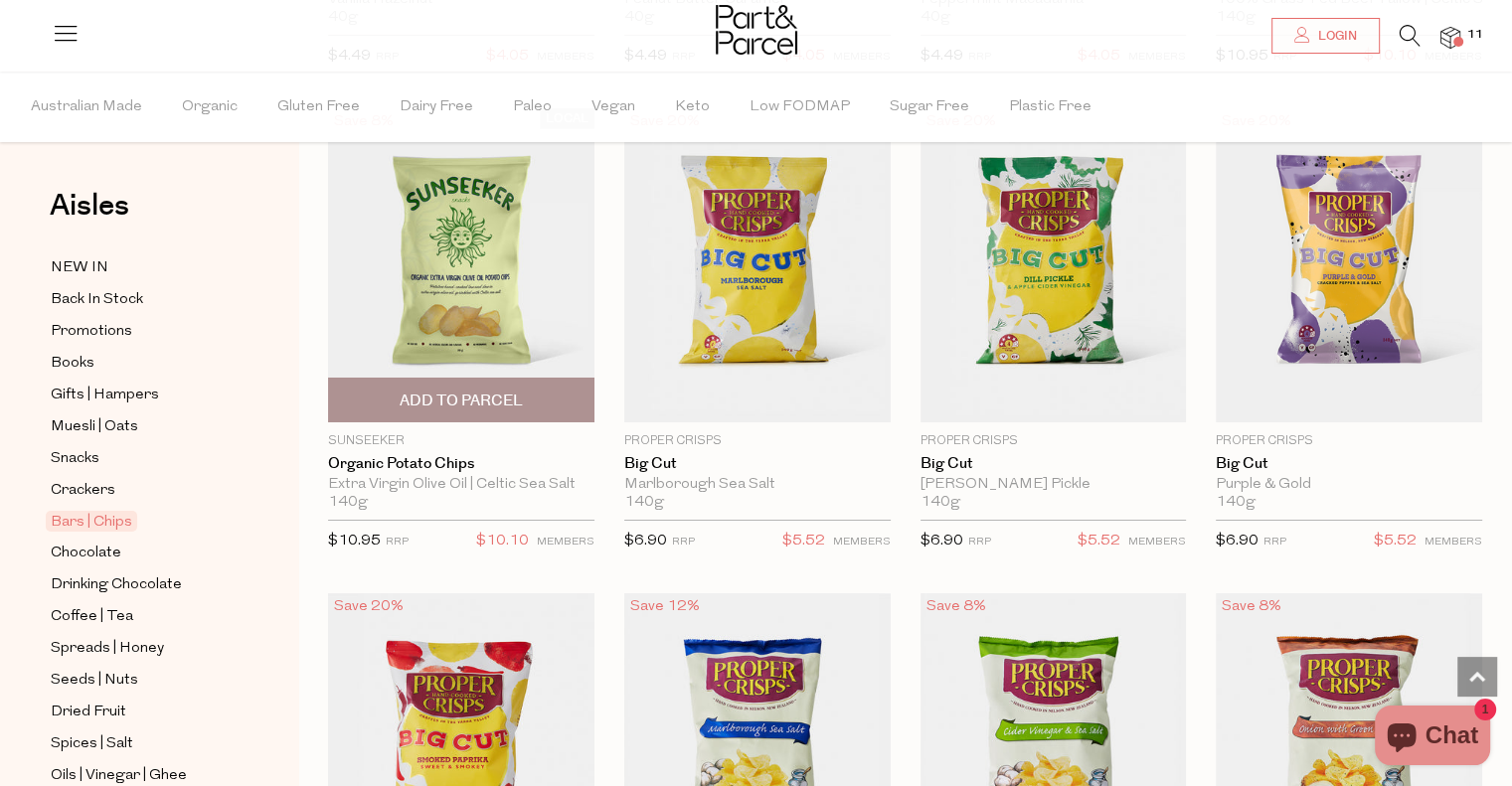 click on "Add To Parcel" at bounding box center [461, 400] 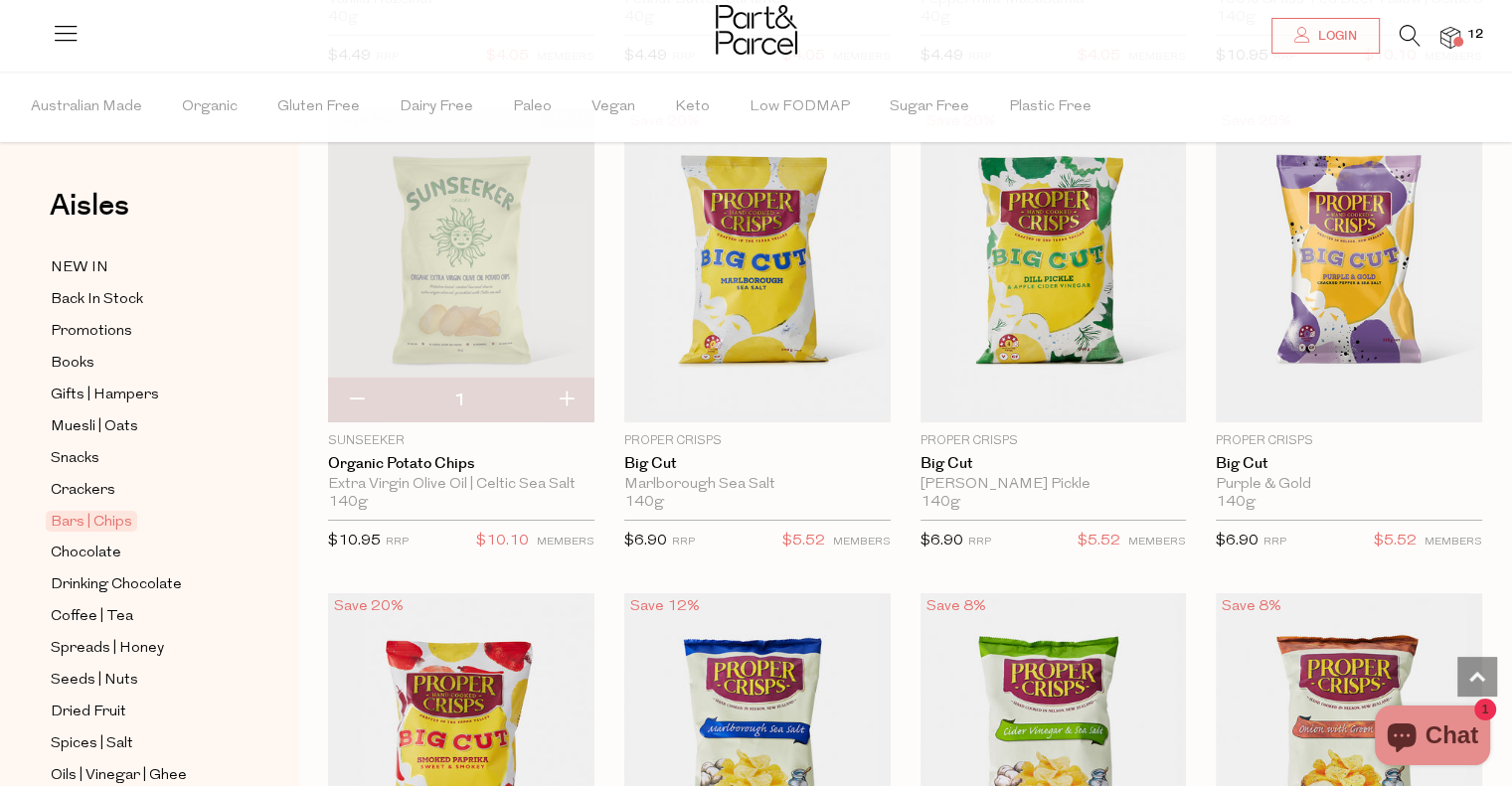click at bounding box center [566, 400] 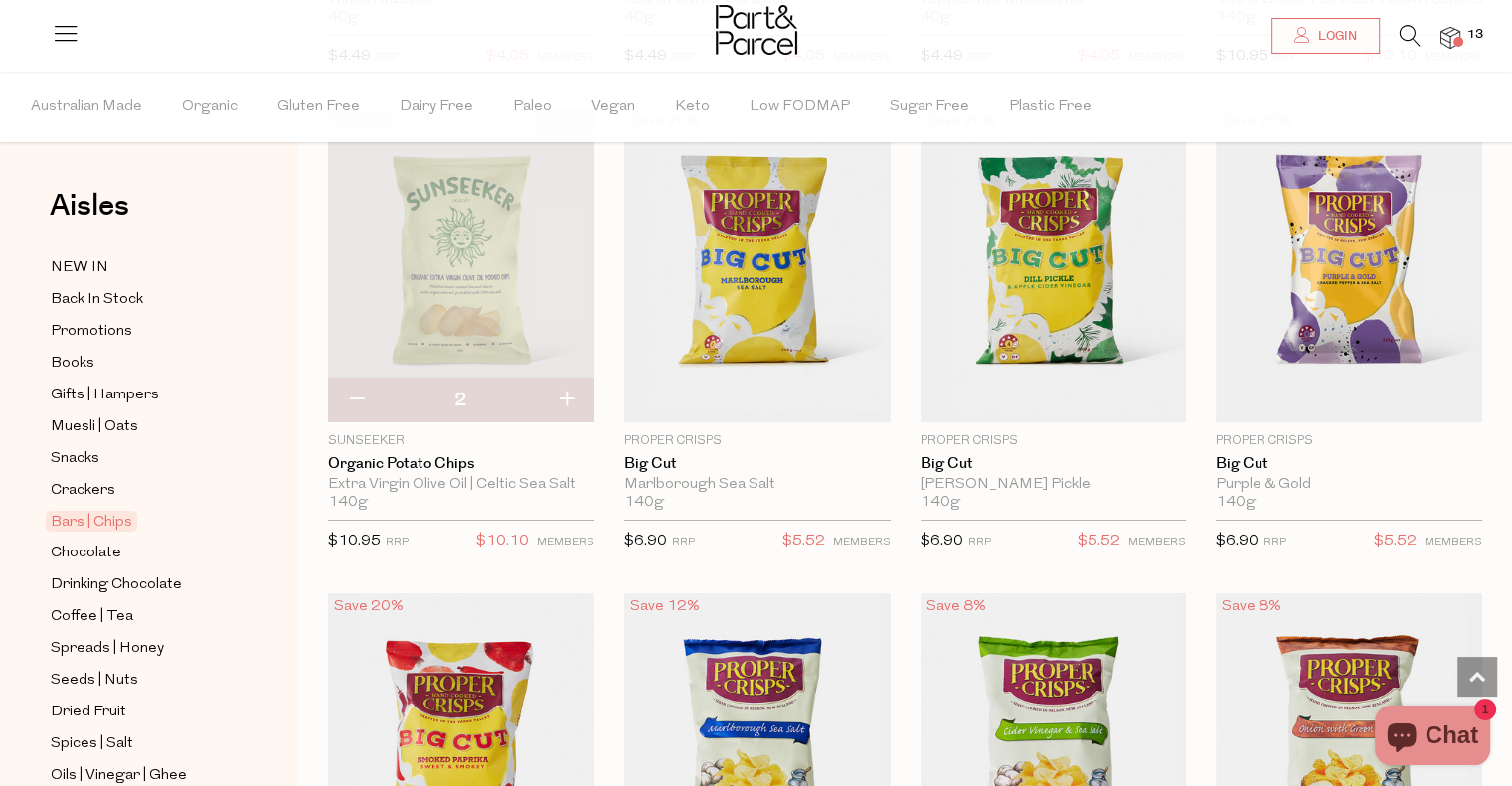 click at bounding box center [566, 400] 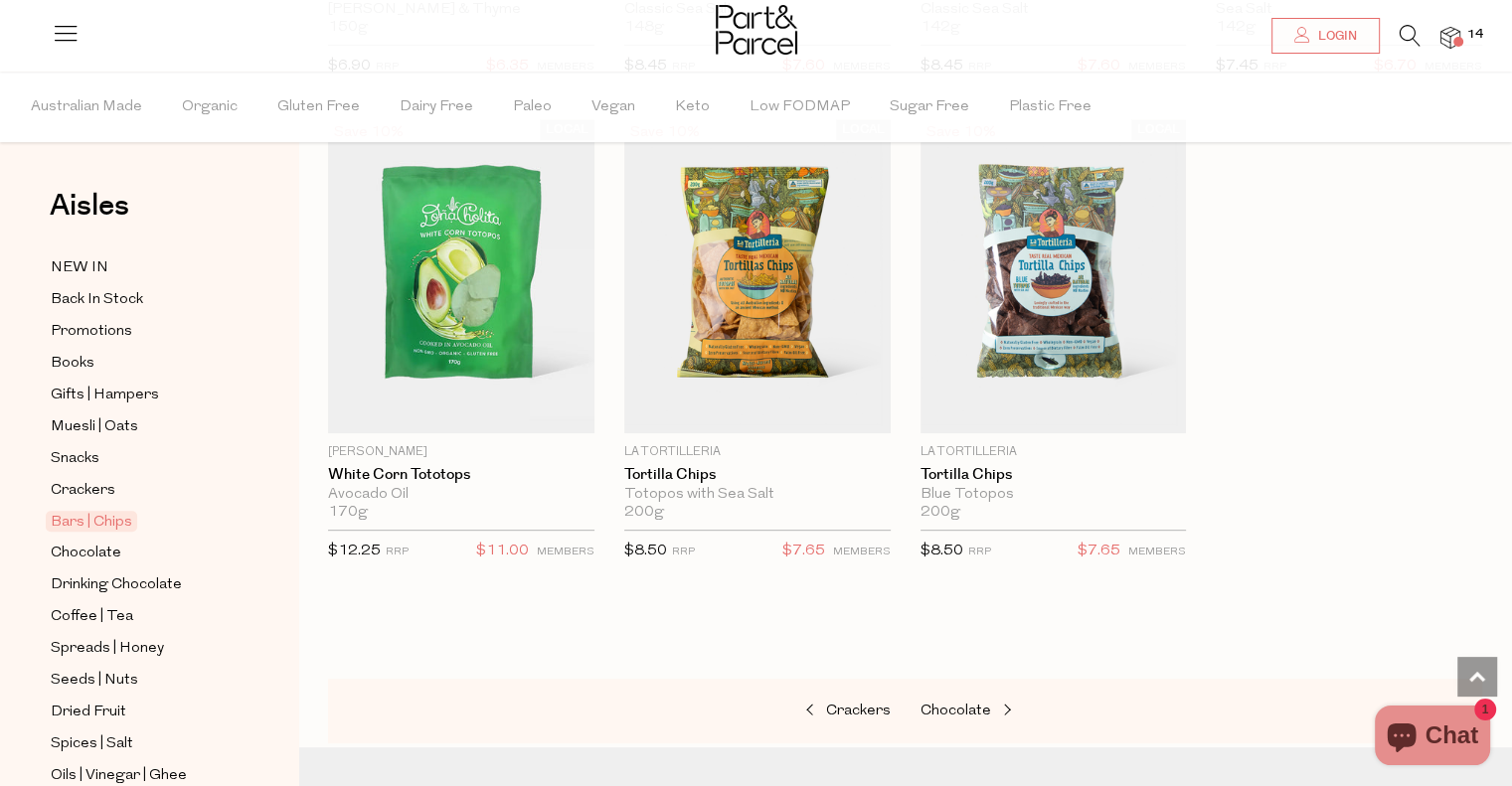 scroll, scrollTop: 8449, scrollLeft: 0, axis: vertical 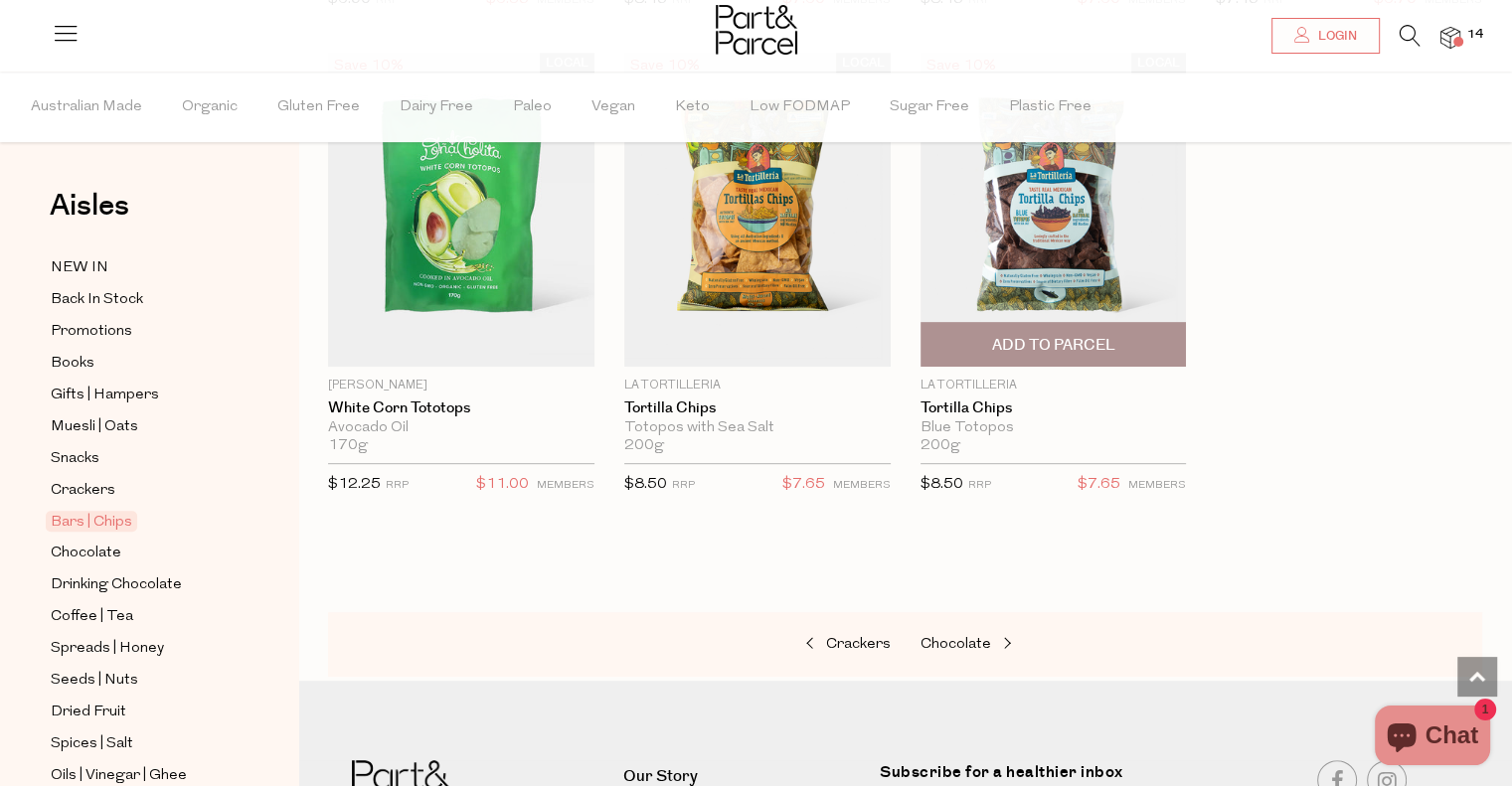 click on "Add To Parcel" at bounding box center (1054, 344) 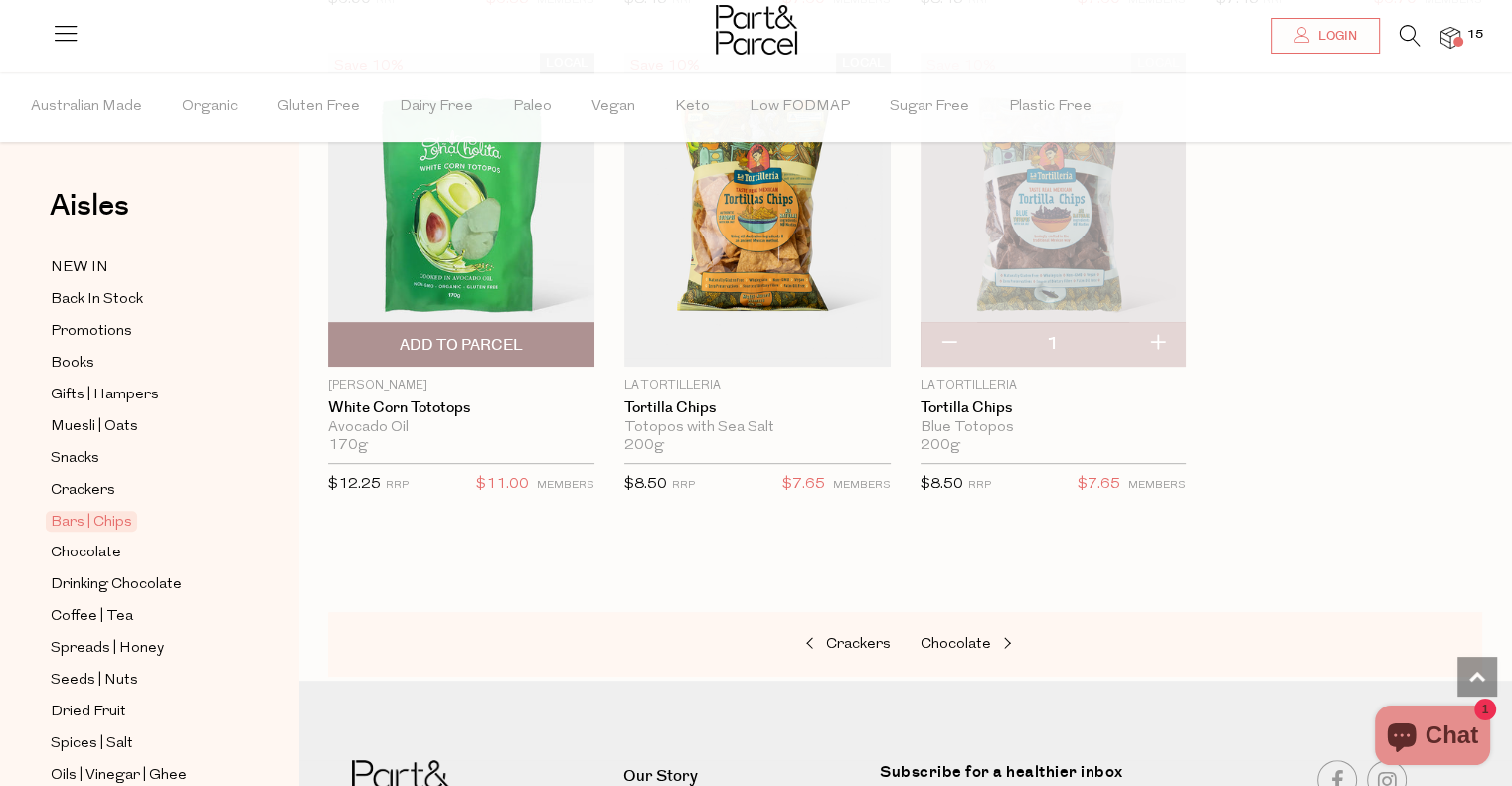 click on "Add To Parcel" at bounding box center (461, 345) 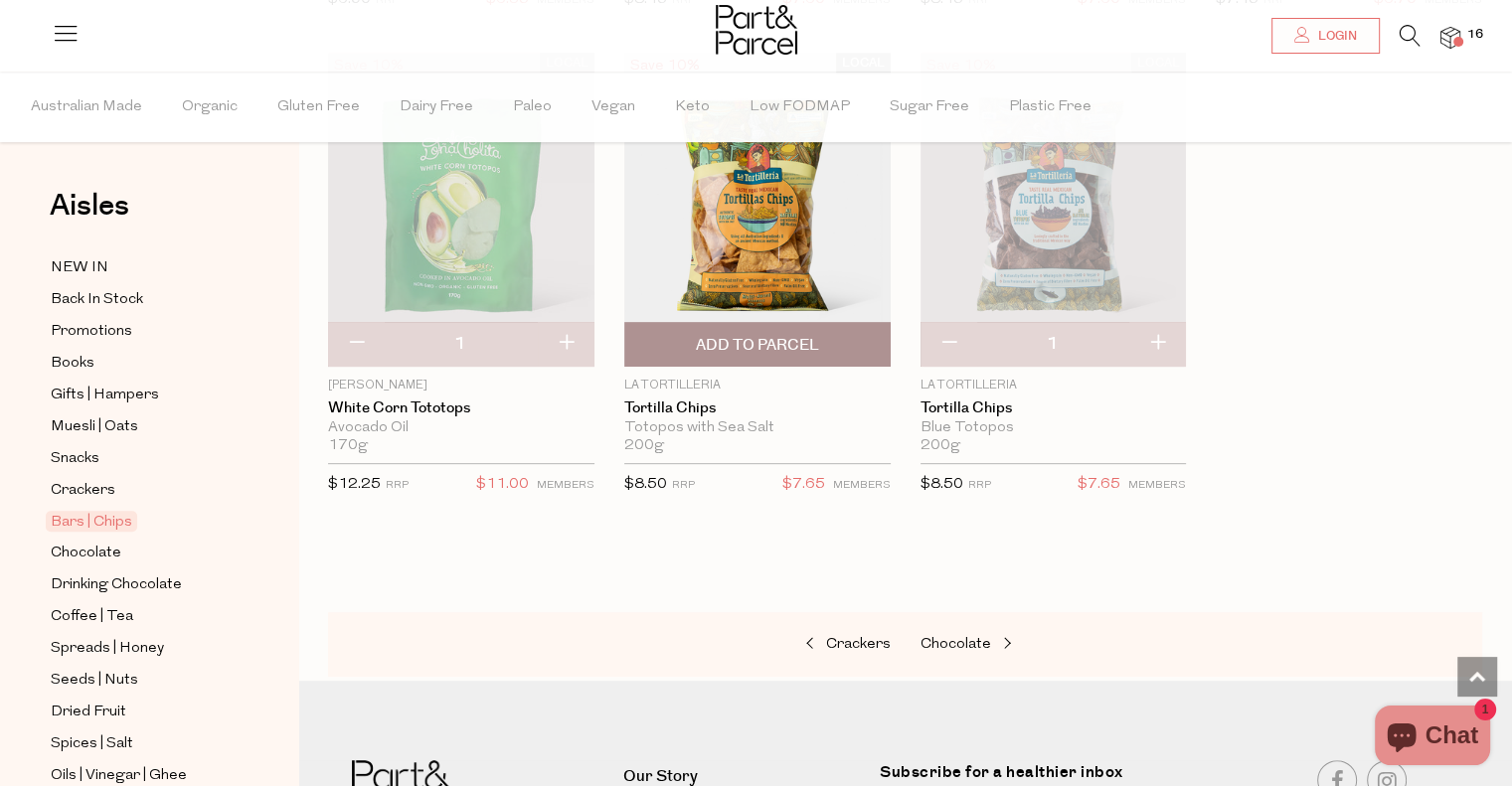 drag, startPoint x: 449, startPoint y: 320, endPoint x: 768, endPoint y: 361, distance: 321.624 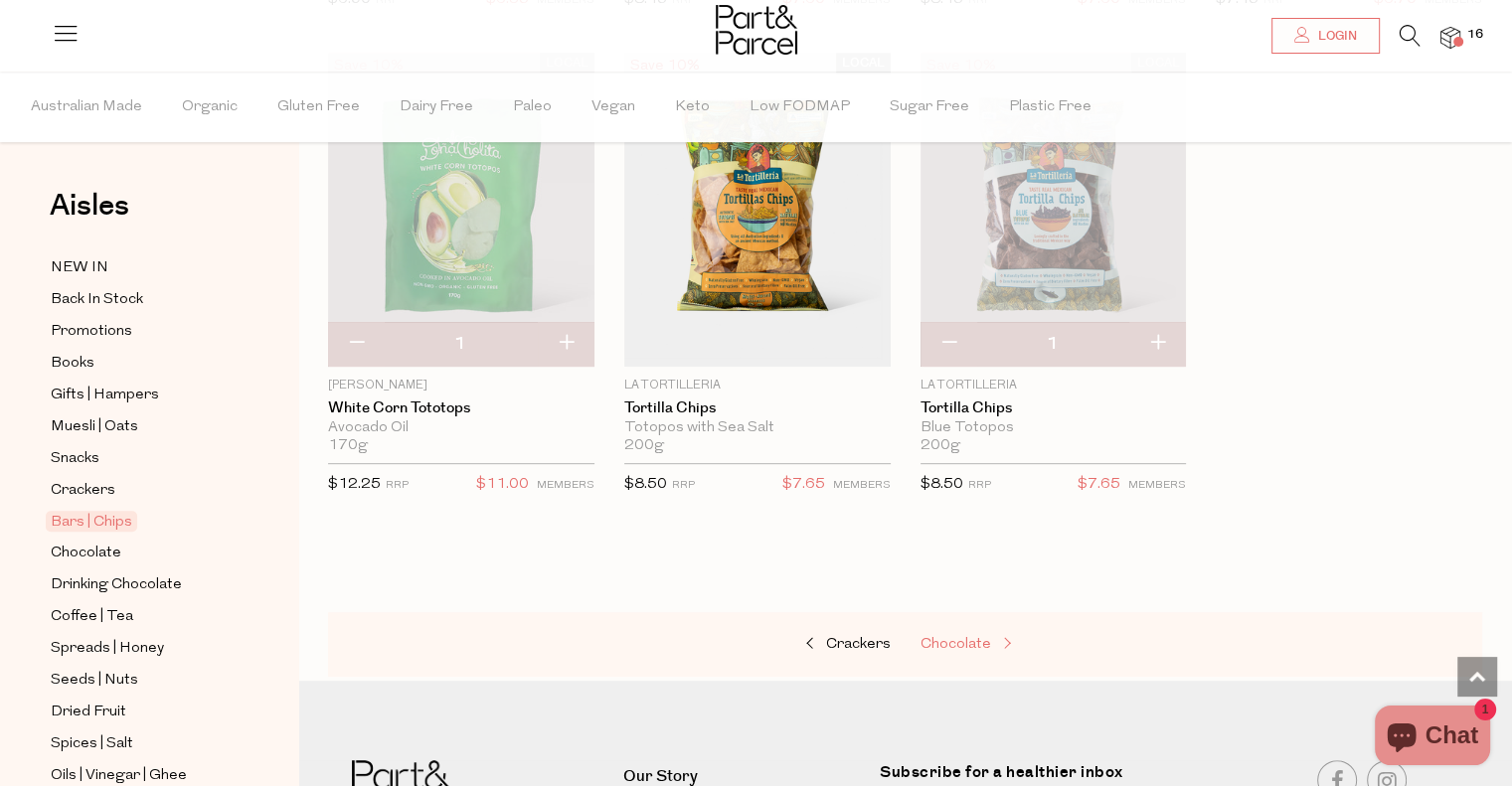 click on "Chocolate" at bounding box center (955, 644) 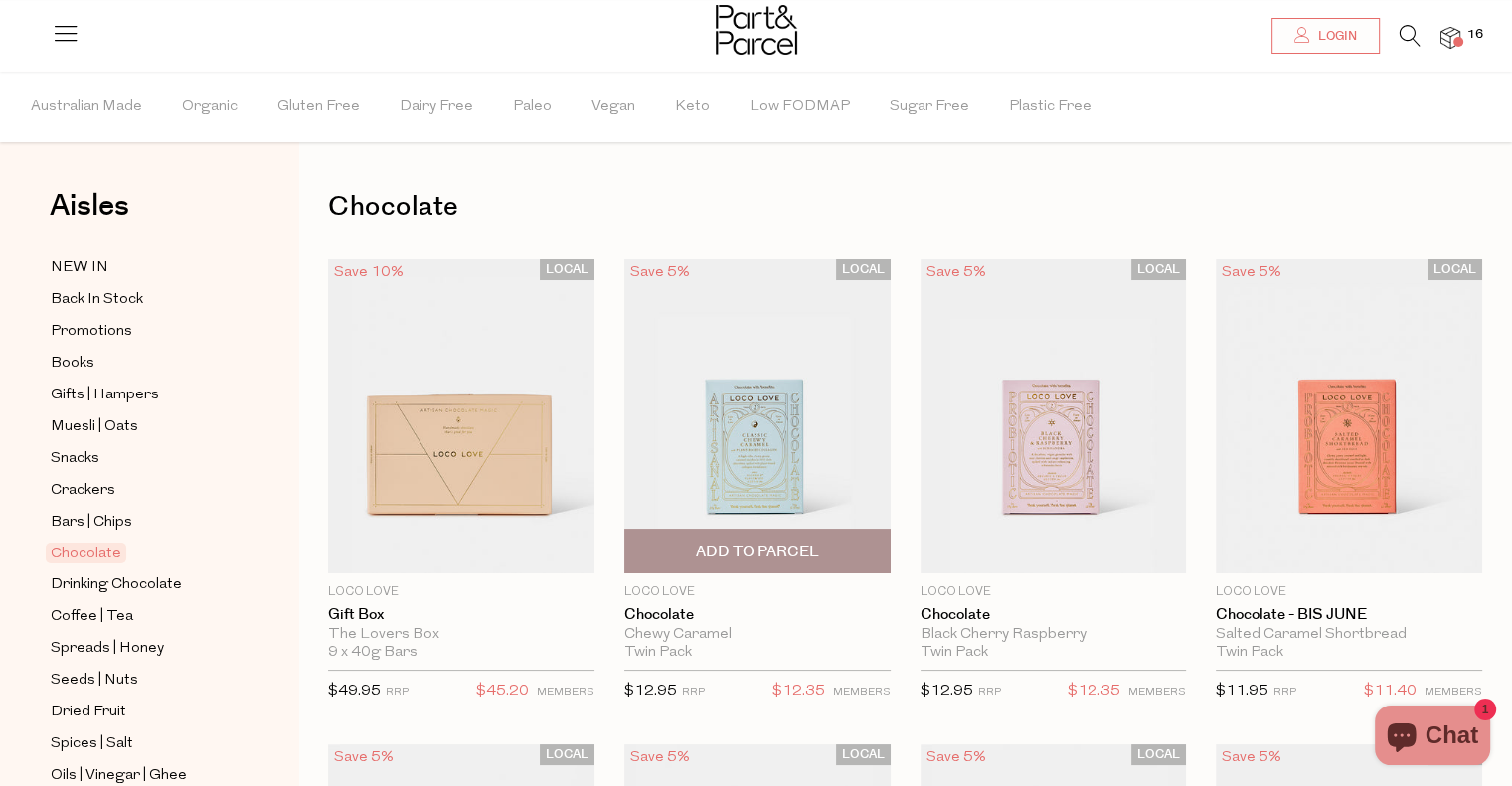 scroll, scrollTop: 40, scrollLeft: 0, axis: vertical 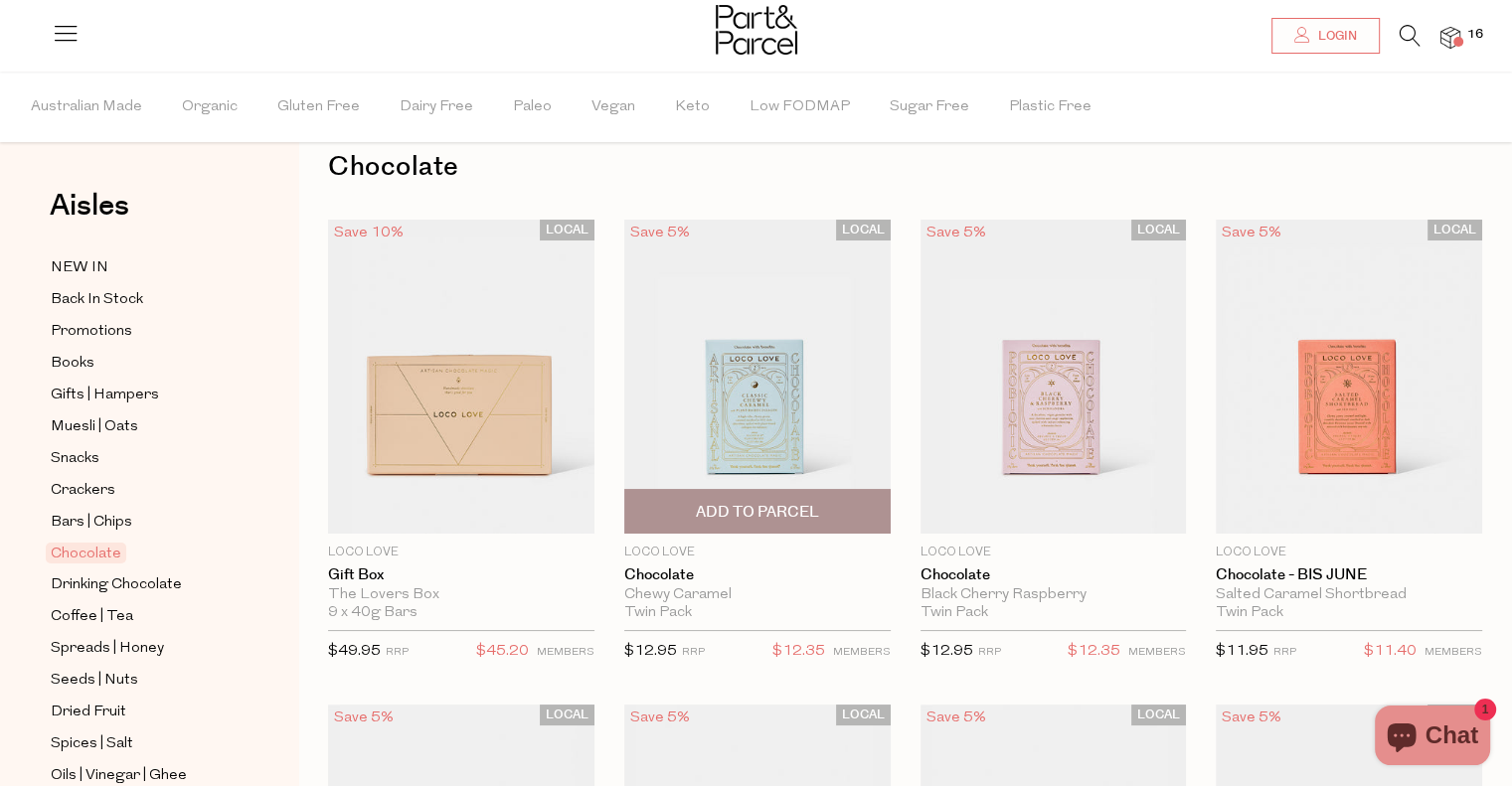click at bounding box center [757, 377] 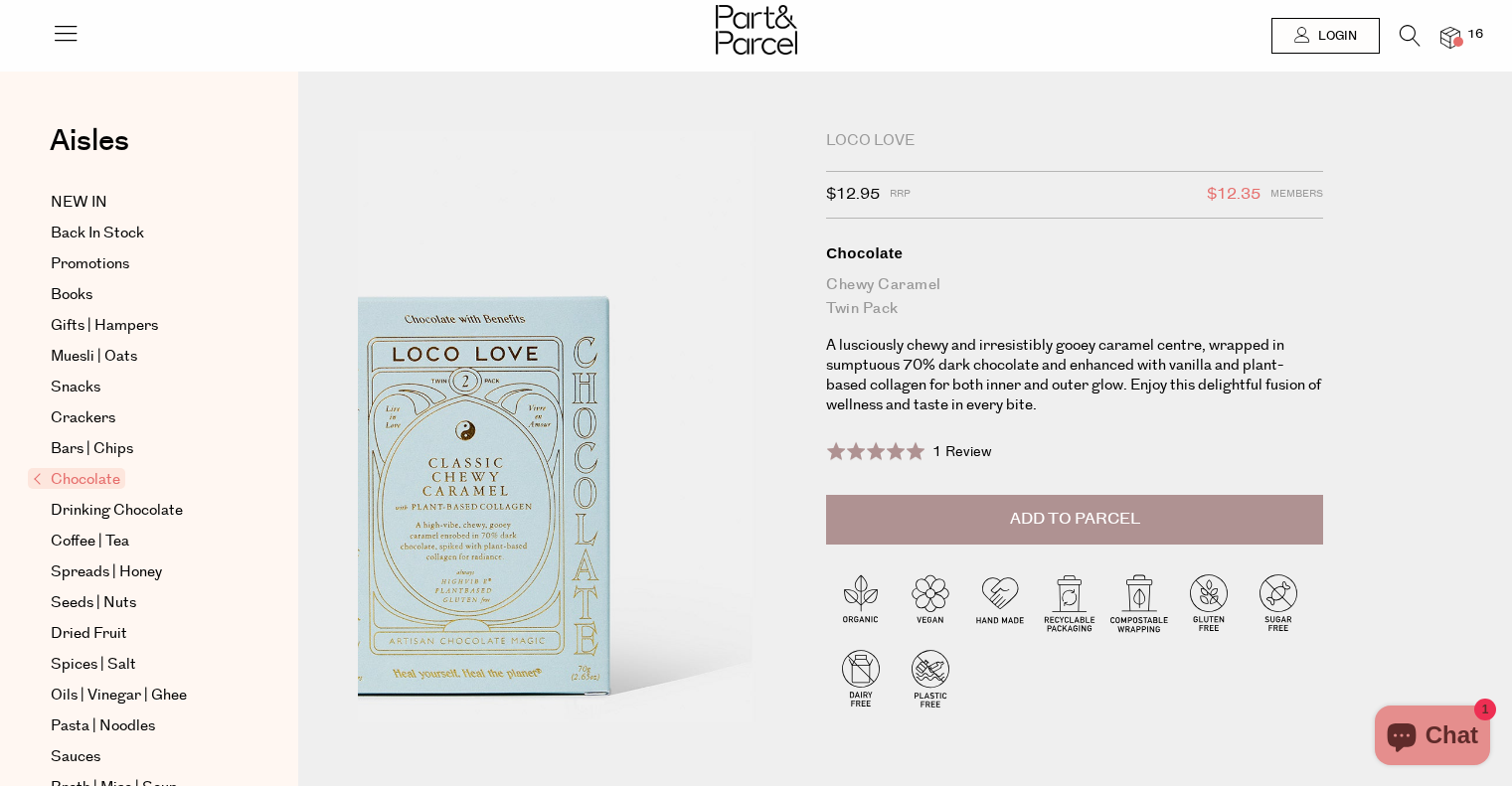 scroll, scrollTop: 0, scrollLeft: 0, axis: both 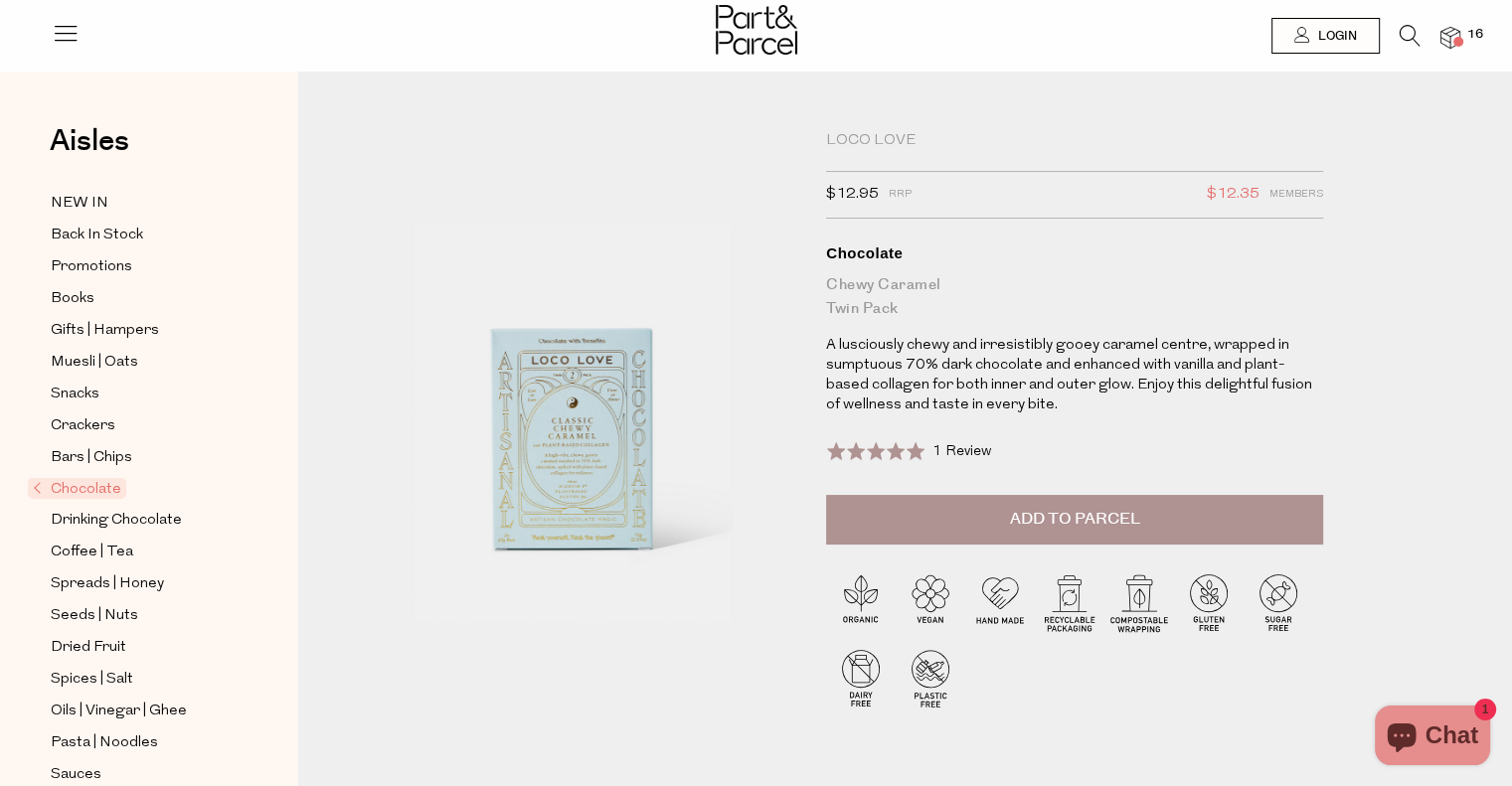 click on "Add to Parcel" at bounding box center (1075, 520) 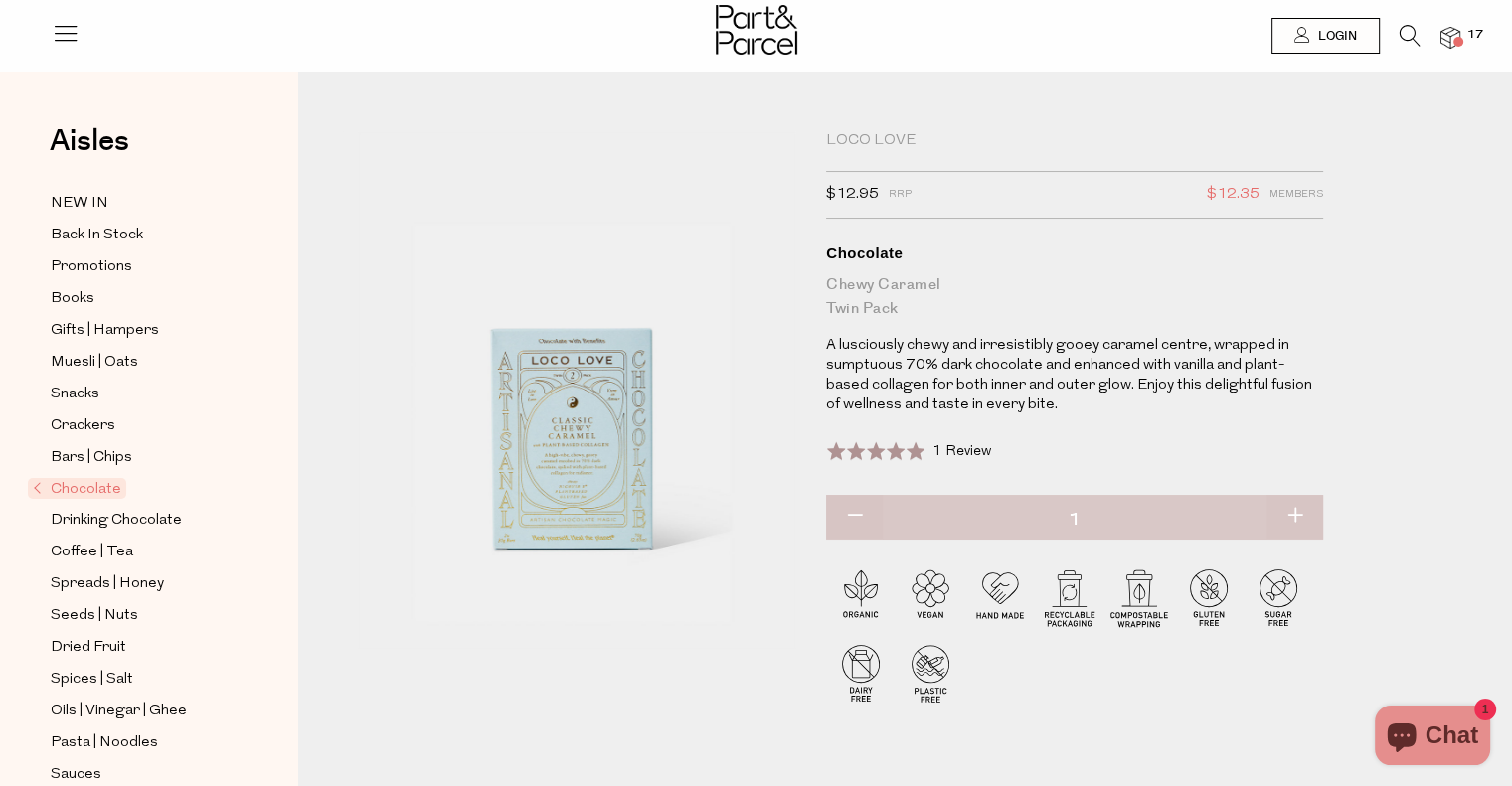 click at bounding box center (1070, 597) 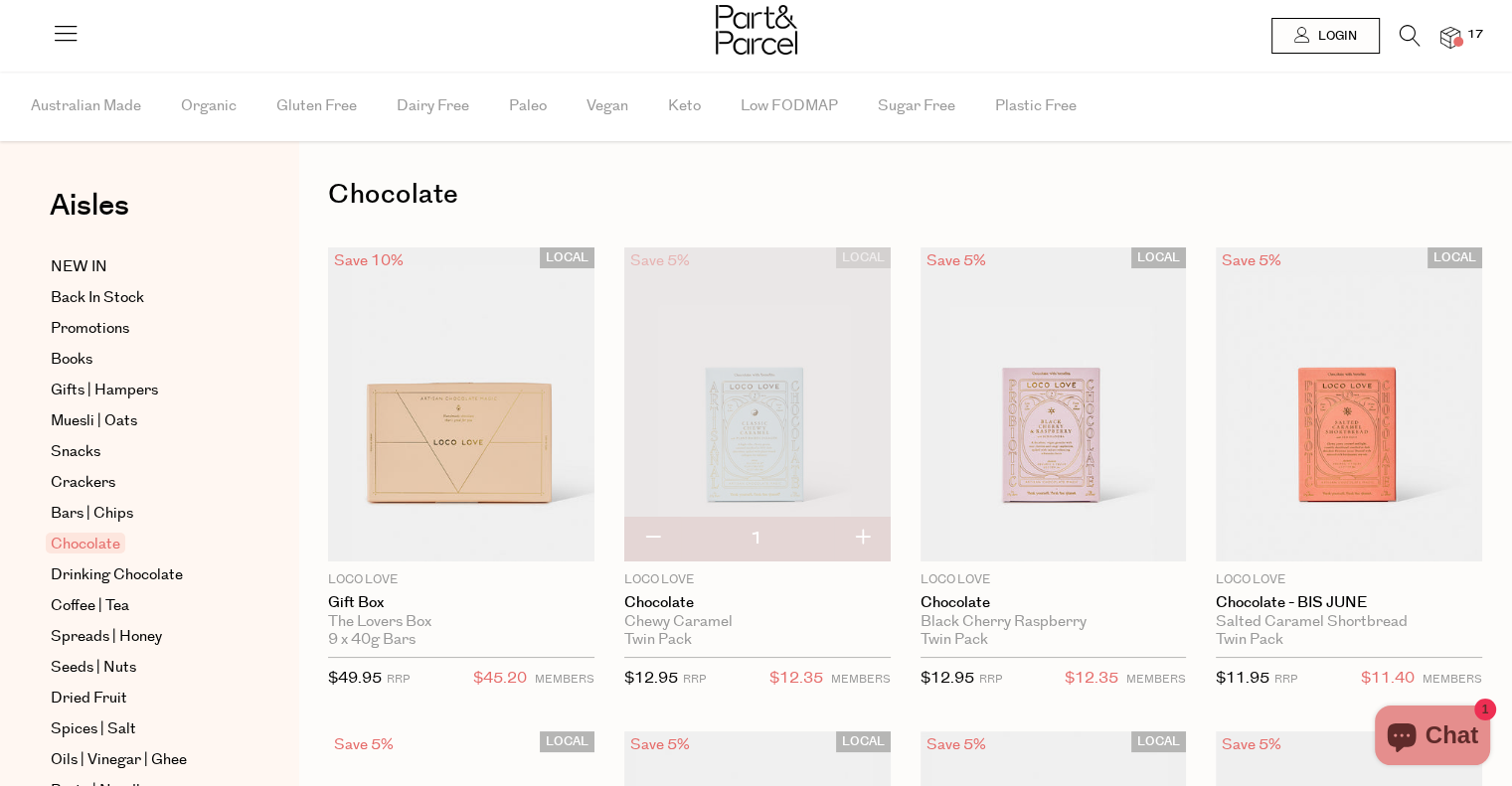 scroll, scrollTop: 0, scrollLeft: 0, axis: both 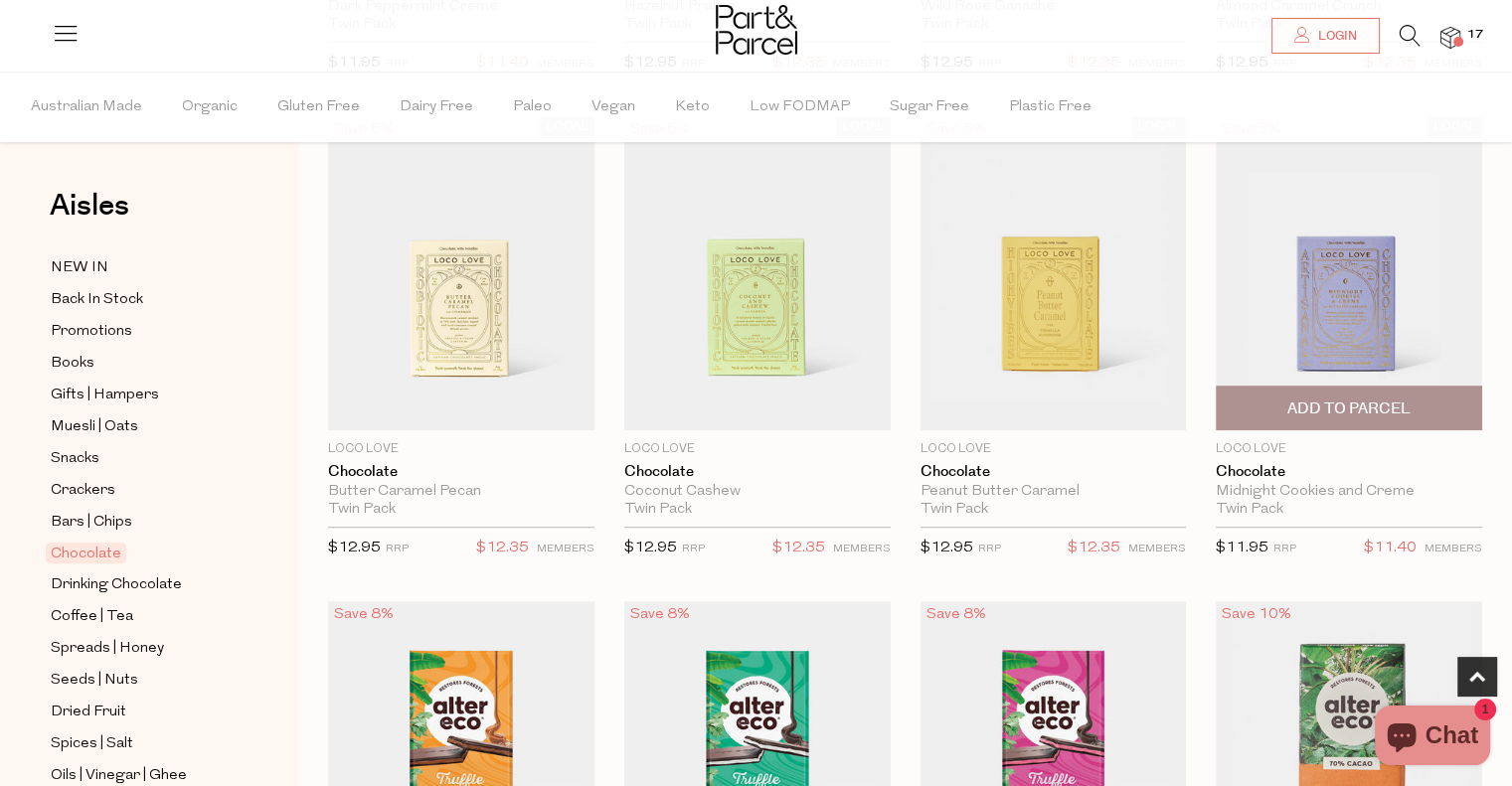 click on "LOCAL
Save 5%
1
Add To Parcel
Loco Love
Chocolate
Midnight Cookies and Creme
Twin Pack
Only 51 Available $11.95" at bounding box center (1349, 344) 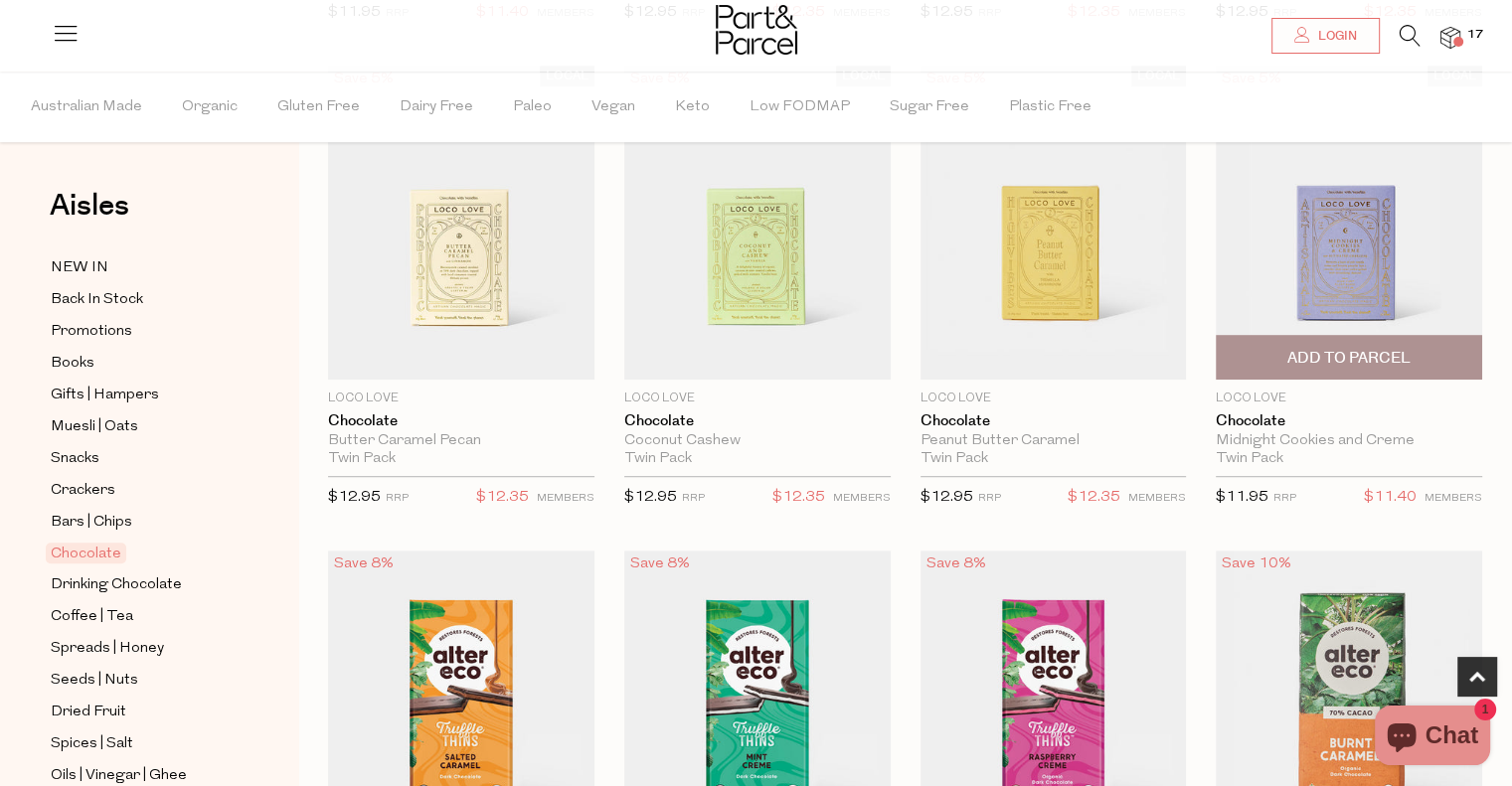 scroll, scrollTop: 1192, scrollLeft: 0, axis: vertical 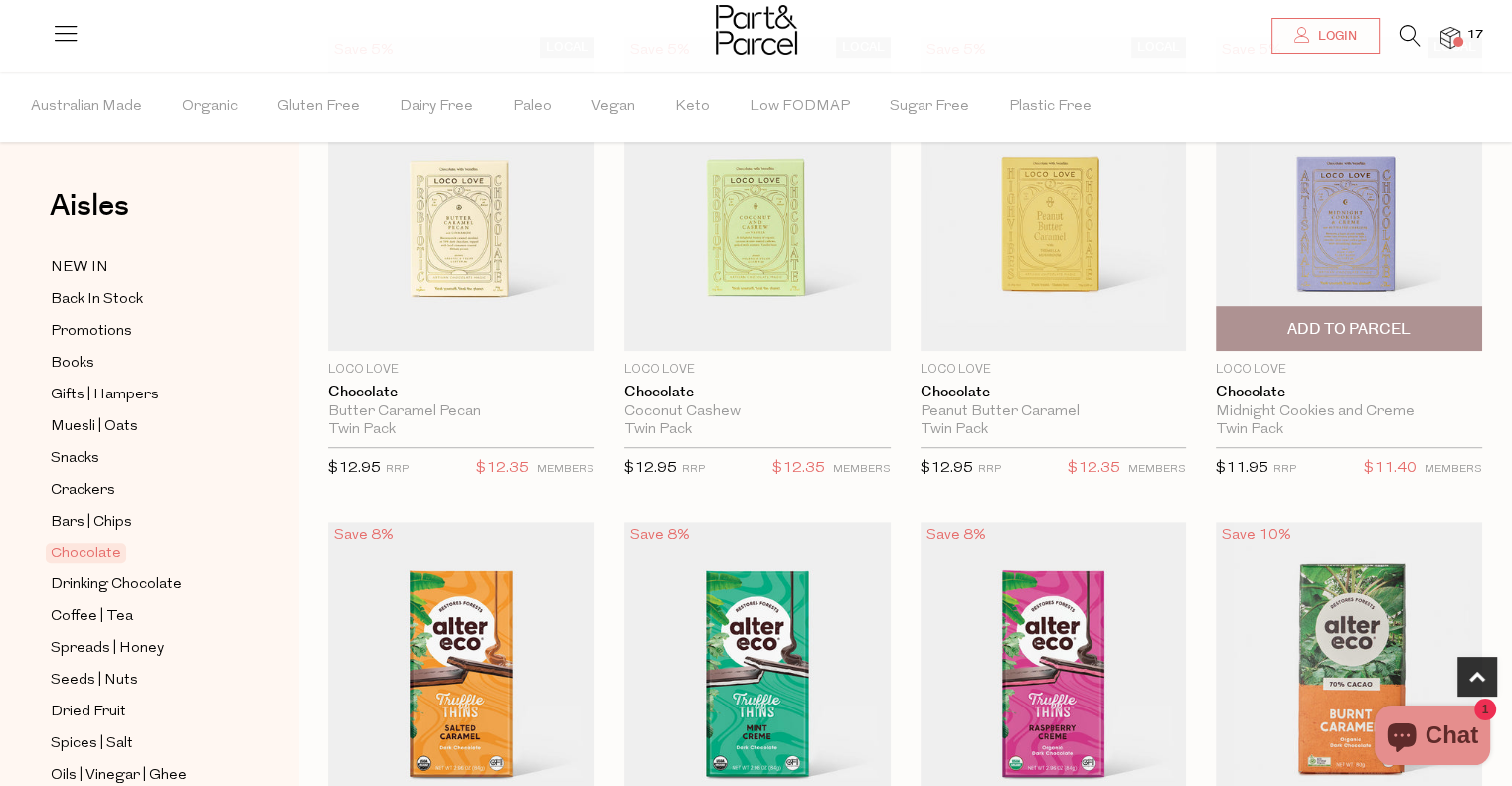 click on "Add To Parcel" at bounding box center (1349, 329) 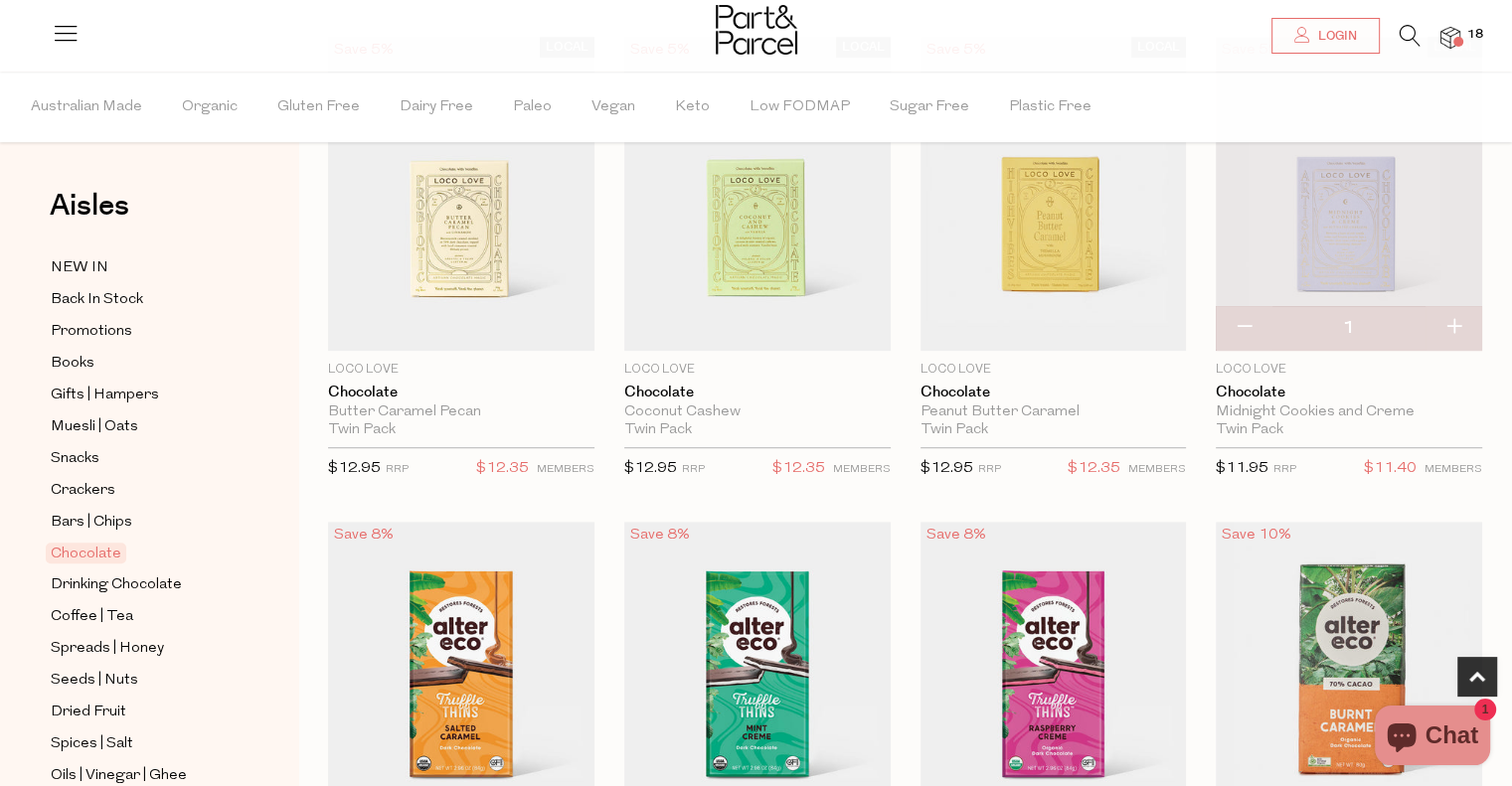 click at bounding box center (1349, 679) 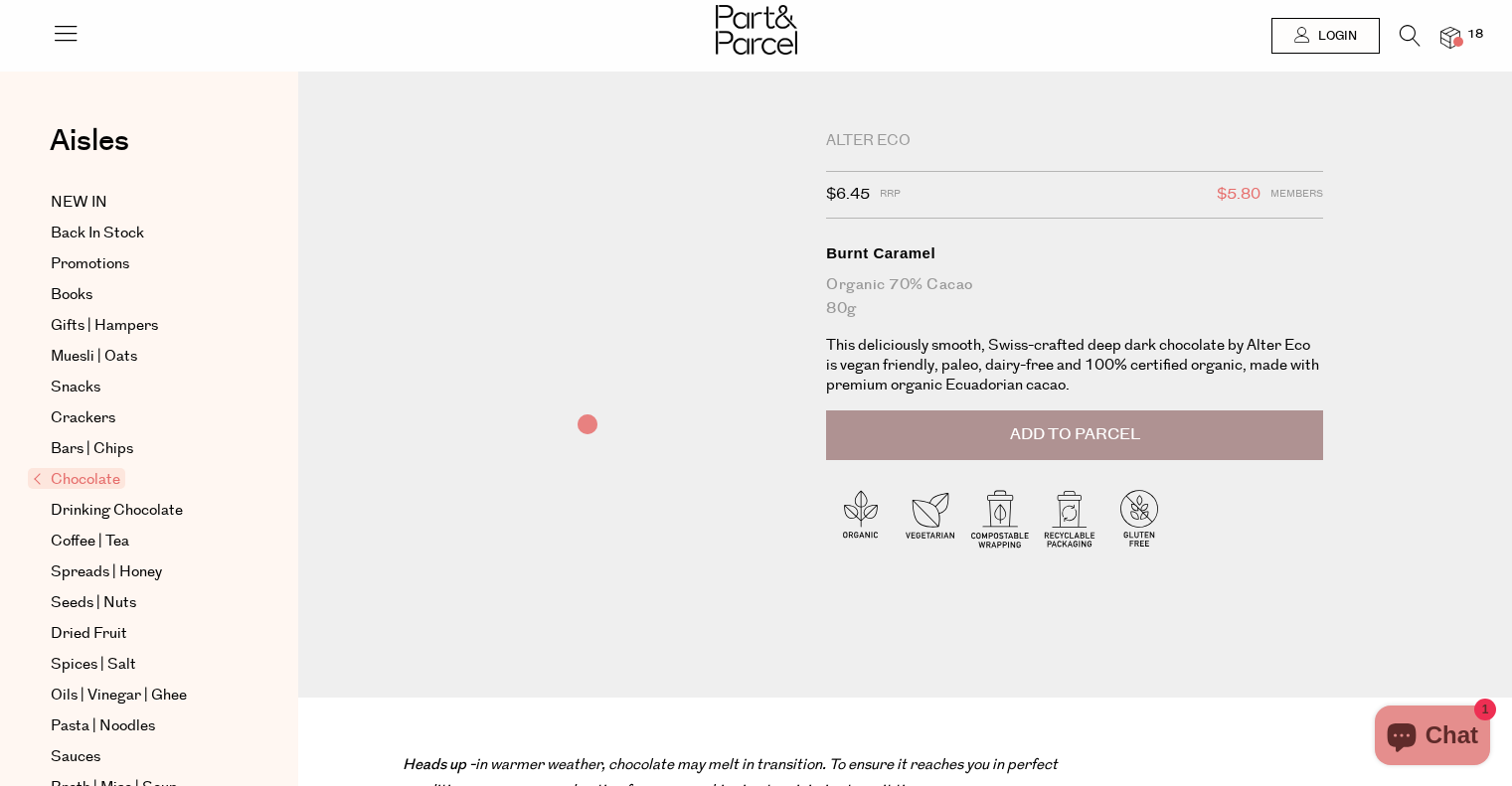 scroll, scrollTop: 0, scrollLeft: 0, axis: both 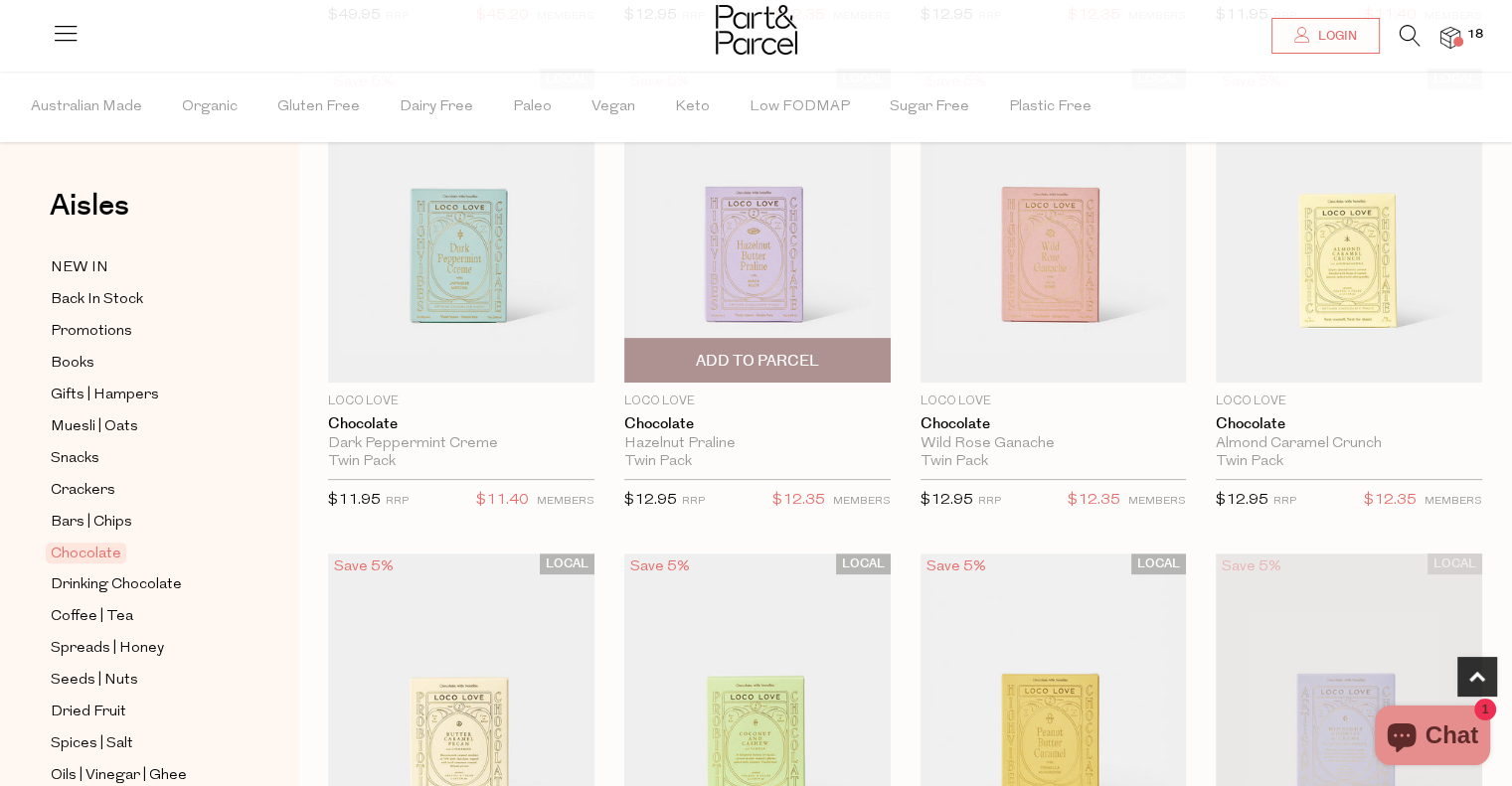 click on "Add To Parcel" at bounding box center (757, 360) 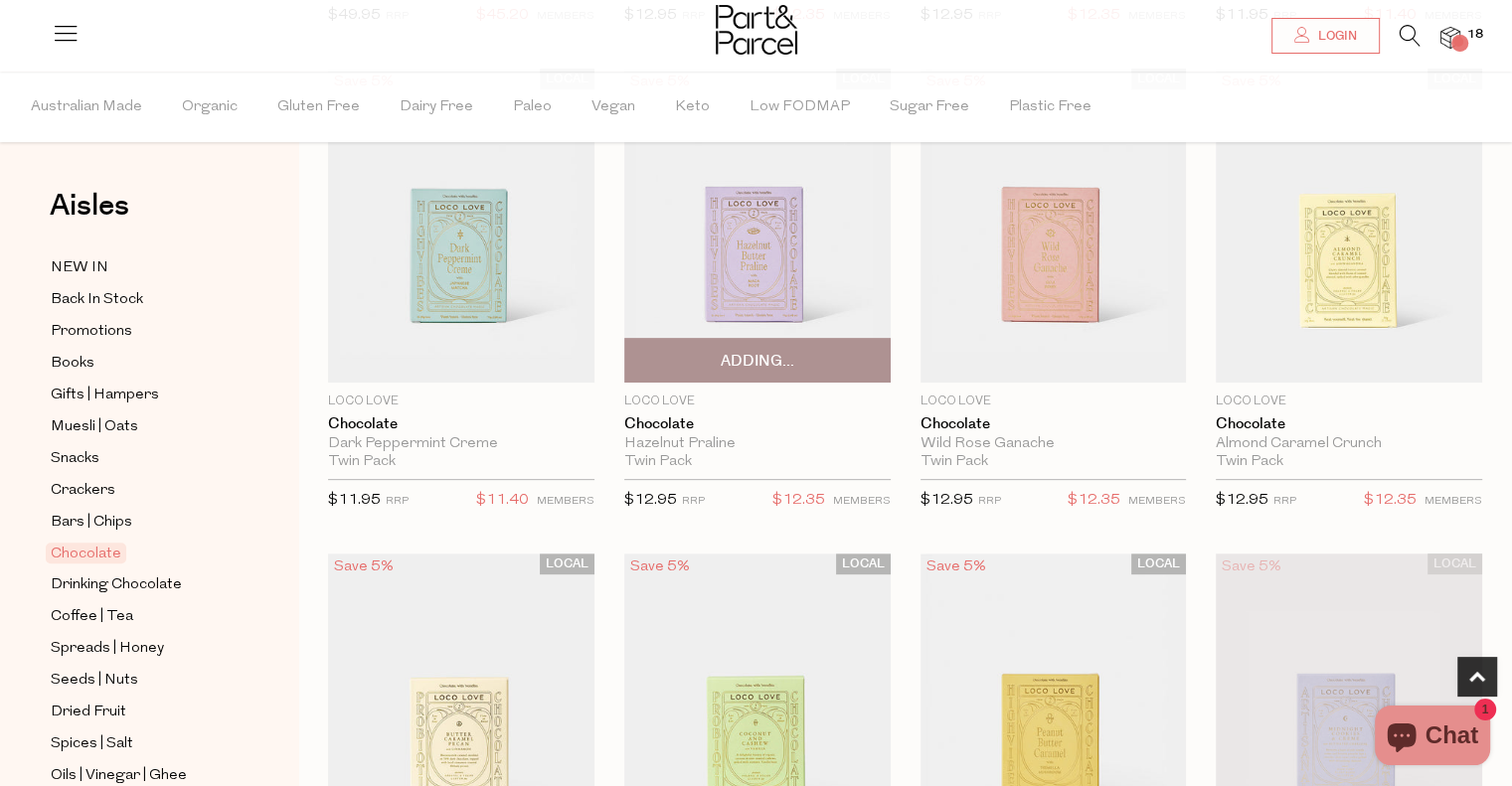 type 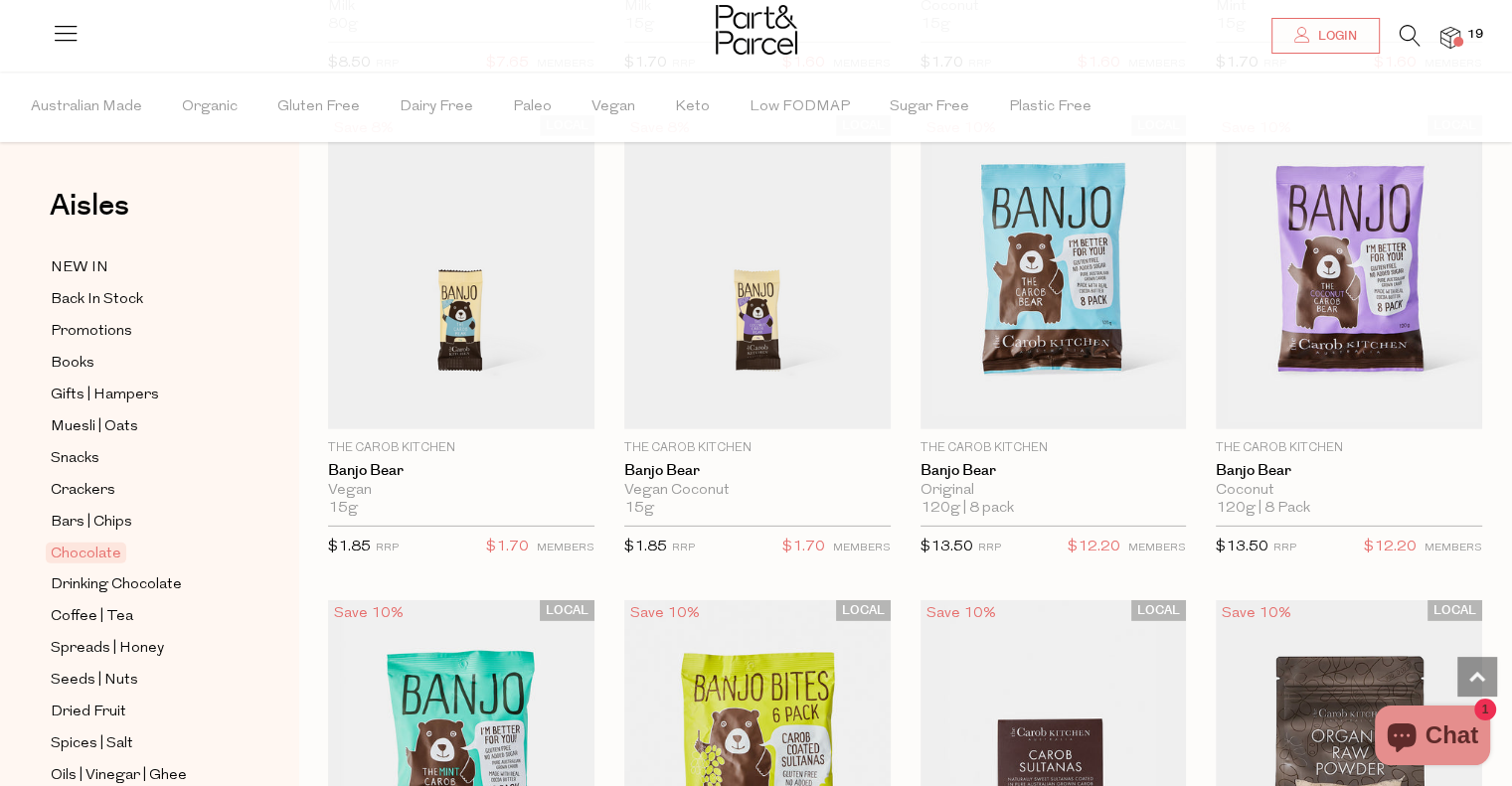 scroll, scrollTop: 5922, scrollLeft: 0, axis: vertical 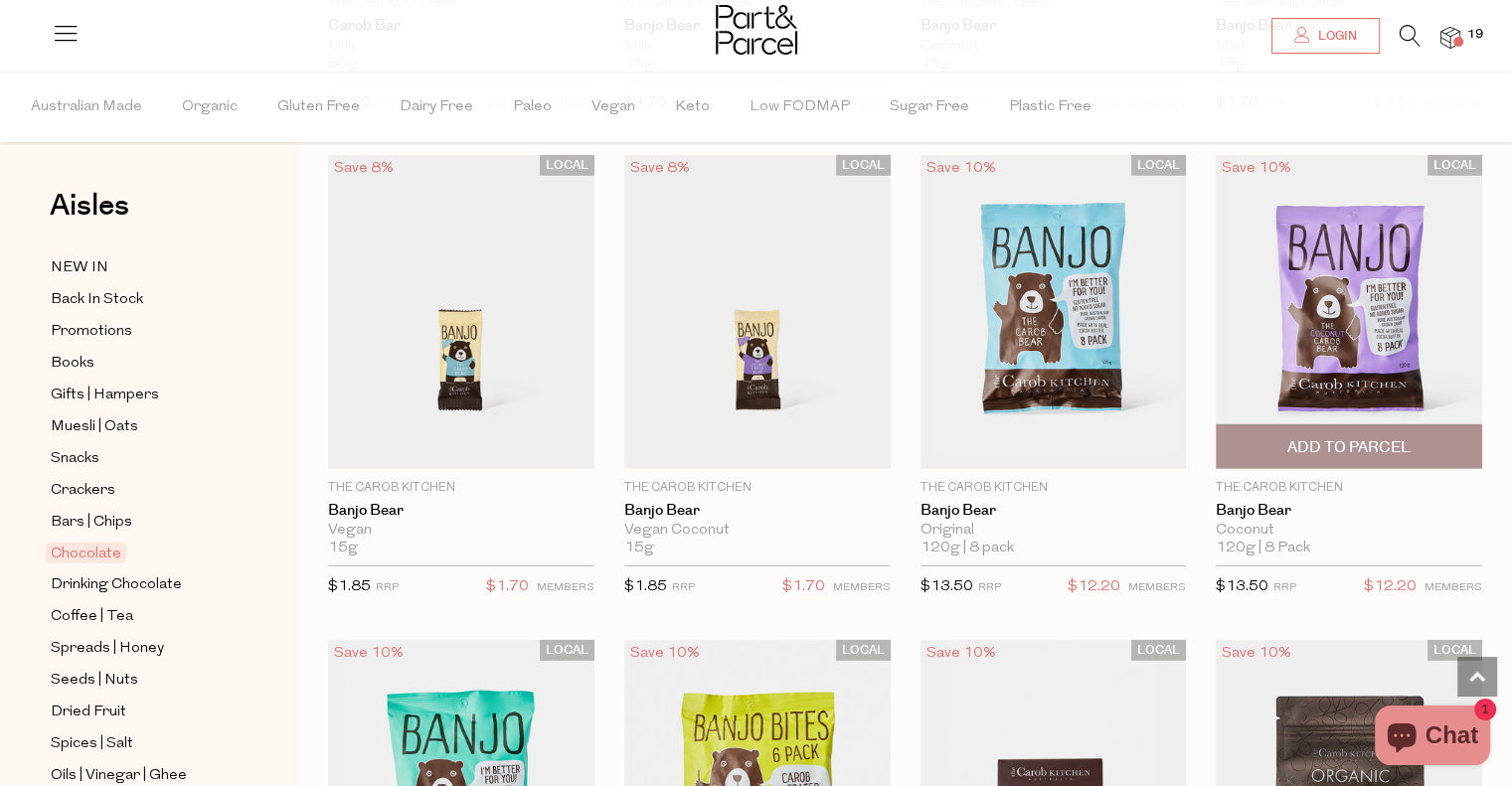 click at bounding box center (1349, 312) 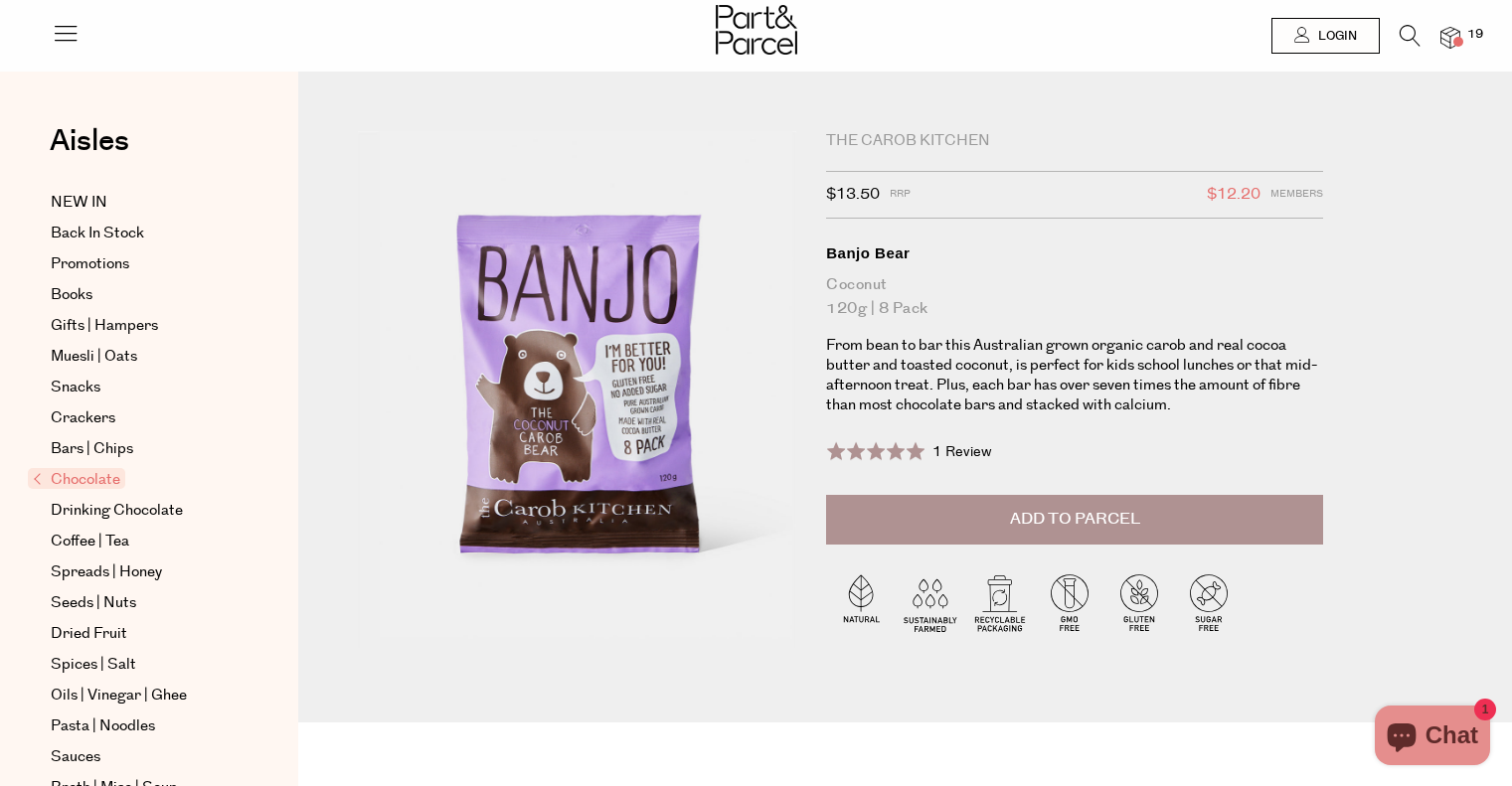 scroll, scrollTop: 0, scrollLeft: 0, axis: both 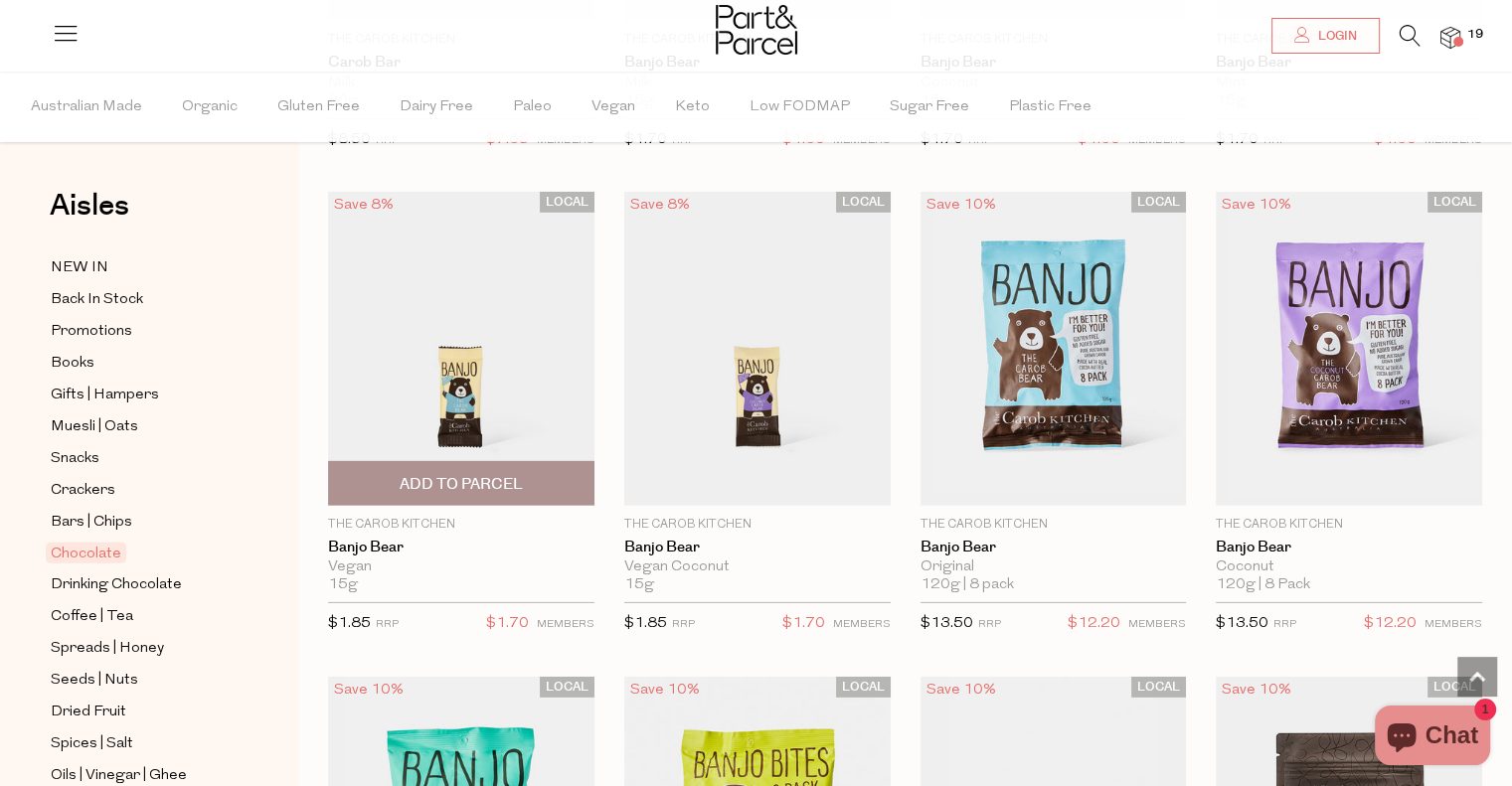 click on "Add To Parcel" at bounding box center (461, 484) 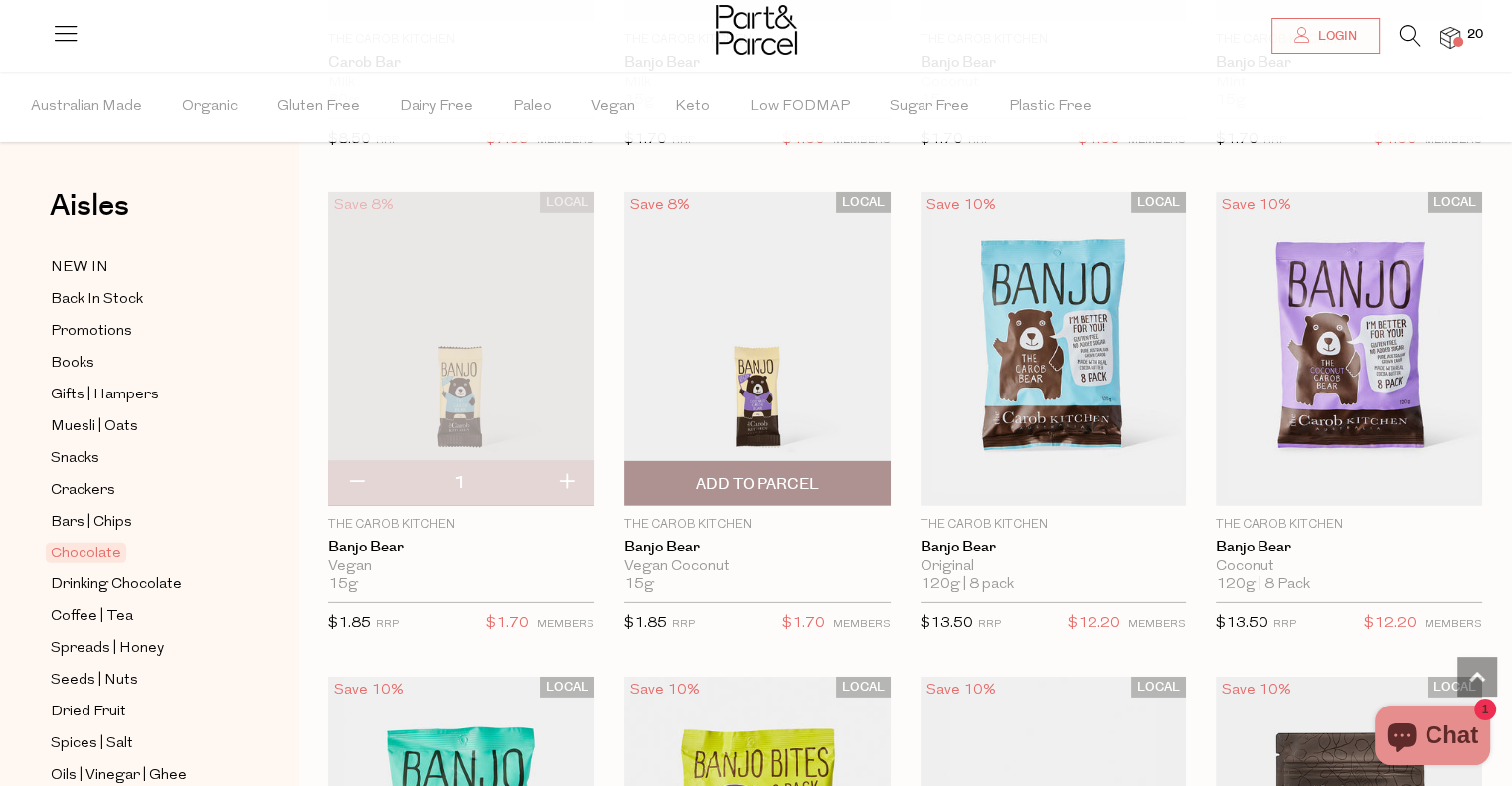 click on "Add To Parcel" at bounding box center (757, 484) 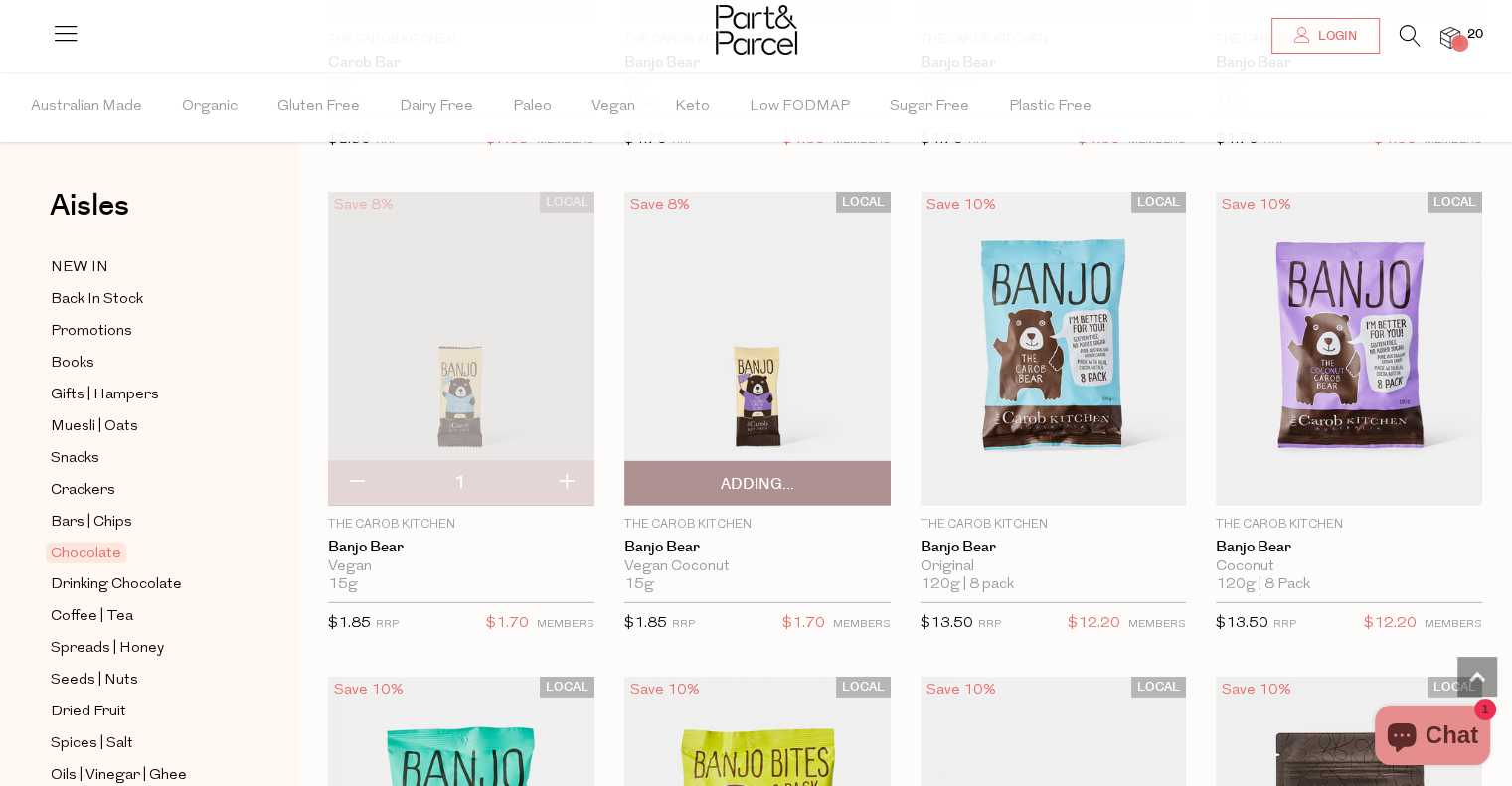 type 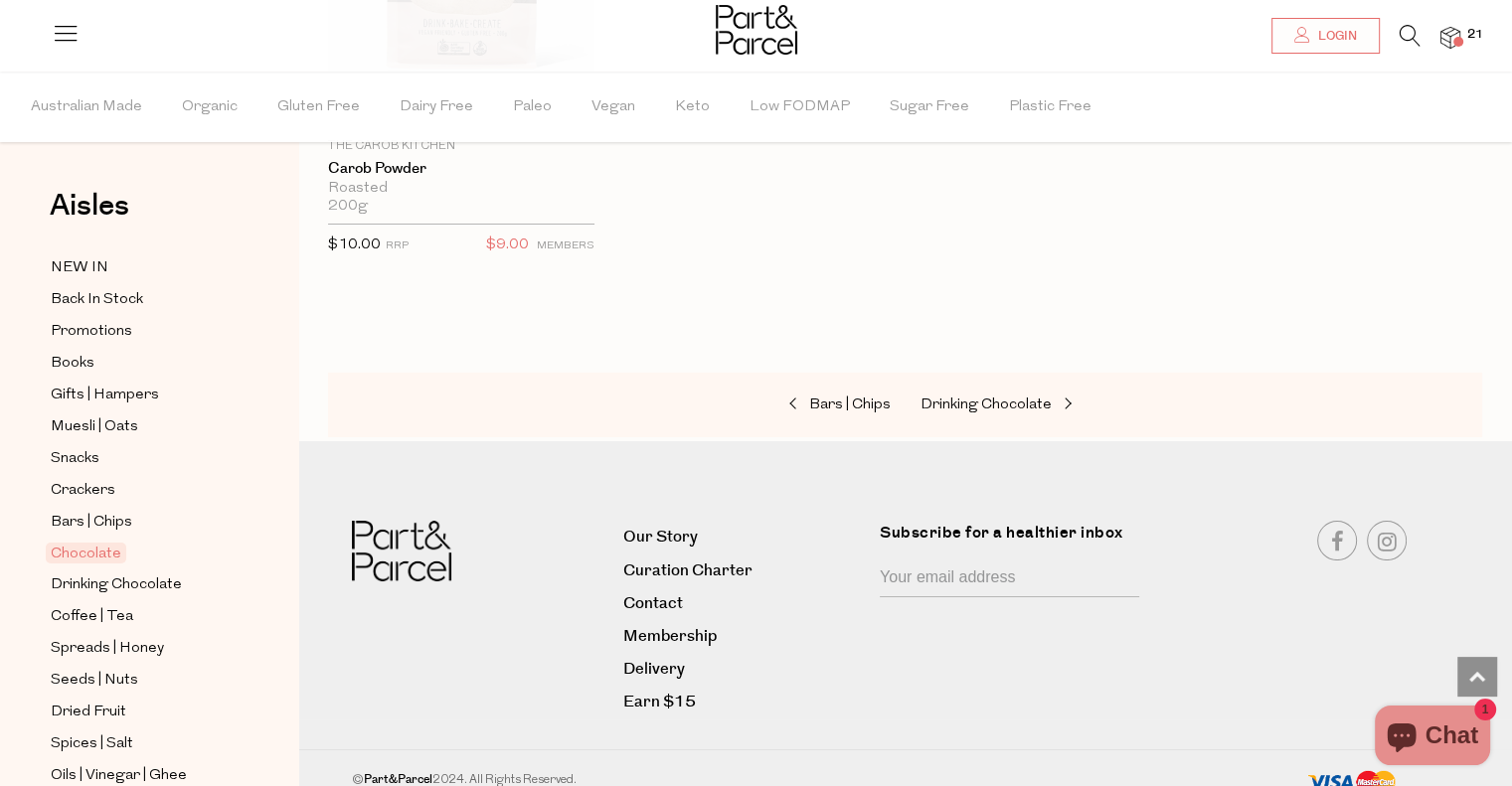 scroll, scrollTop: 7237, scrollLeft: 0, axis: vertical 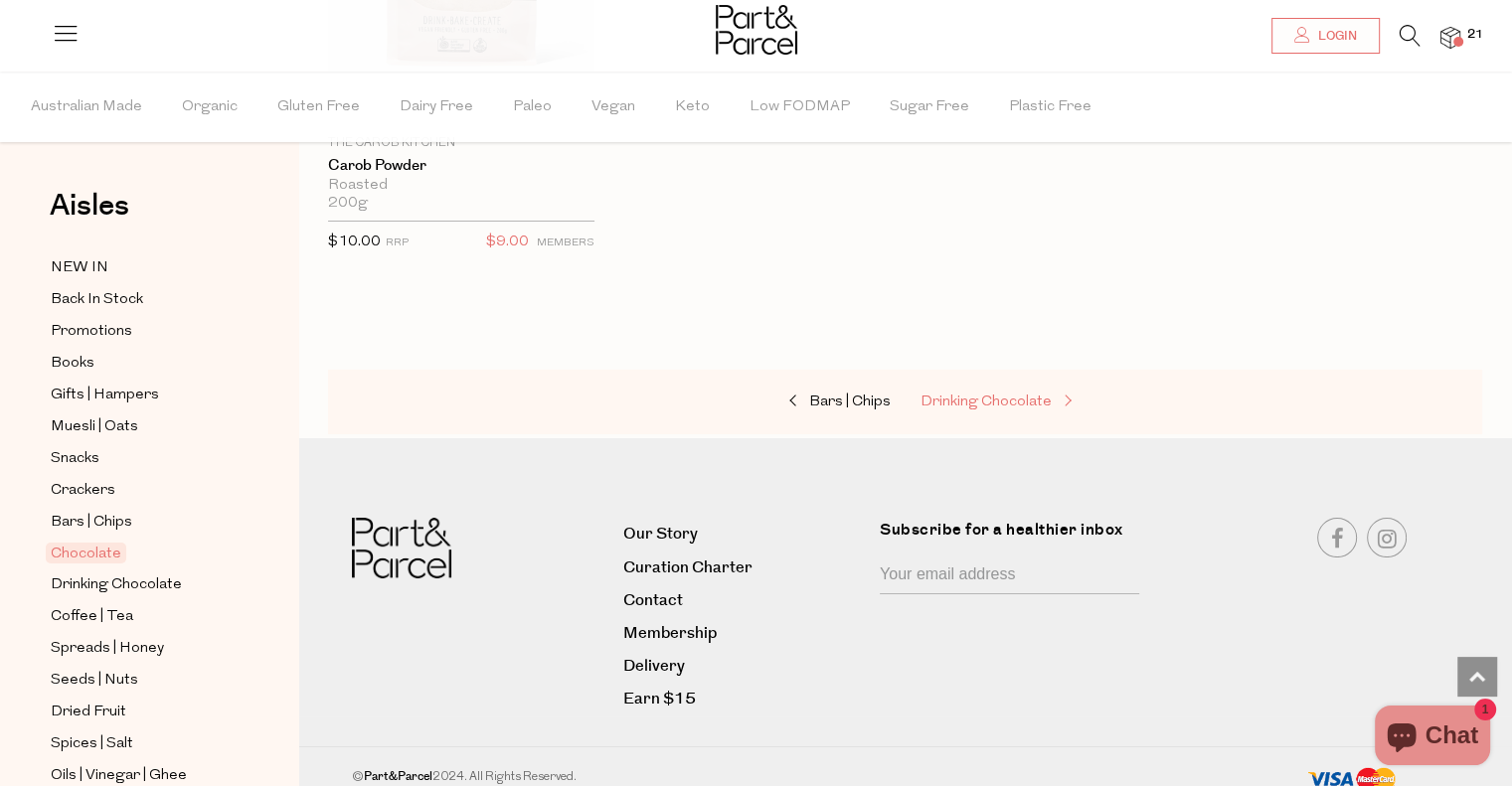 click on "Drinking Chocolate" at bounding box center [986, 401] 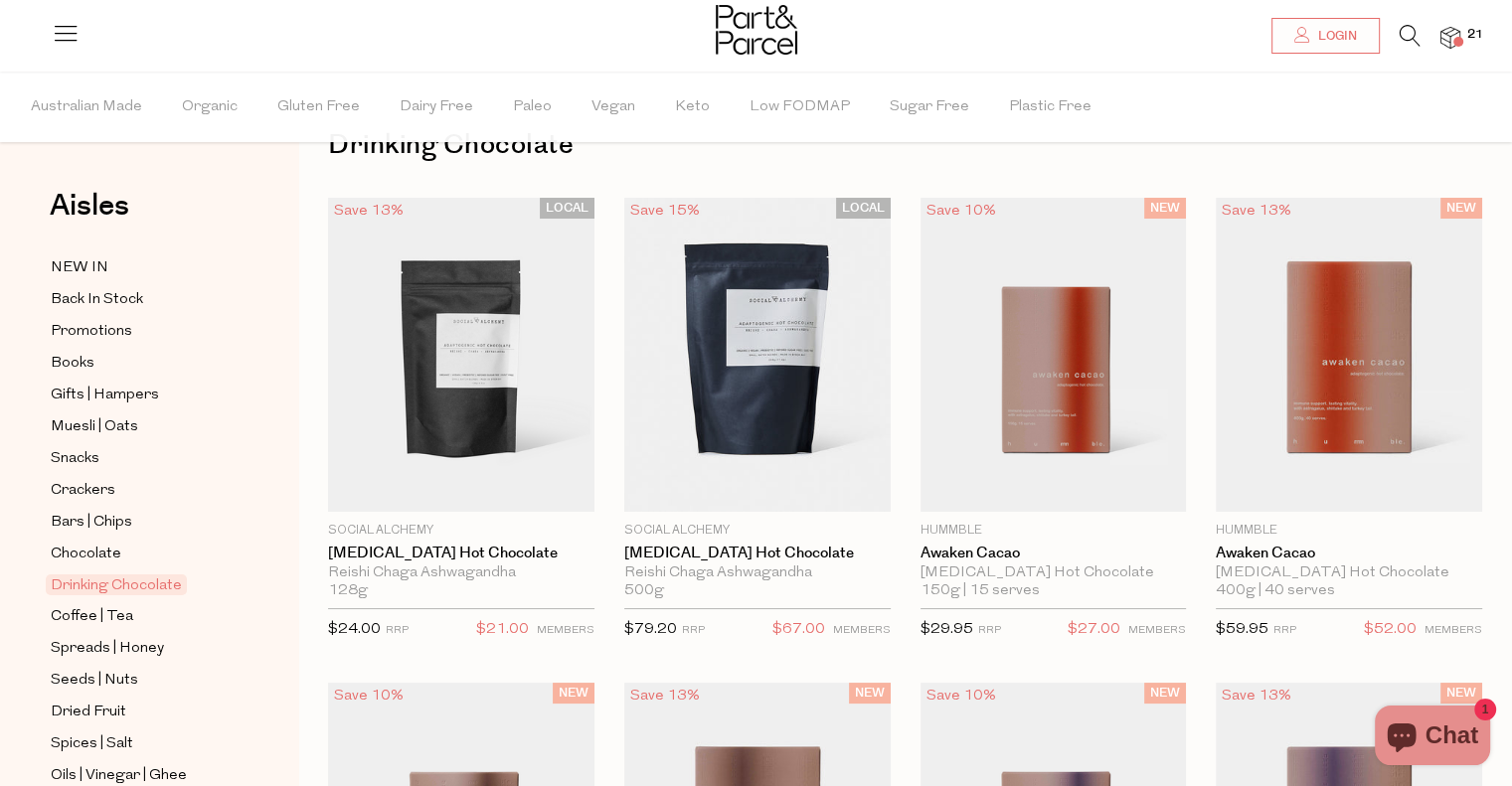 scroll, scrollTop: 0, scrollLeft: 0, axis: both 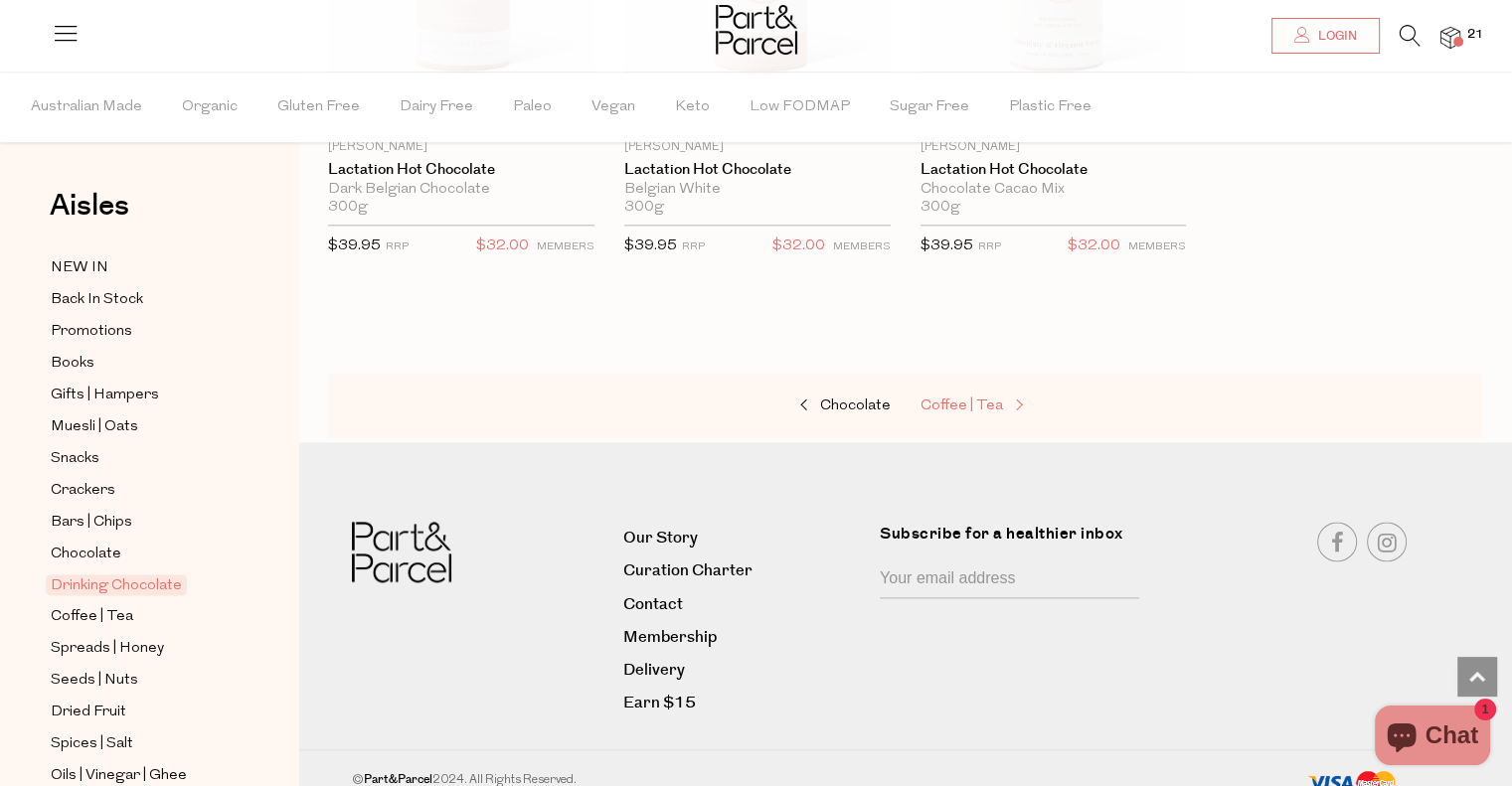 click on "Coffee | Tea" at bounding box center (961, 405) 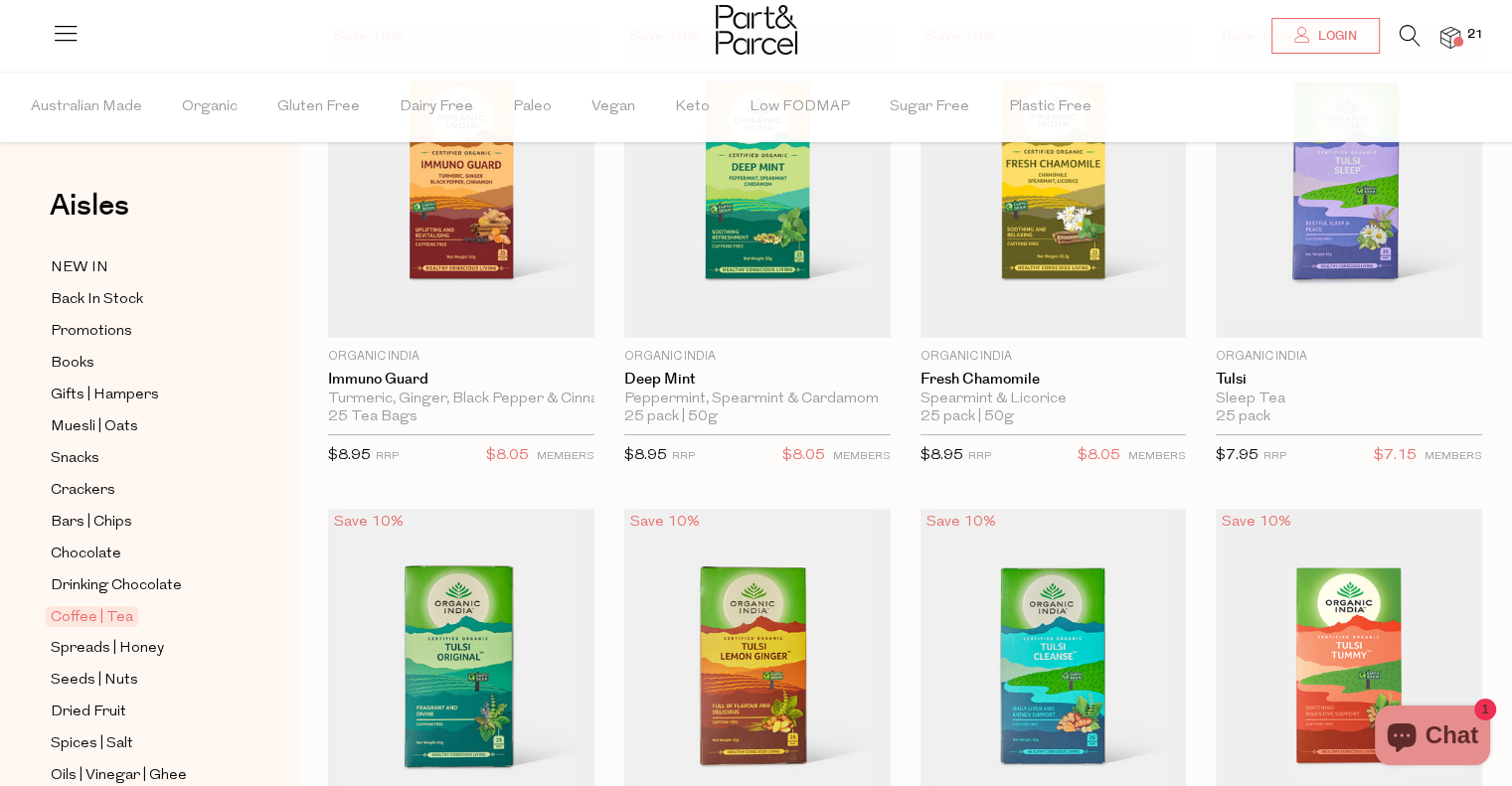 scroll, scrollTop: 0, scrollLeft: 0, axis: both 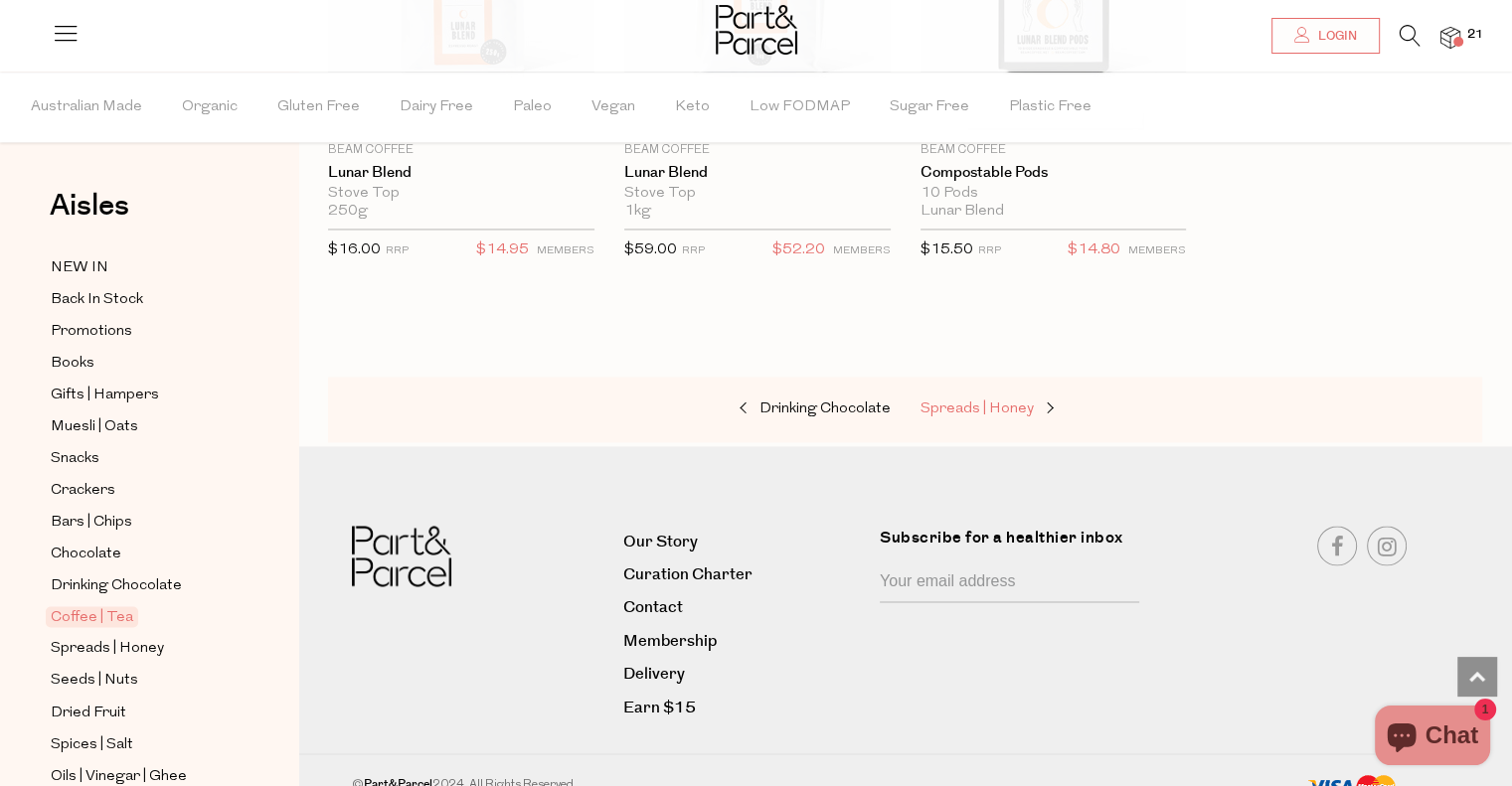 click on "Spreads | Honey" at bounding box center [977, 408] 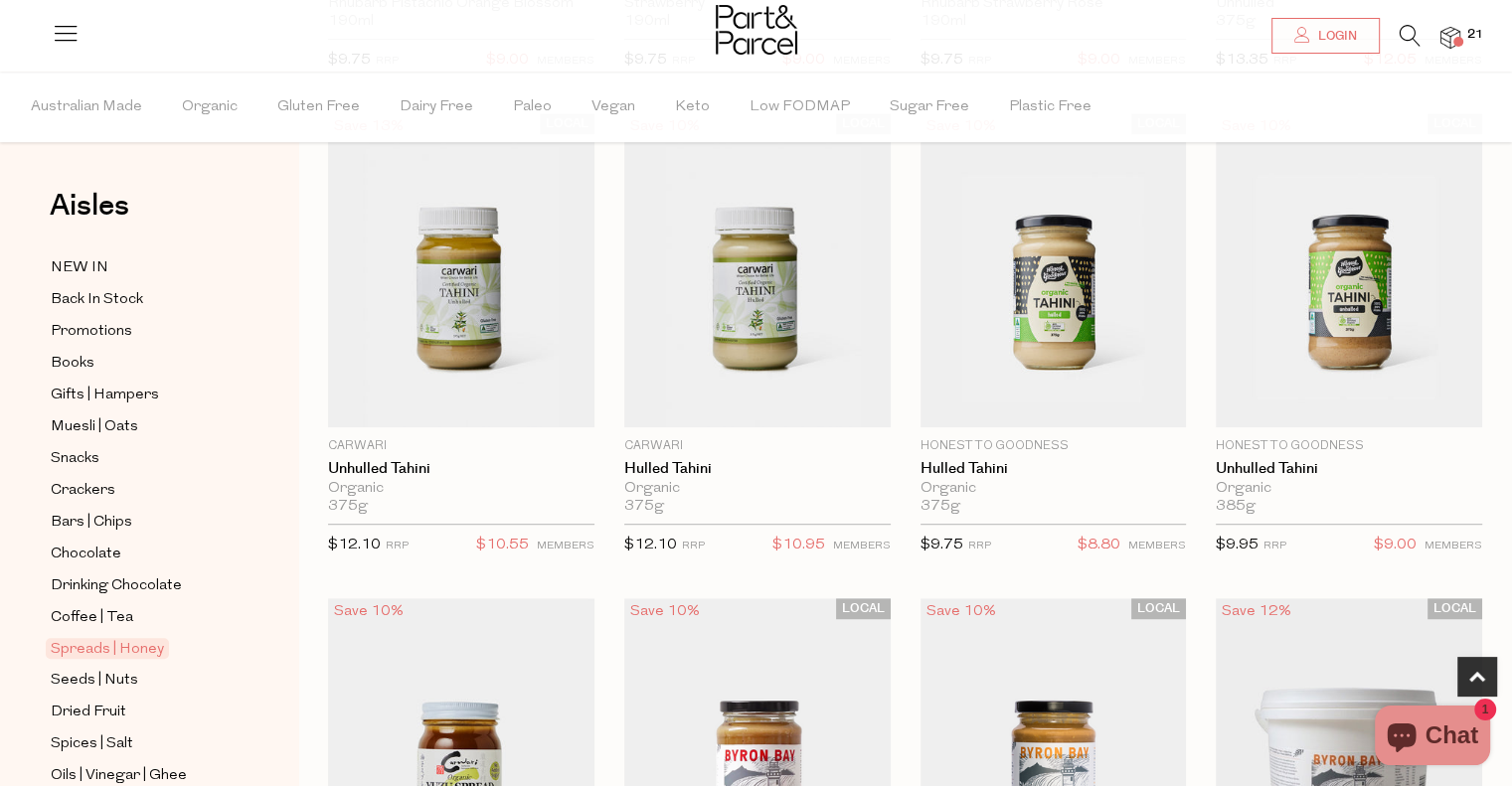 scroll, scrollTop: 1232, scrollLeft: 0, axis: vertical 